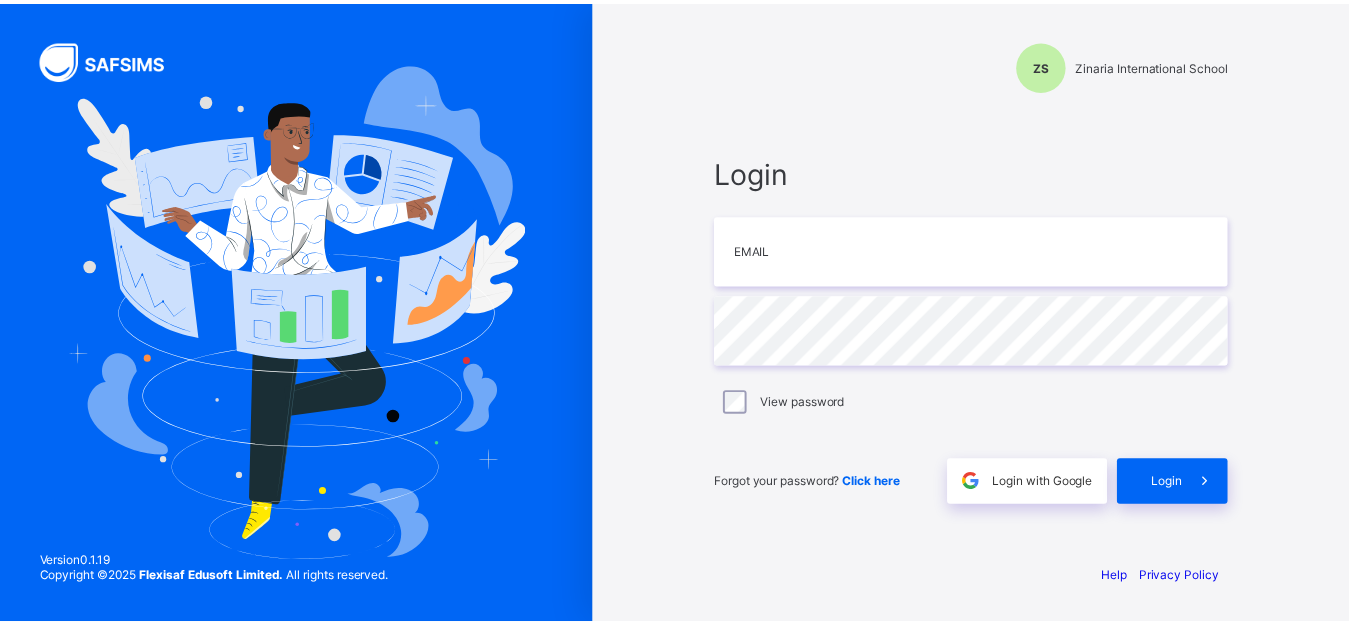 scroll, scrollTop: 0, scrollLeft: 0, axis: both 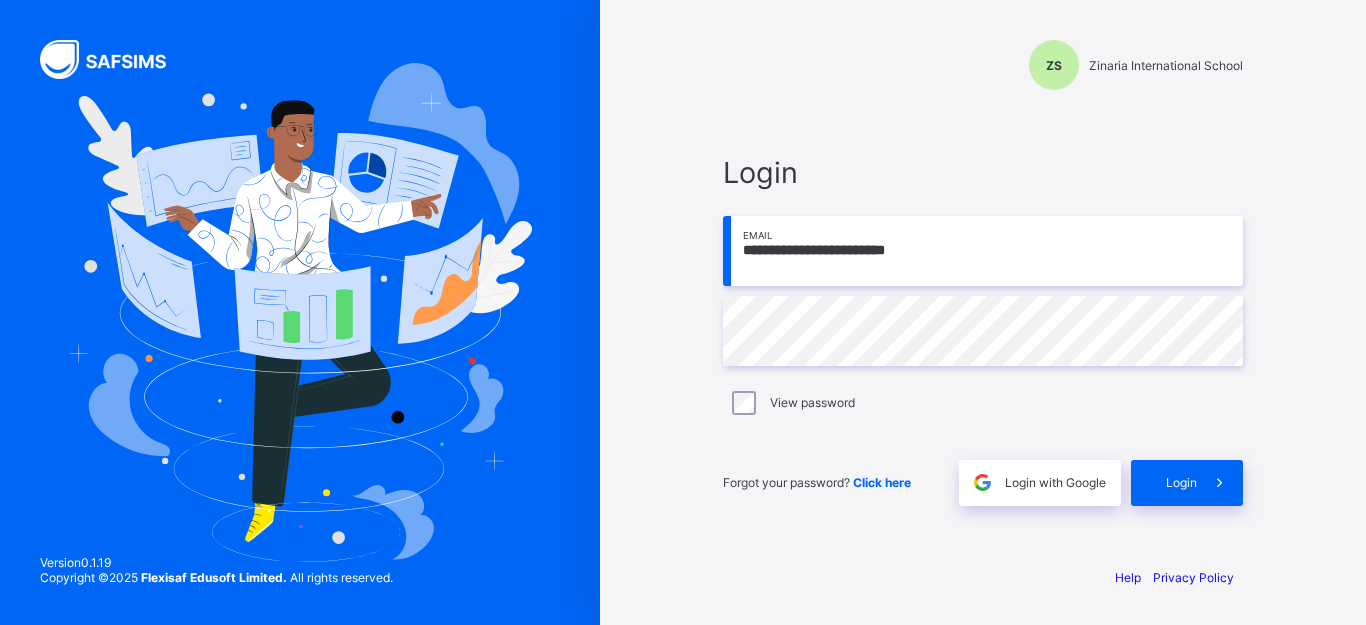 type on "**********" 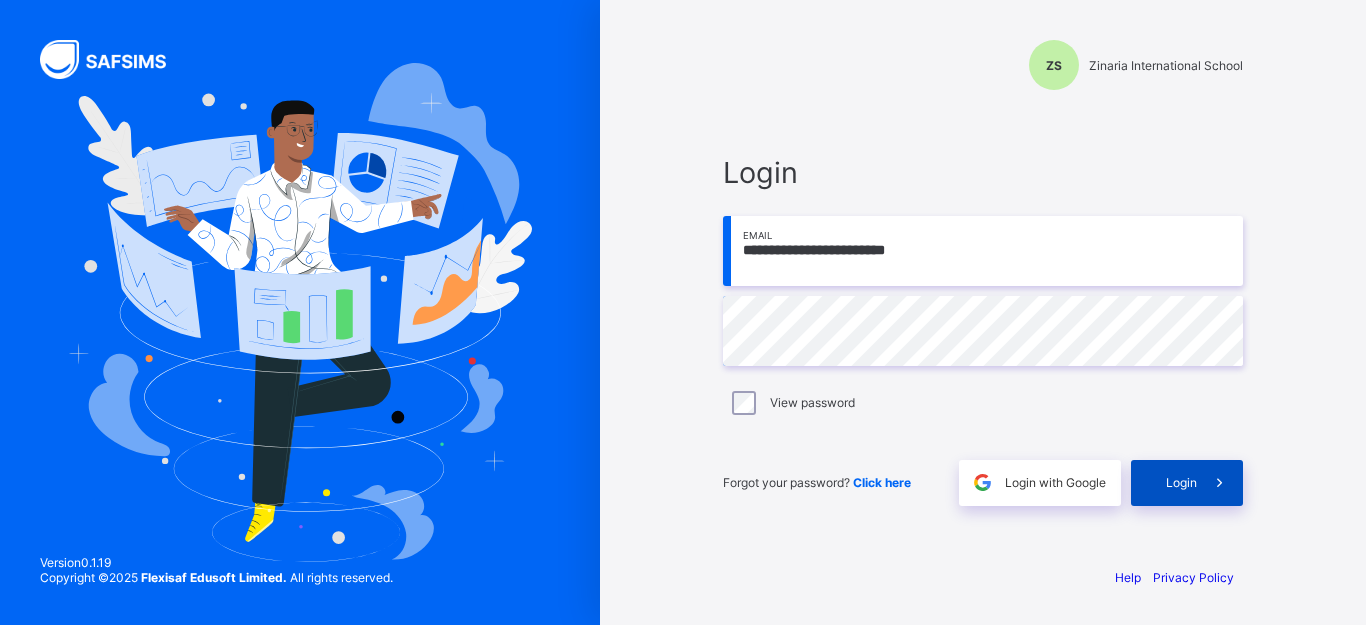 click on "Login" at bounding box center (1181, 482) 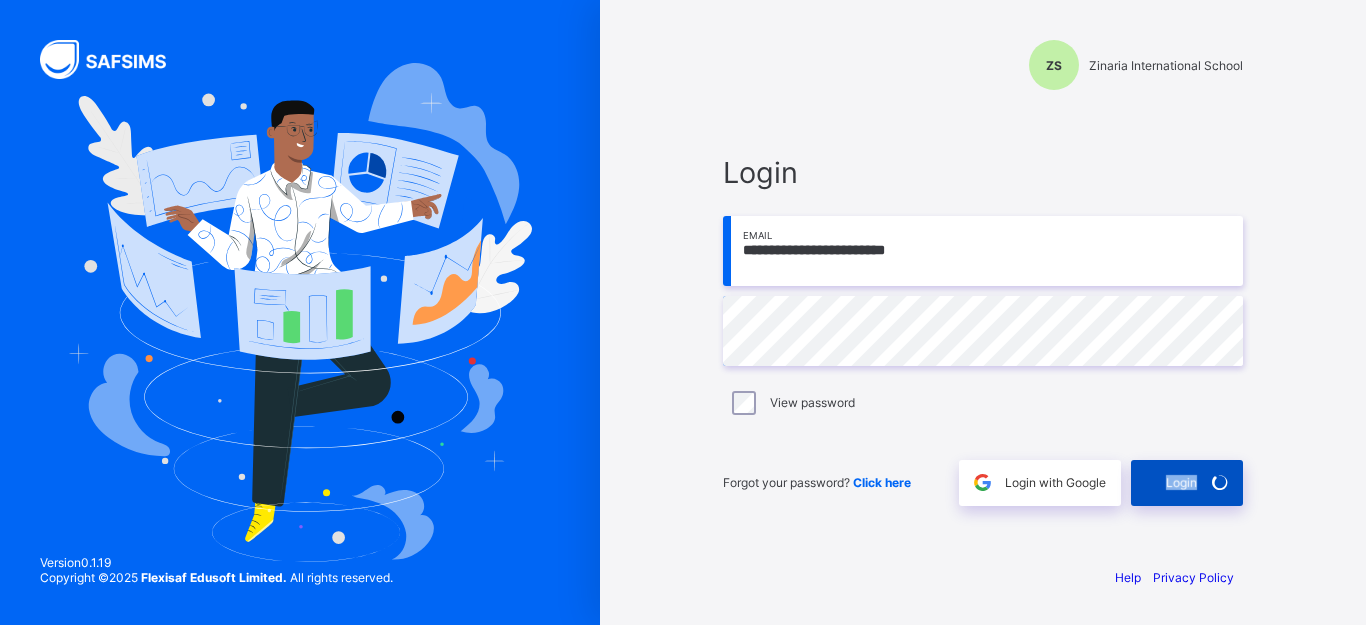 click on "Login" at bounding box center (1181, 482) 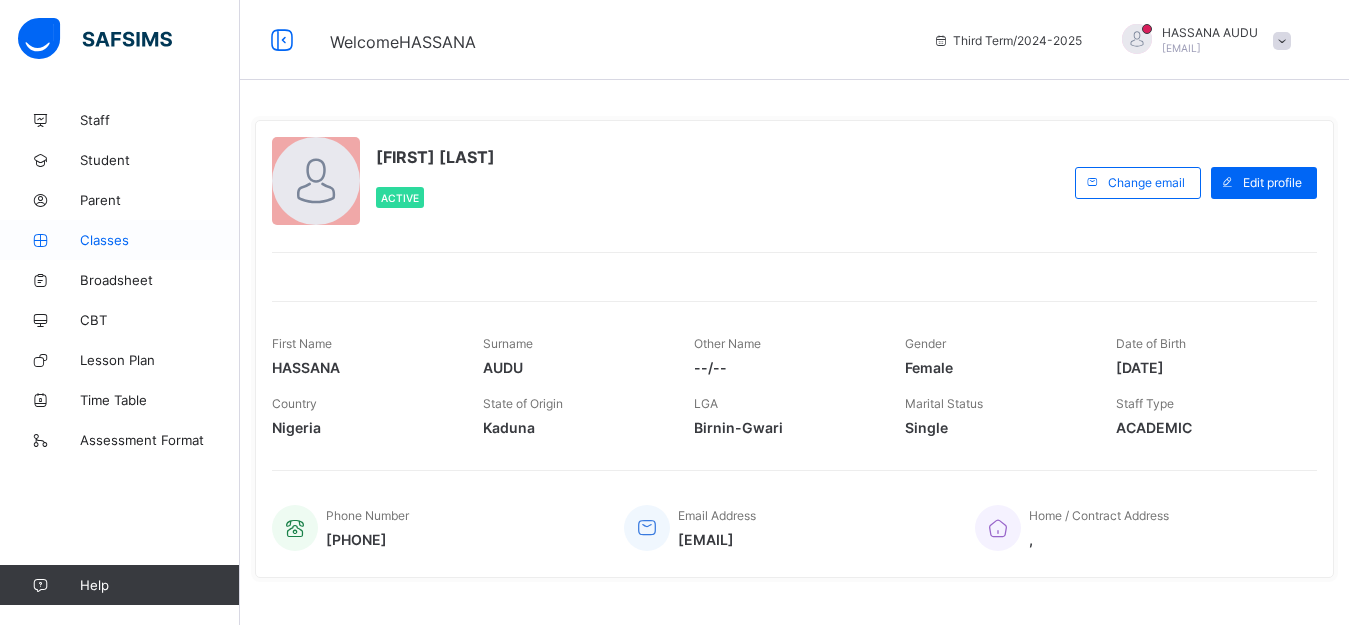 click on "Classes" at bounding box center [160, 240] 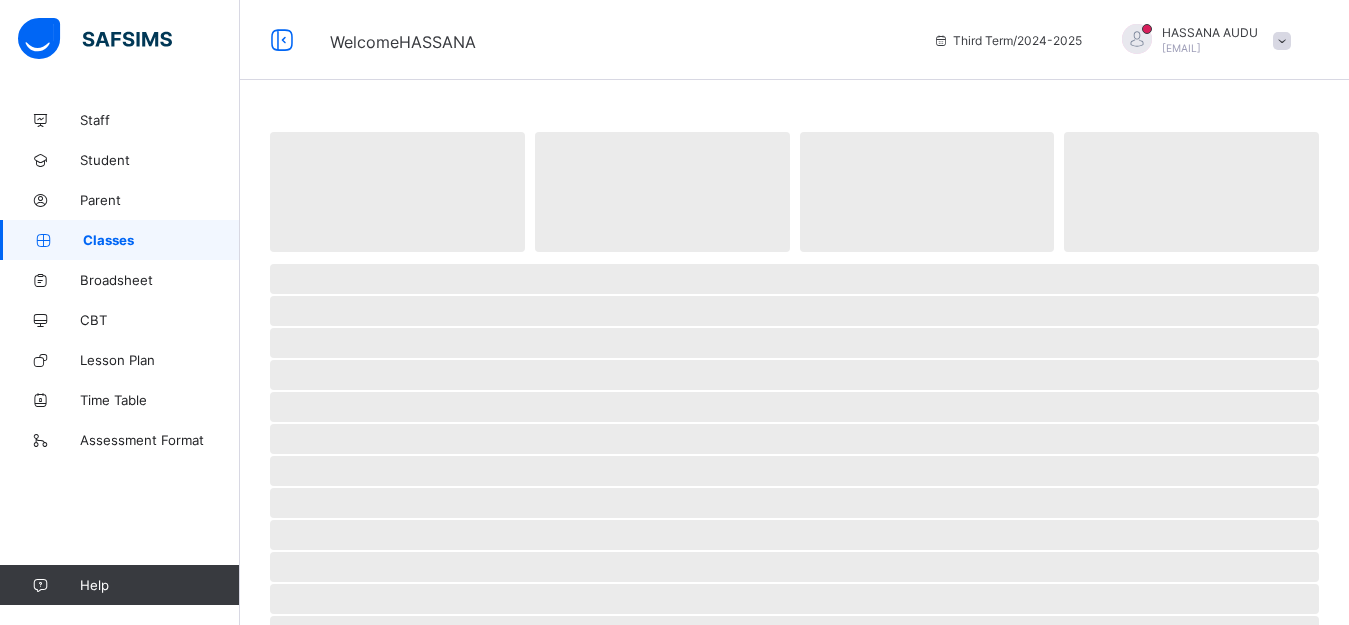 click on "Classes" at bounding box center (161, 240) 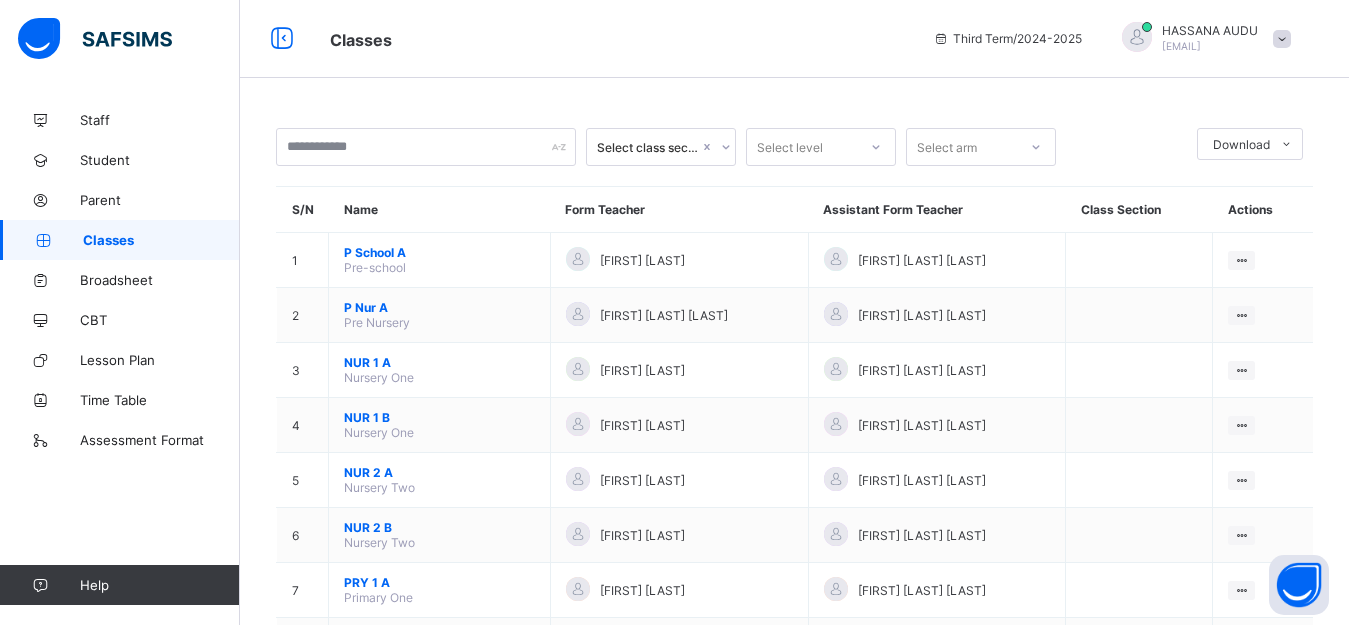 scroll, scrollTop: 549, scrollLeft: 0, axis: vertical 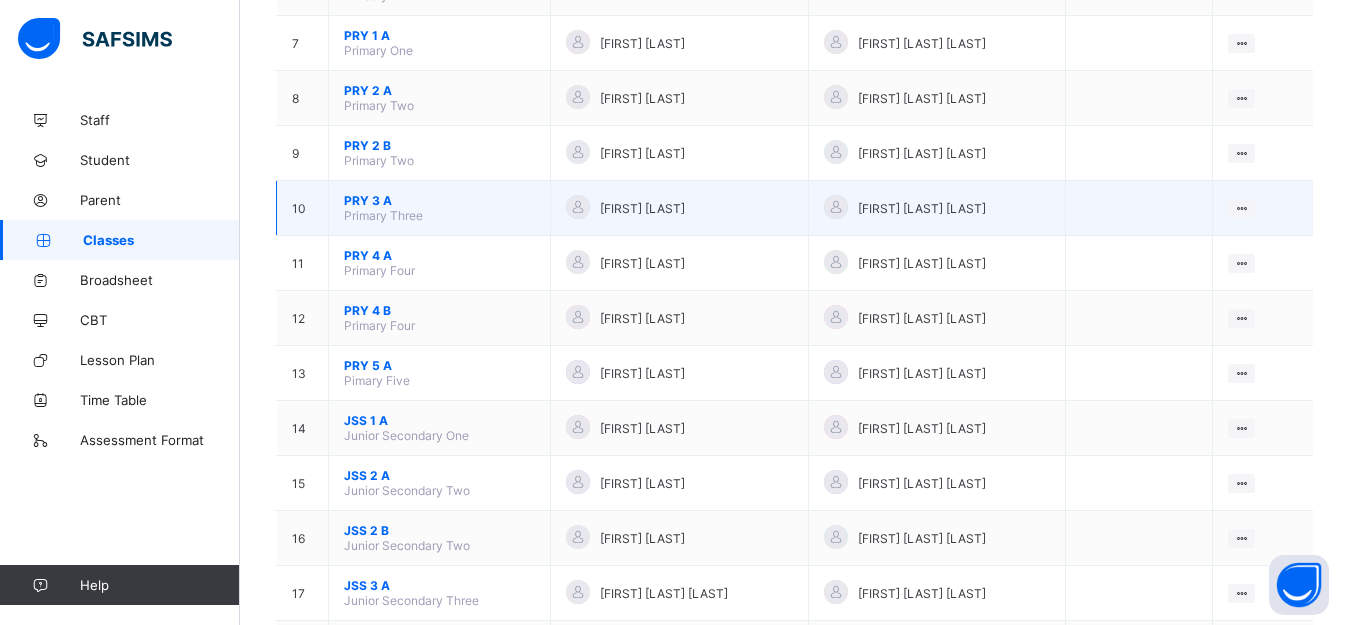 click on "PRY 3   A" at bounding box center (439, 200) 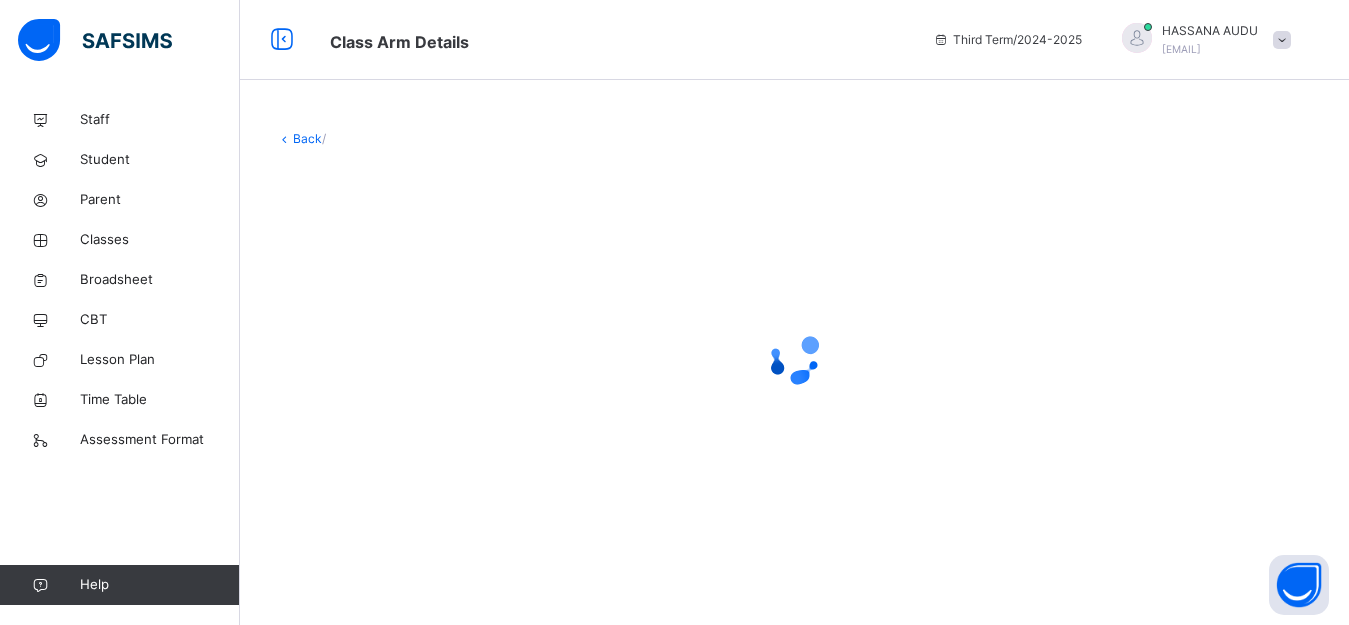 scroll, scrollTop: 0, scrollLeft: 0, axis: both 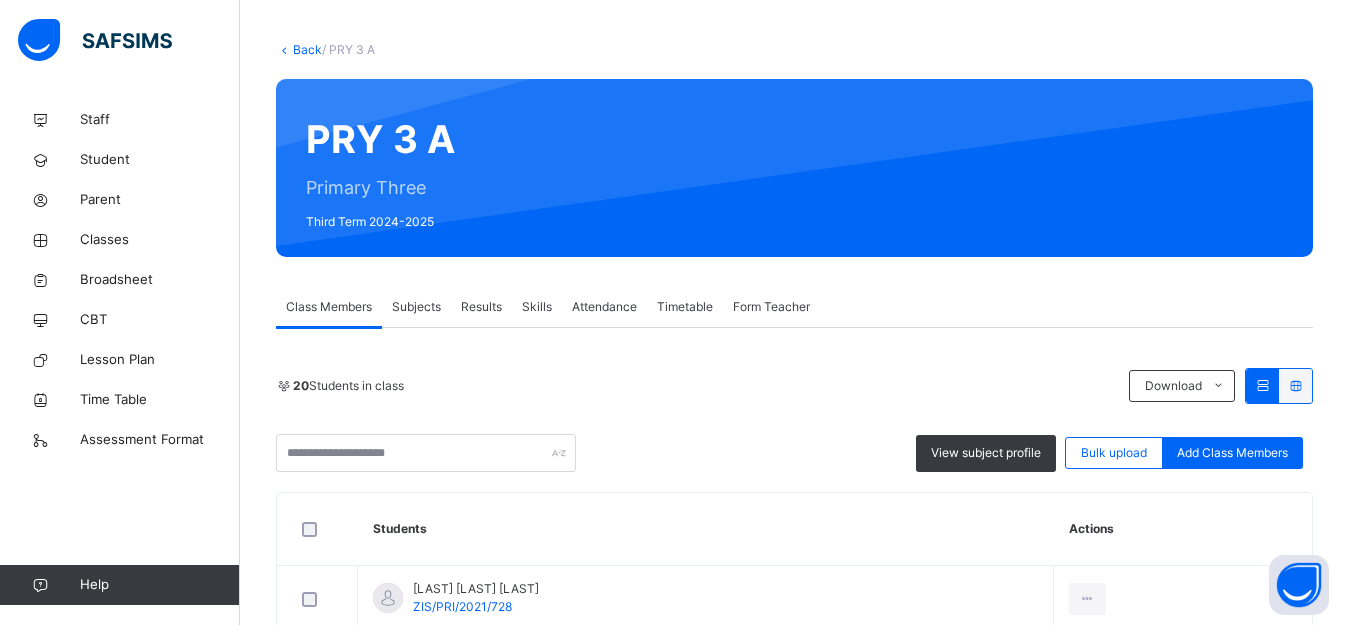 click on "Subjects" at bounding box center [416, 307] 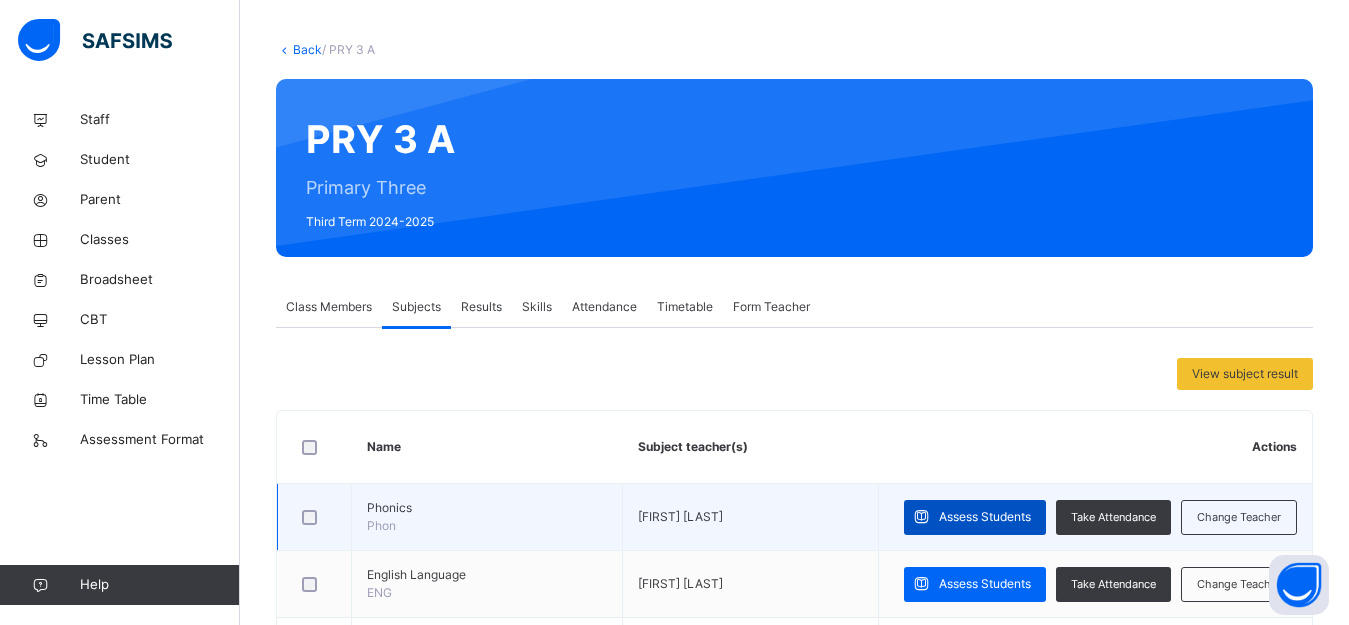 click on "Assess Students" at bounding box center (985, 517) 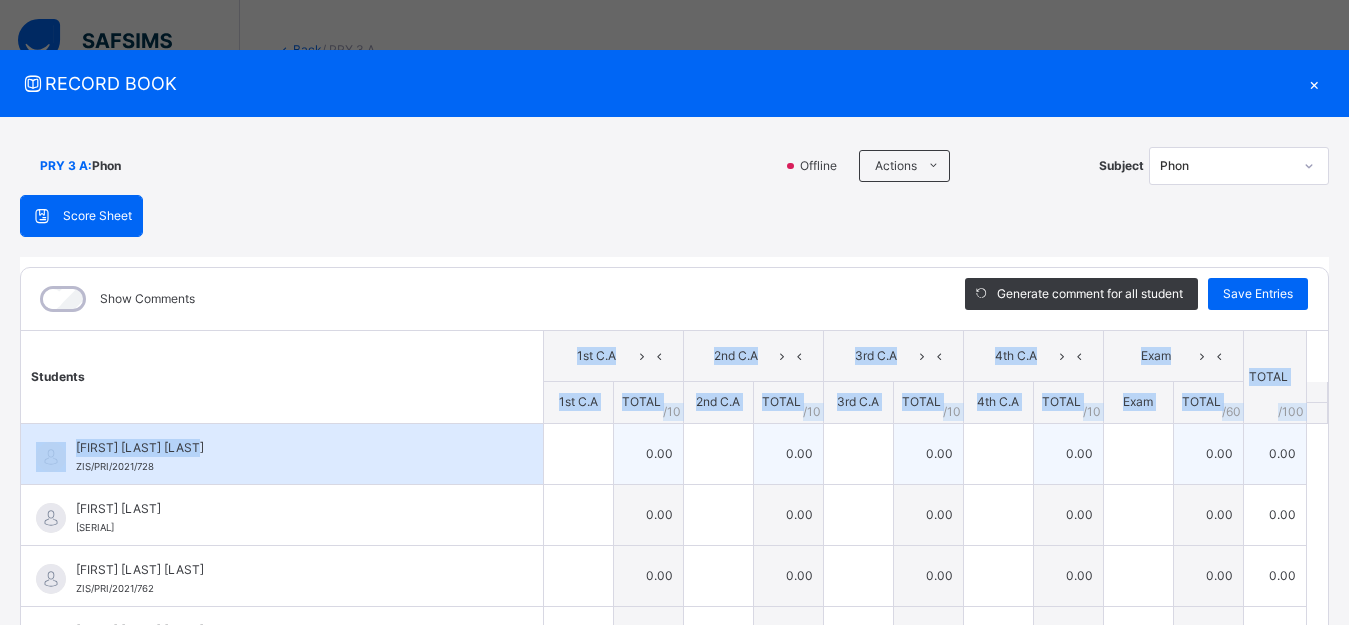 drag, startPoint x: 500, startPoint y: 397, endPoint x: 534, endPoint y: 450, distance: 62.968246 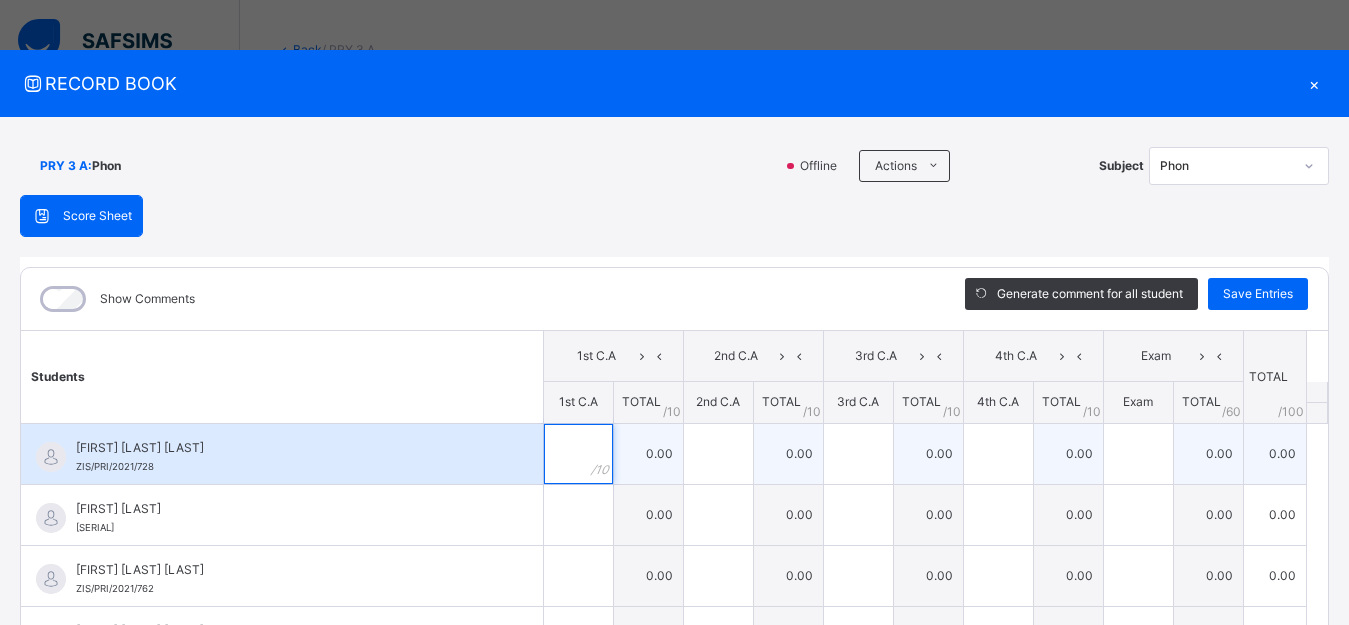 click at bounding box center (578, 454) 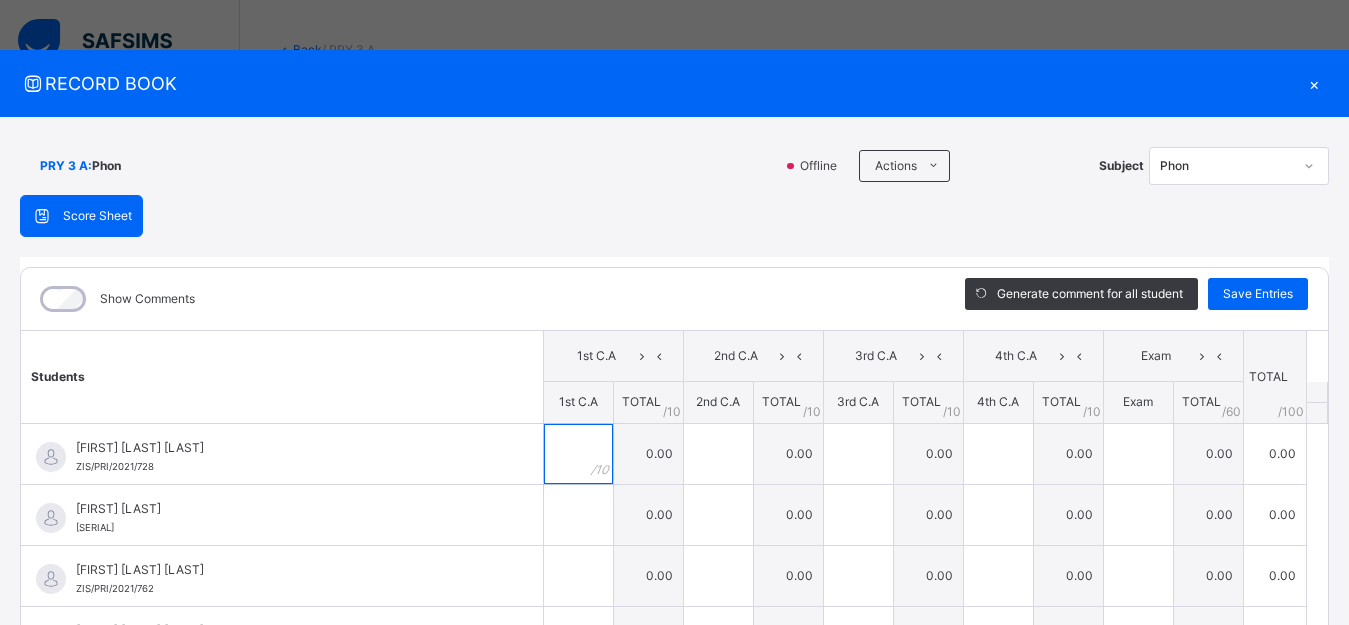 type on "*" 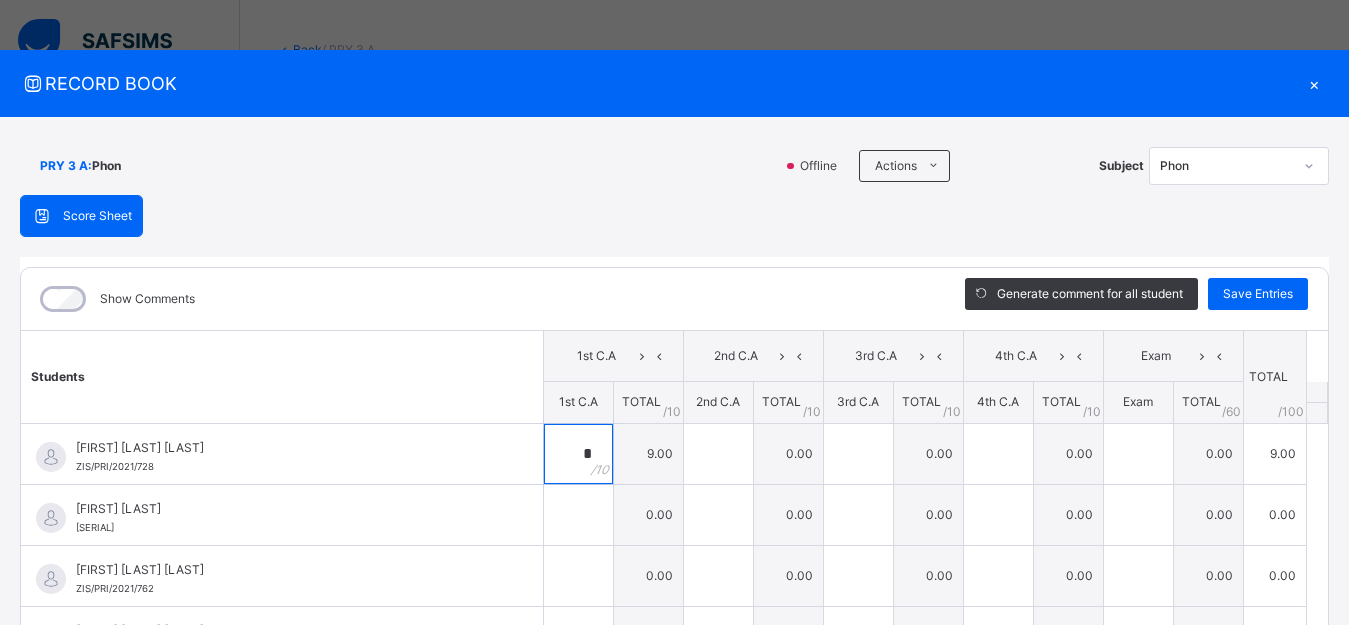 type 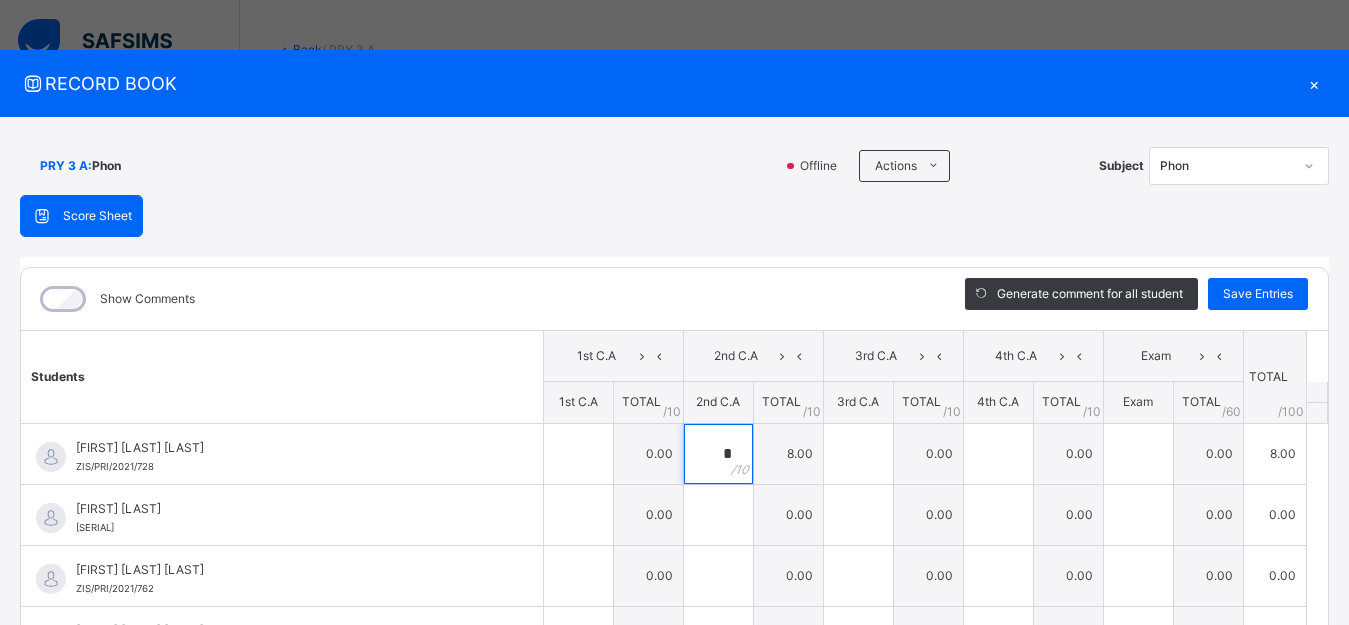type on "*" 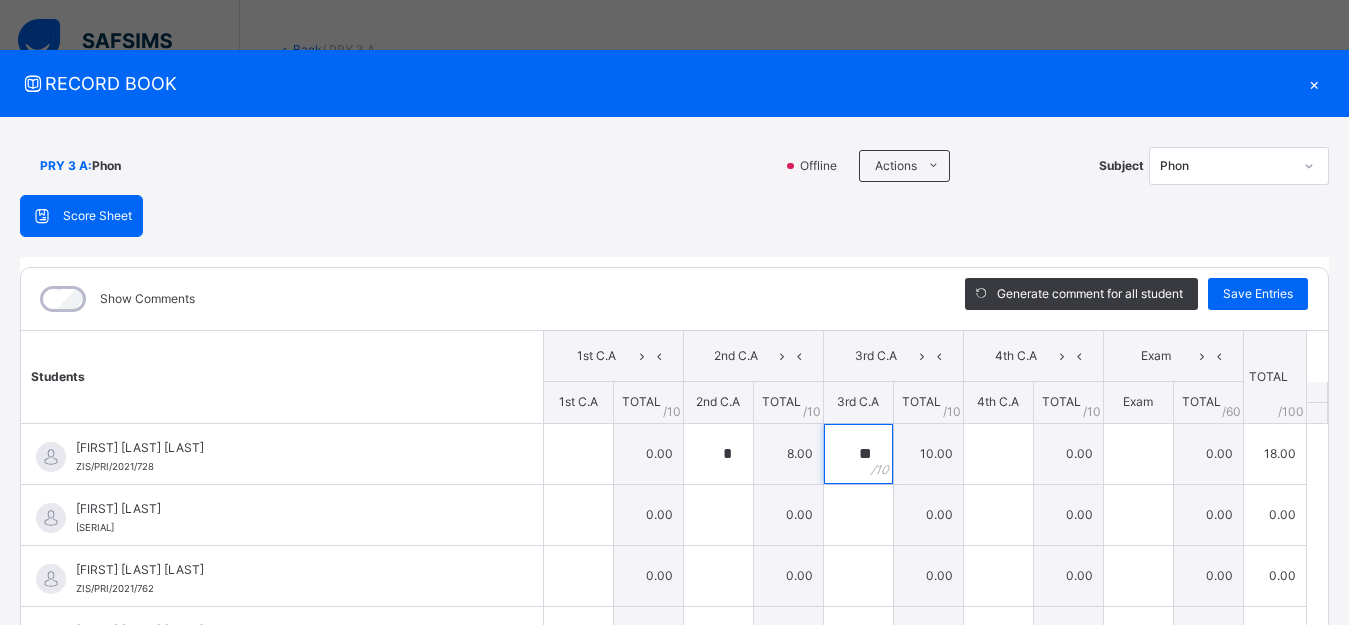 type on "**" 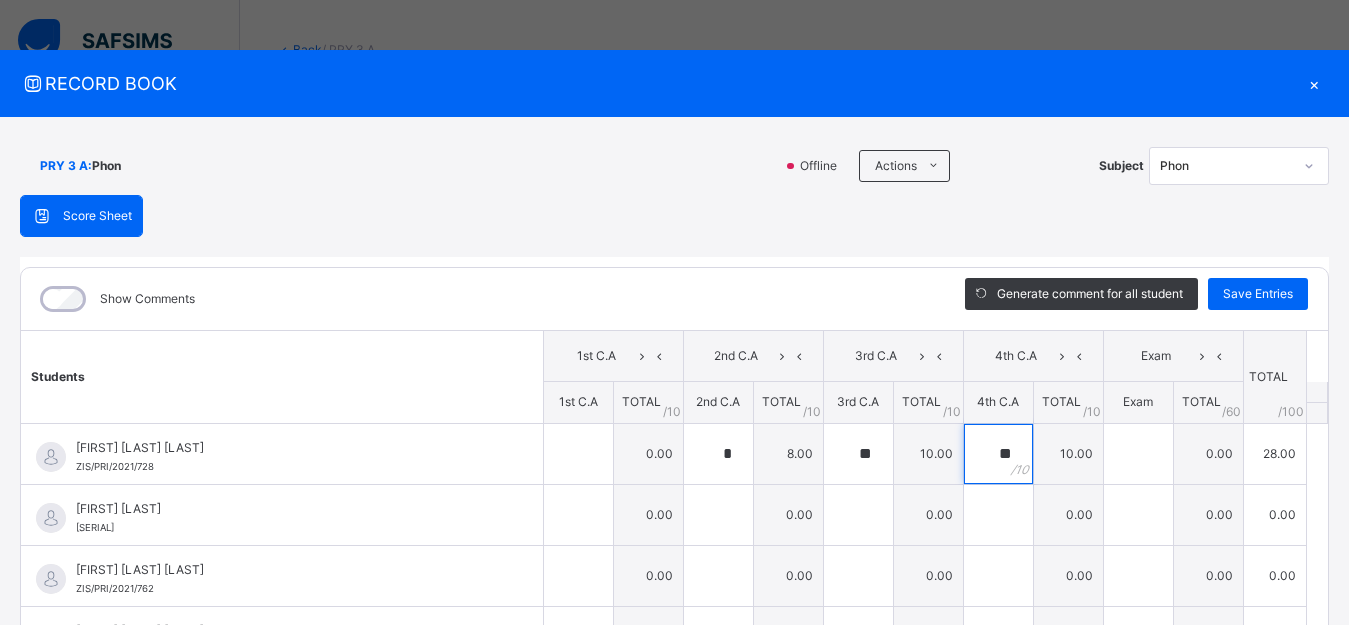 type on "**" 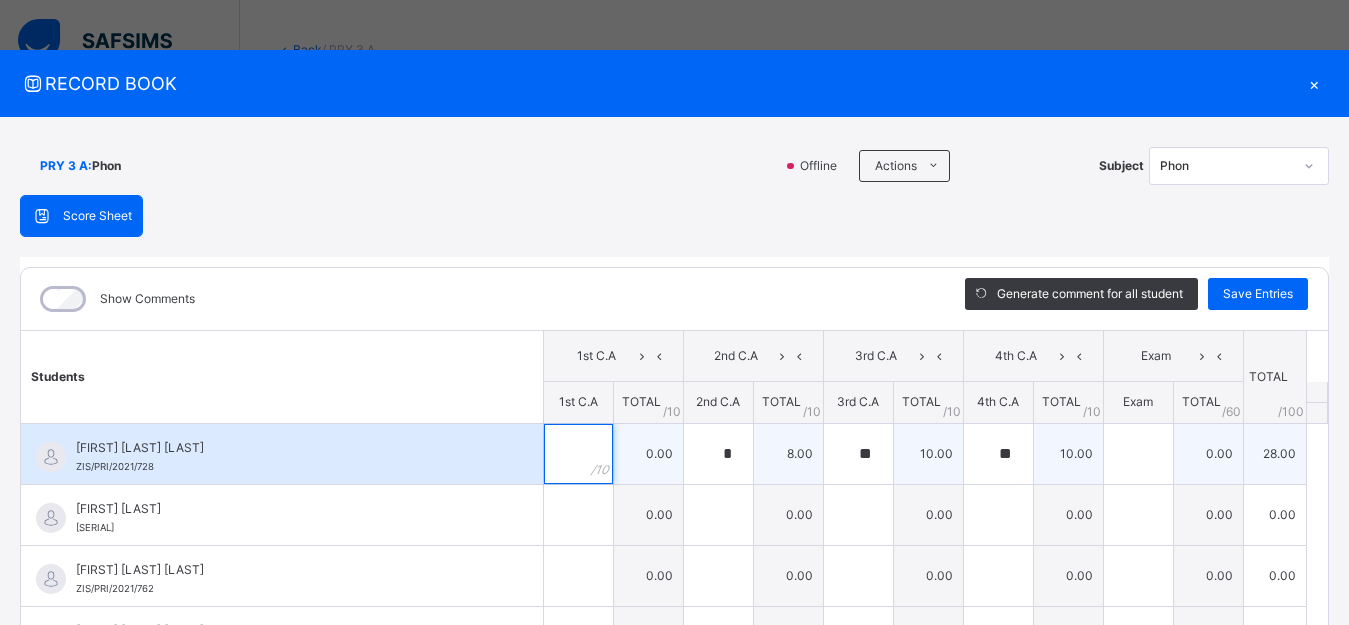 click at bounding box center [578, 454] 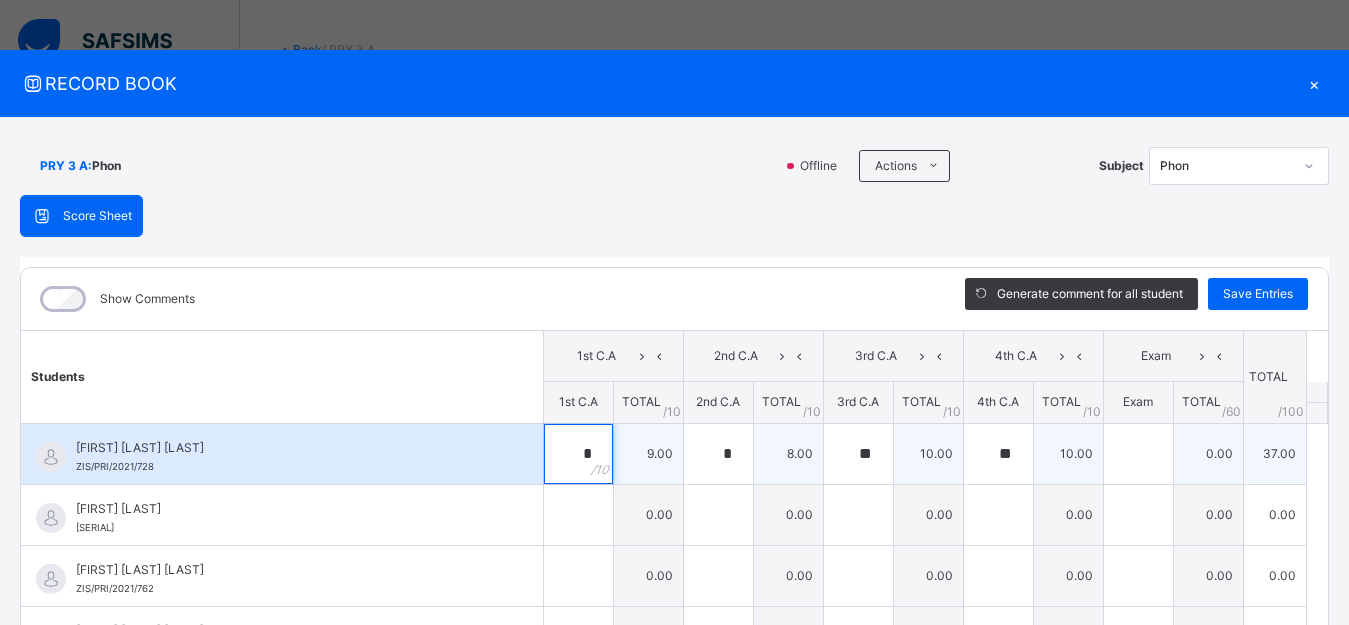 type on "*" 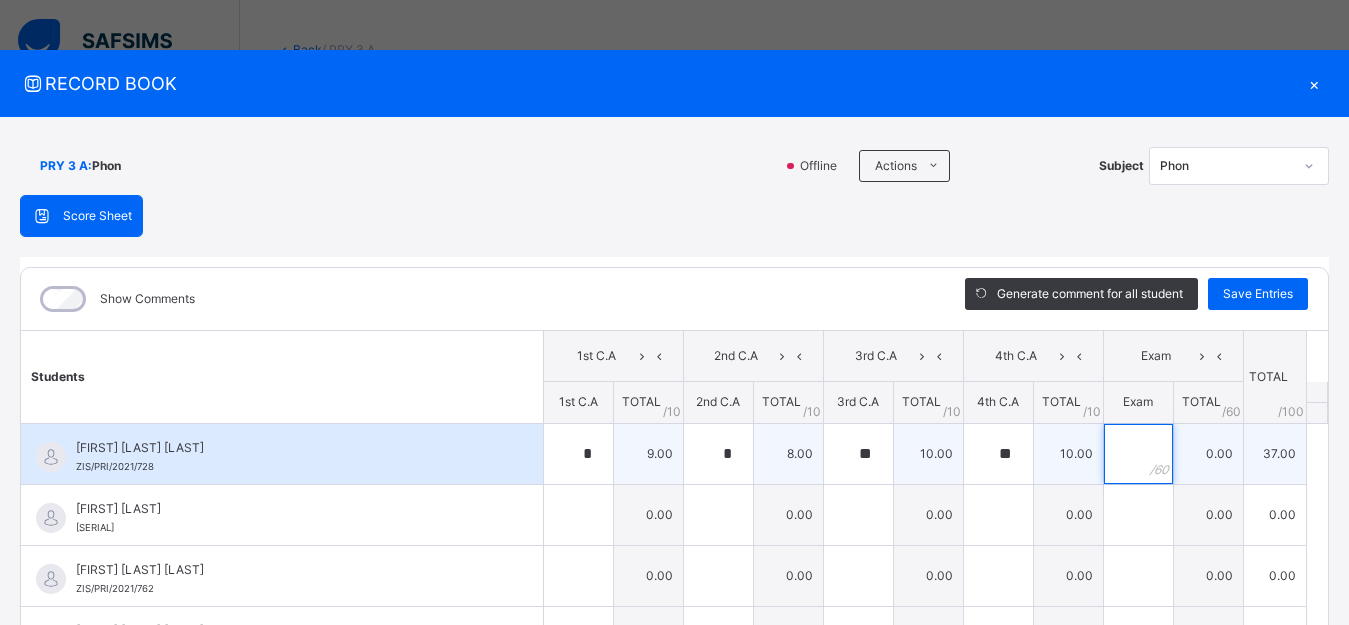 click at bounding box center (1138, 454) 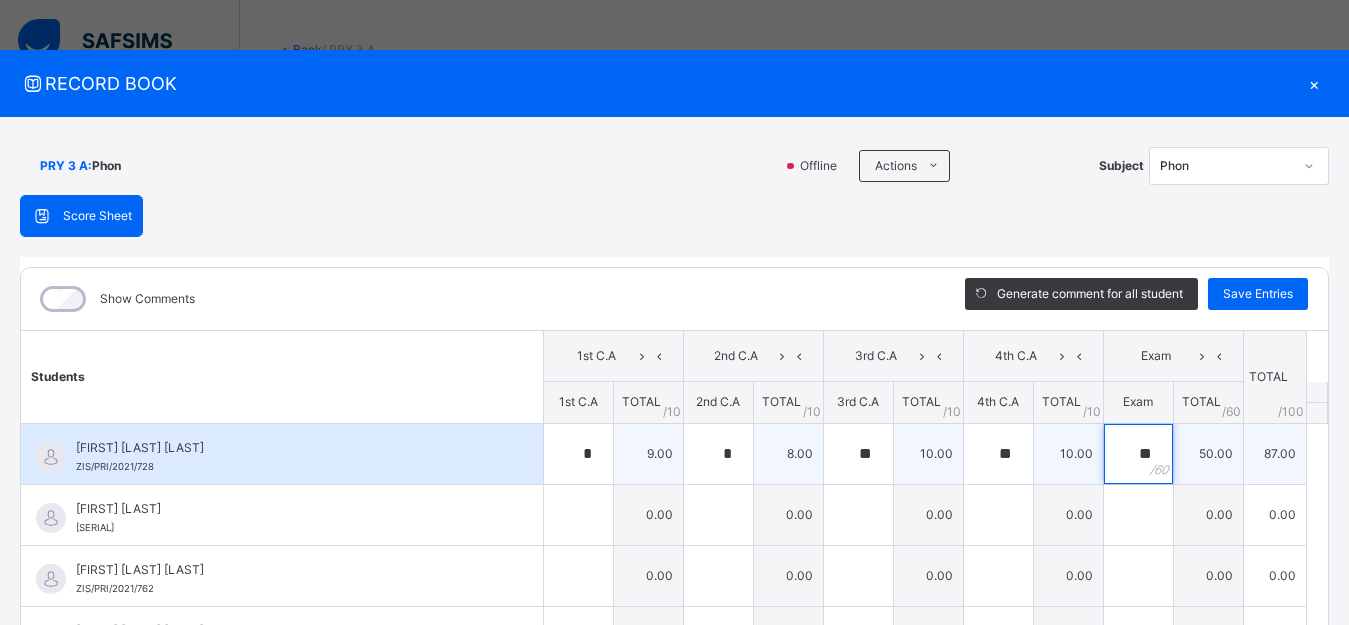 type on "**" 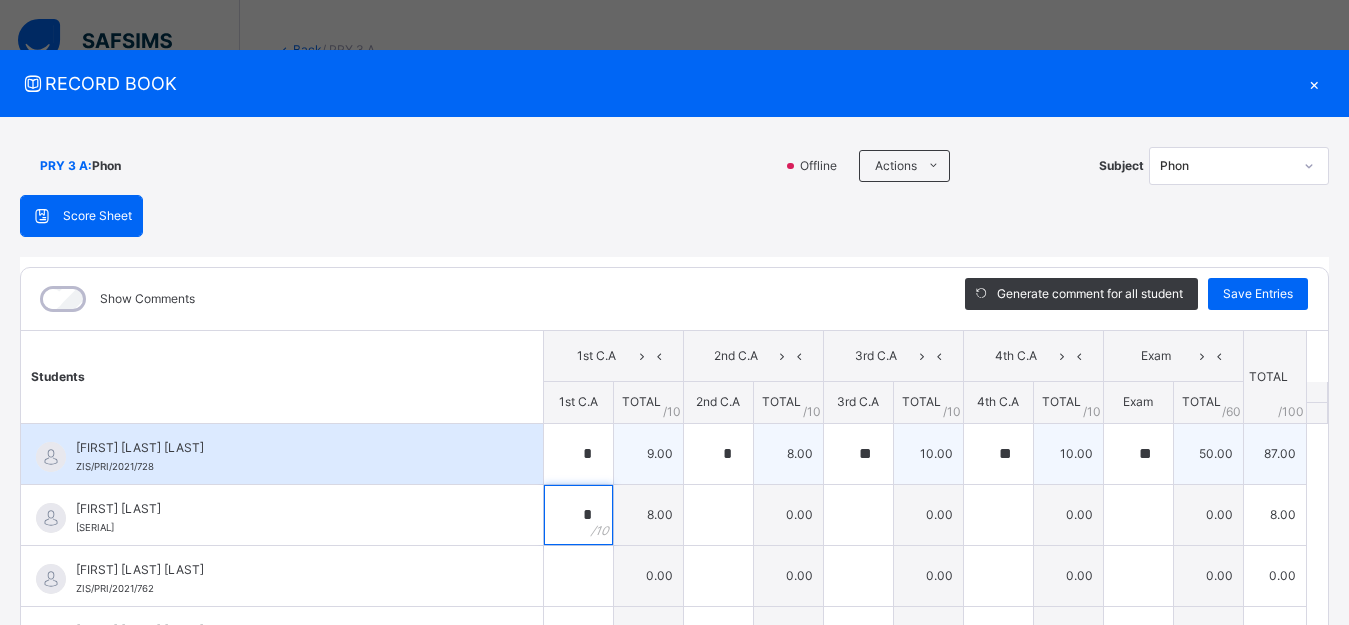type on "*" 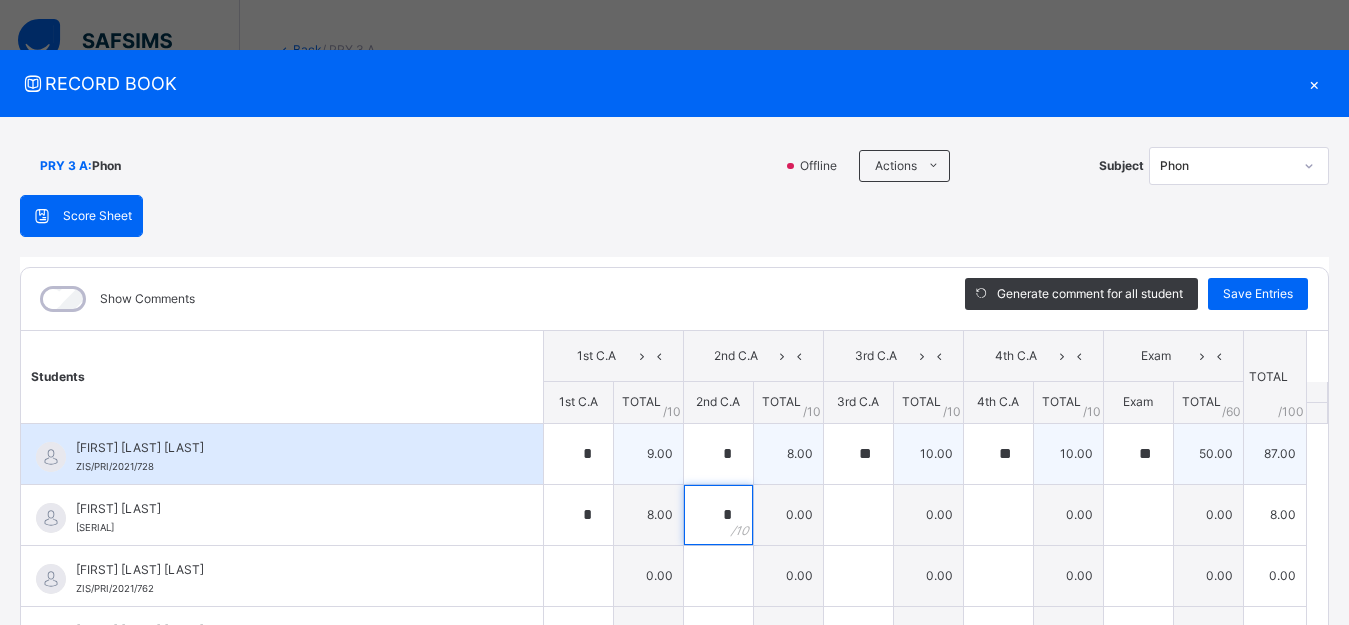 type on "*" 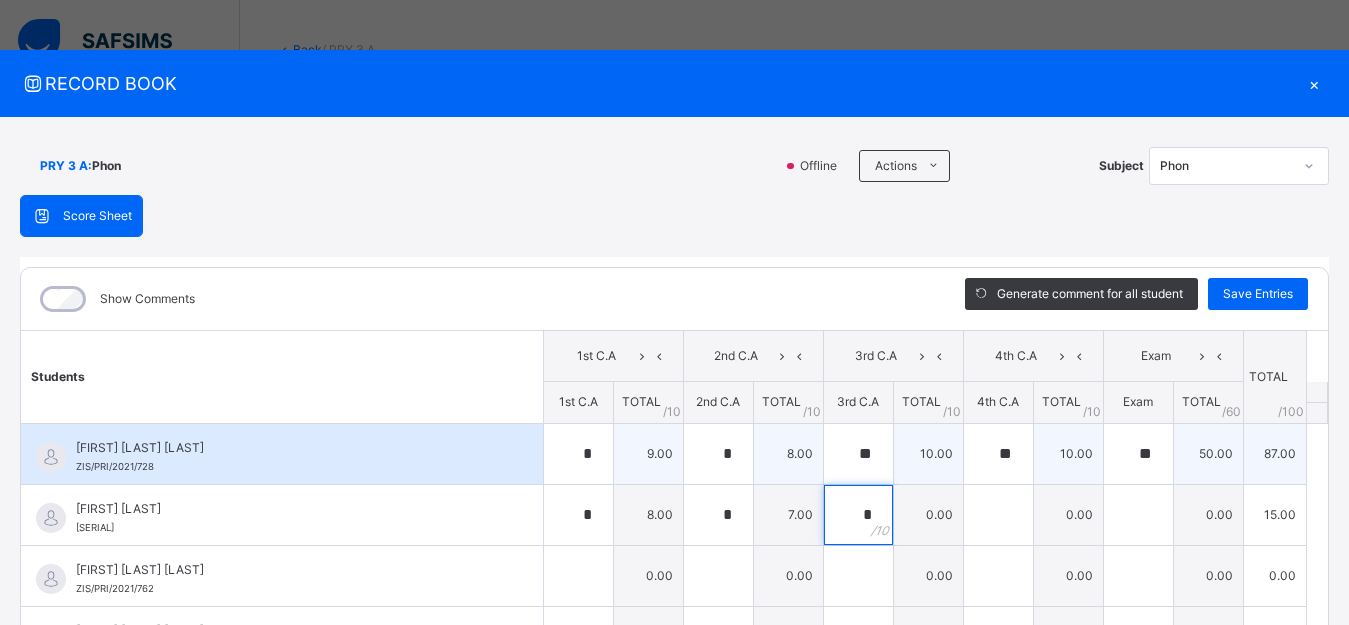 type on "*" 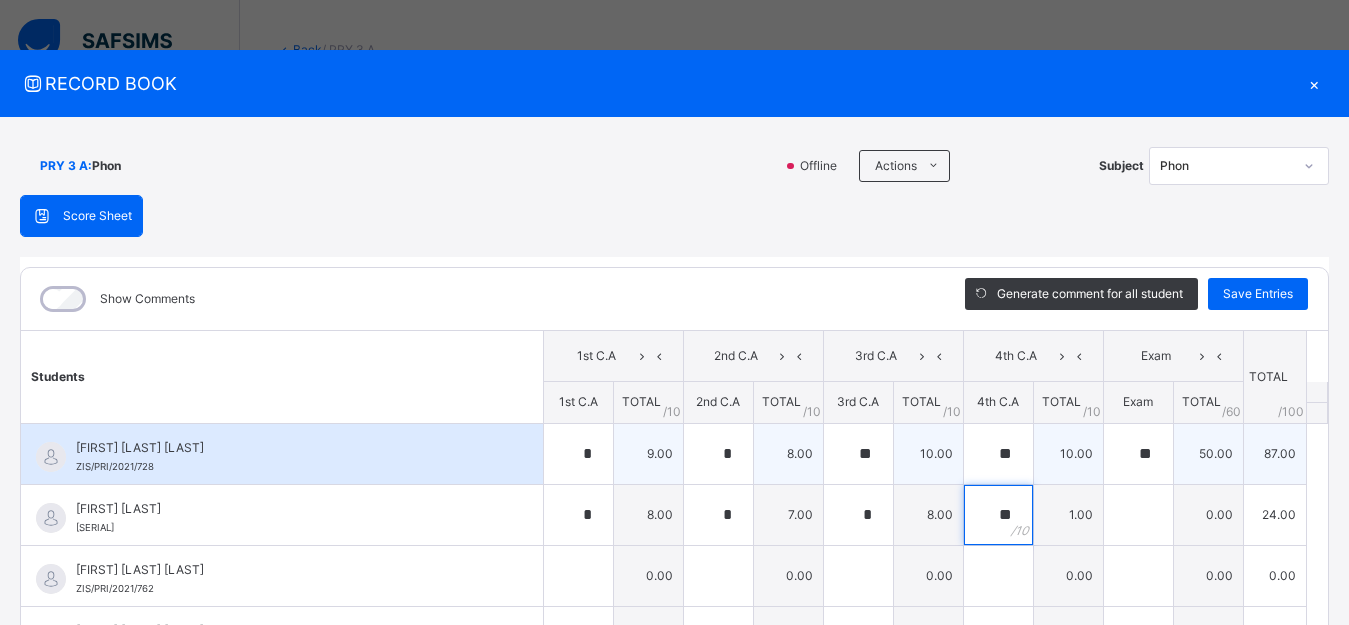 type on "**" 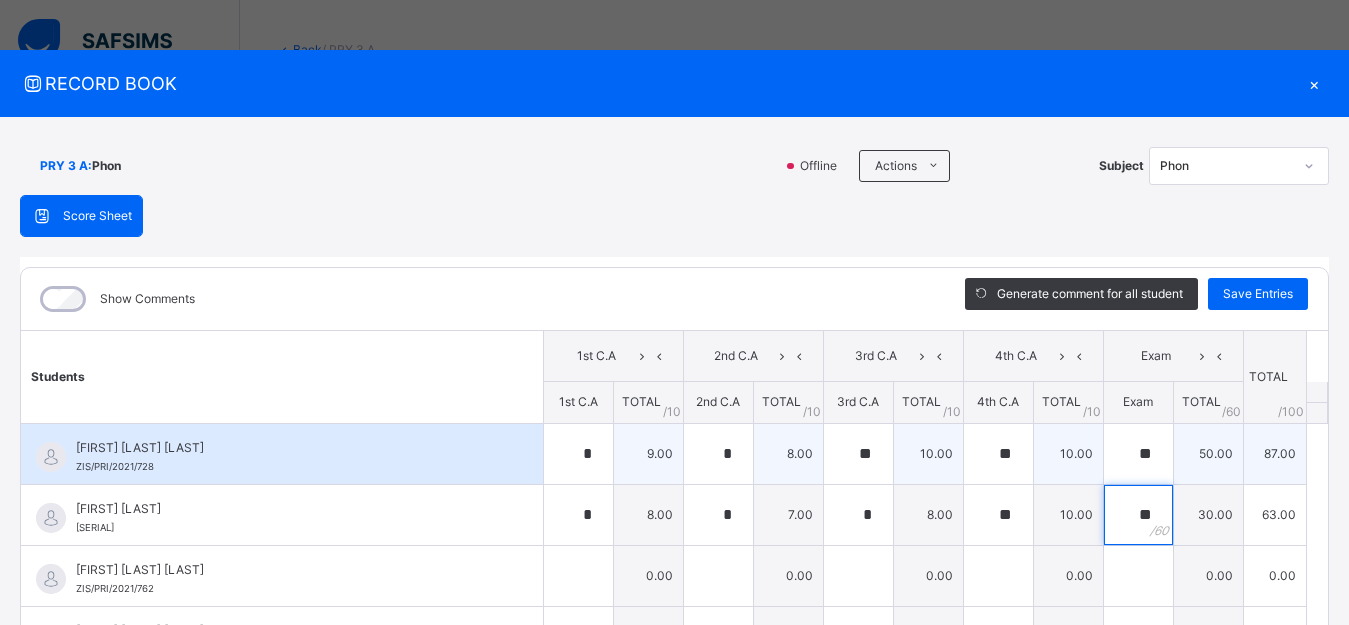 type on "**" 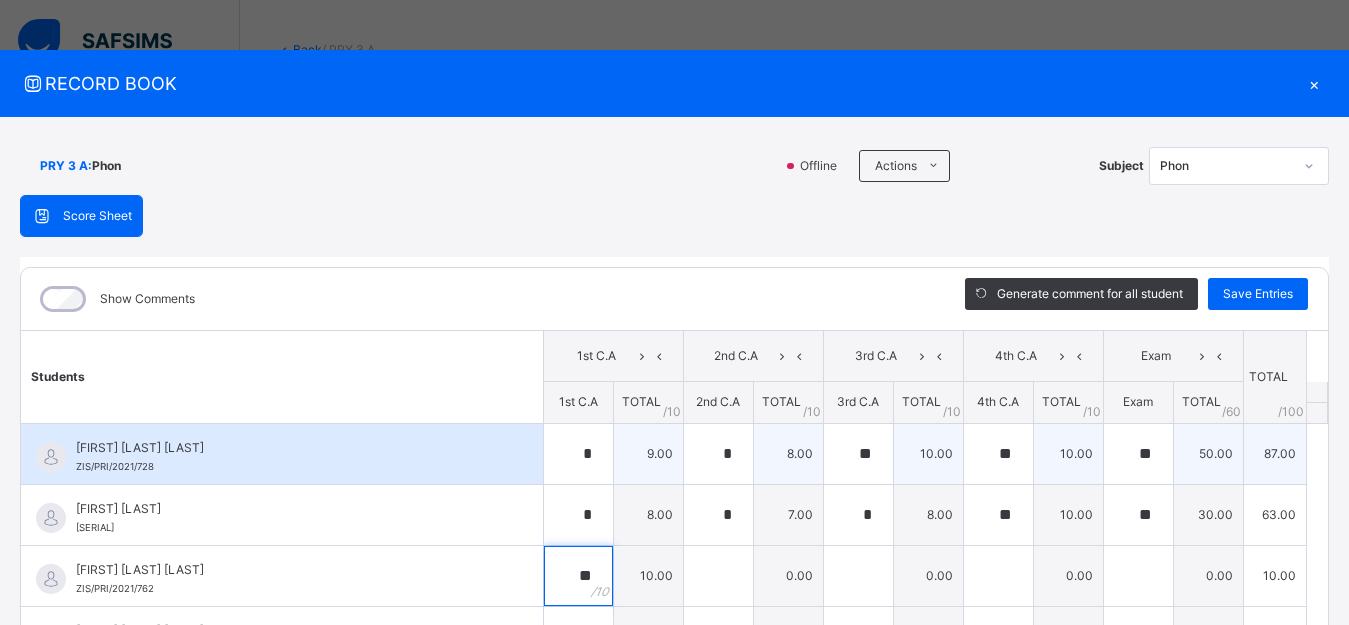 type on "**" 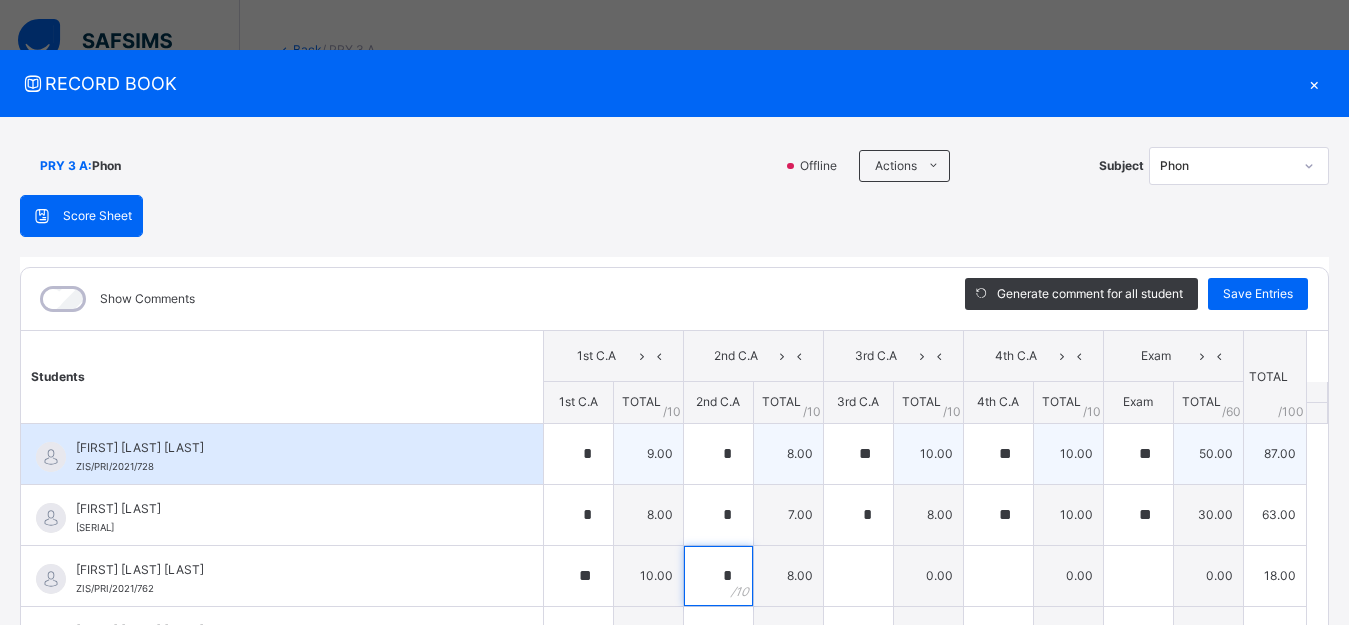 type on "*" 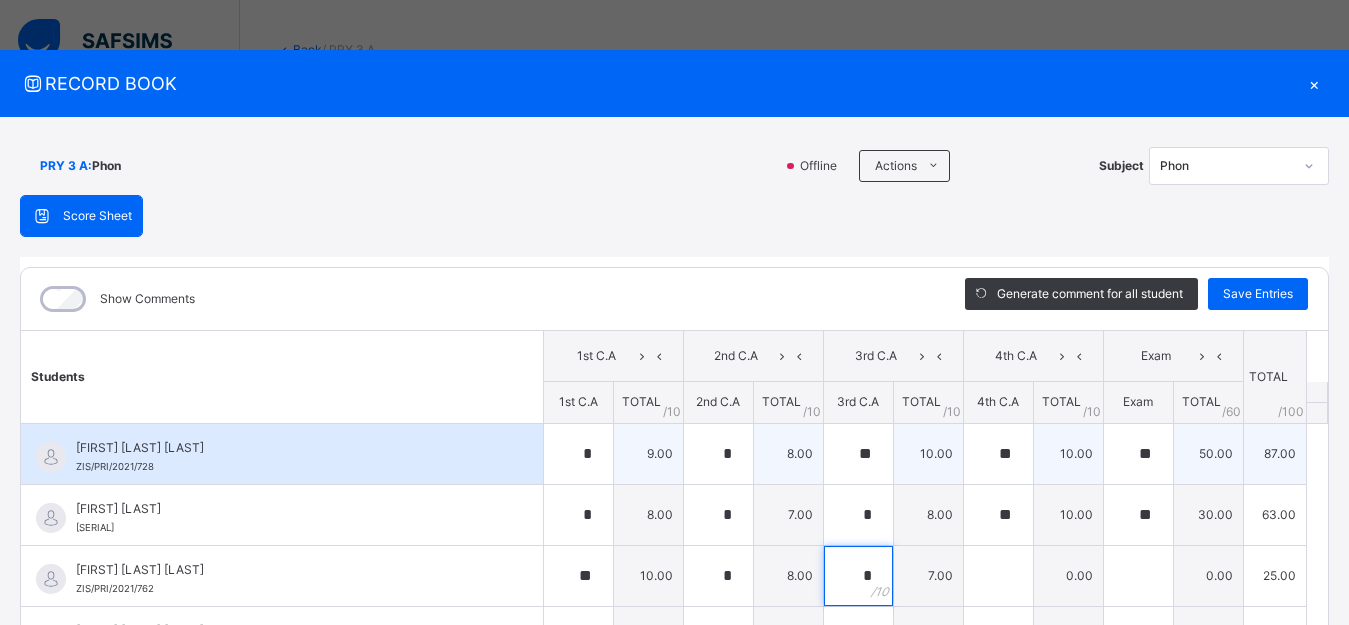 type on "*" 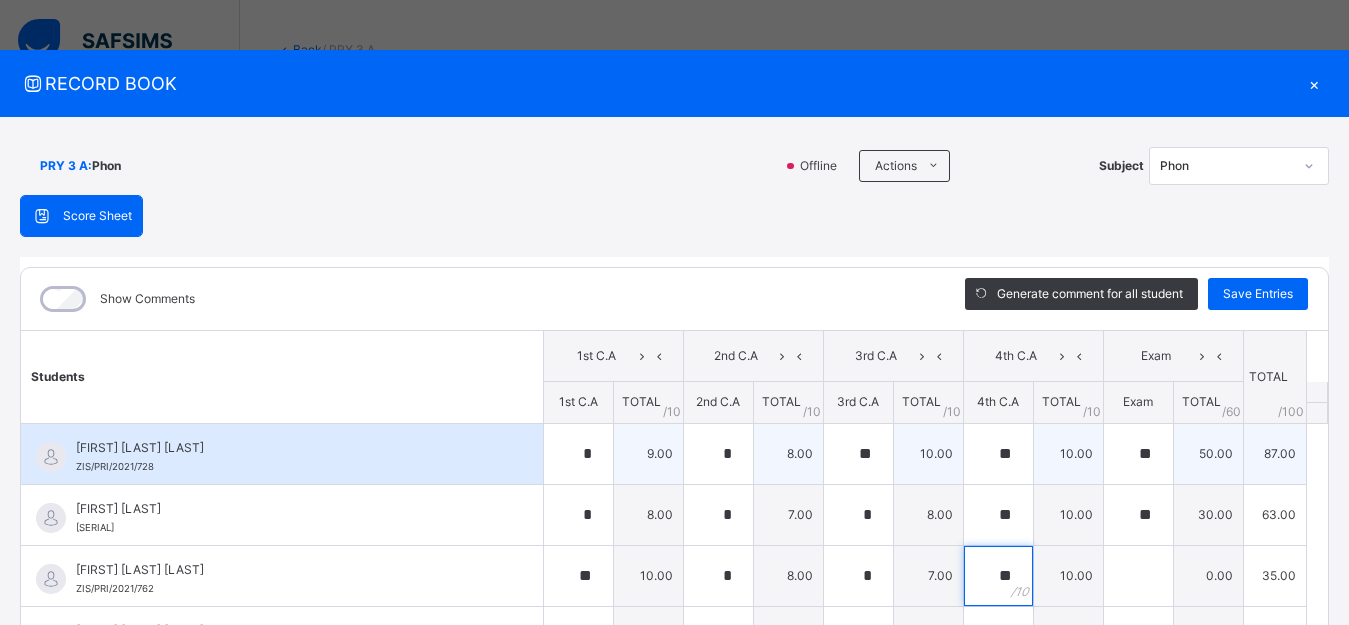 type on "**" 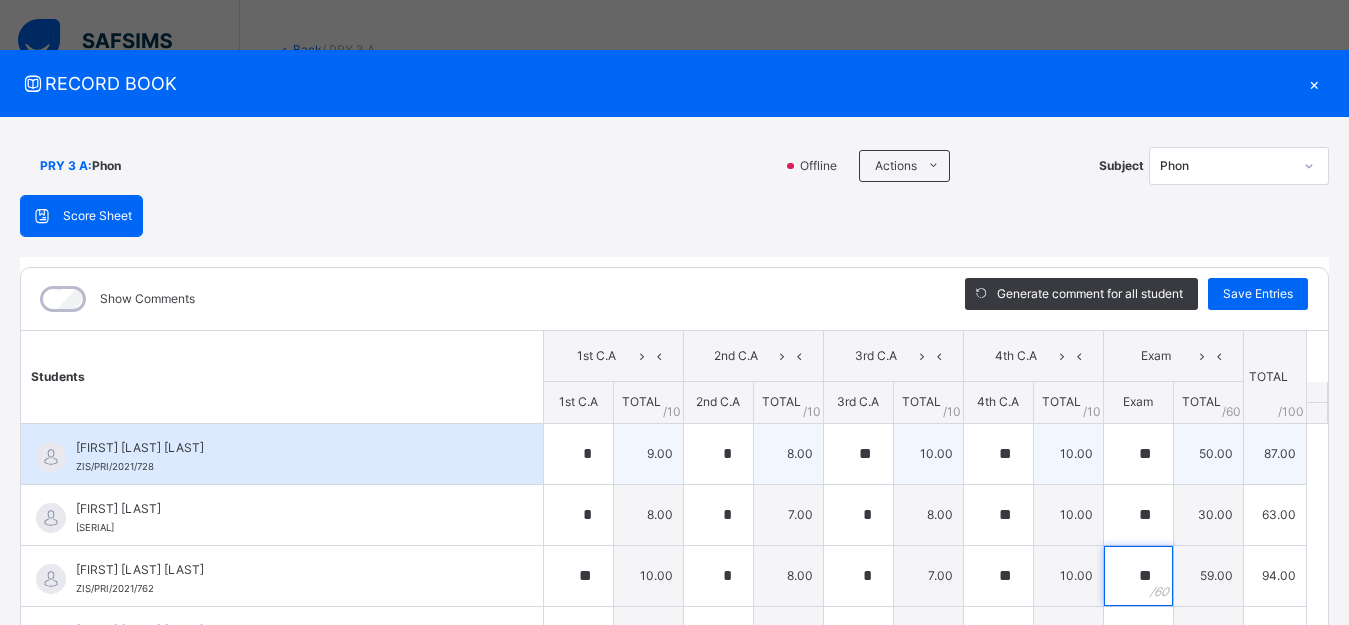 type on "**" 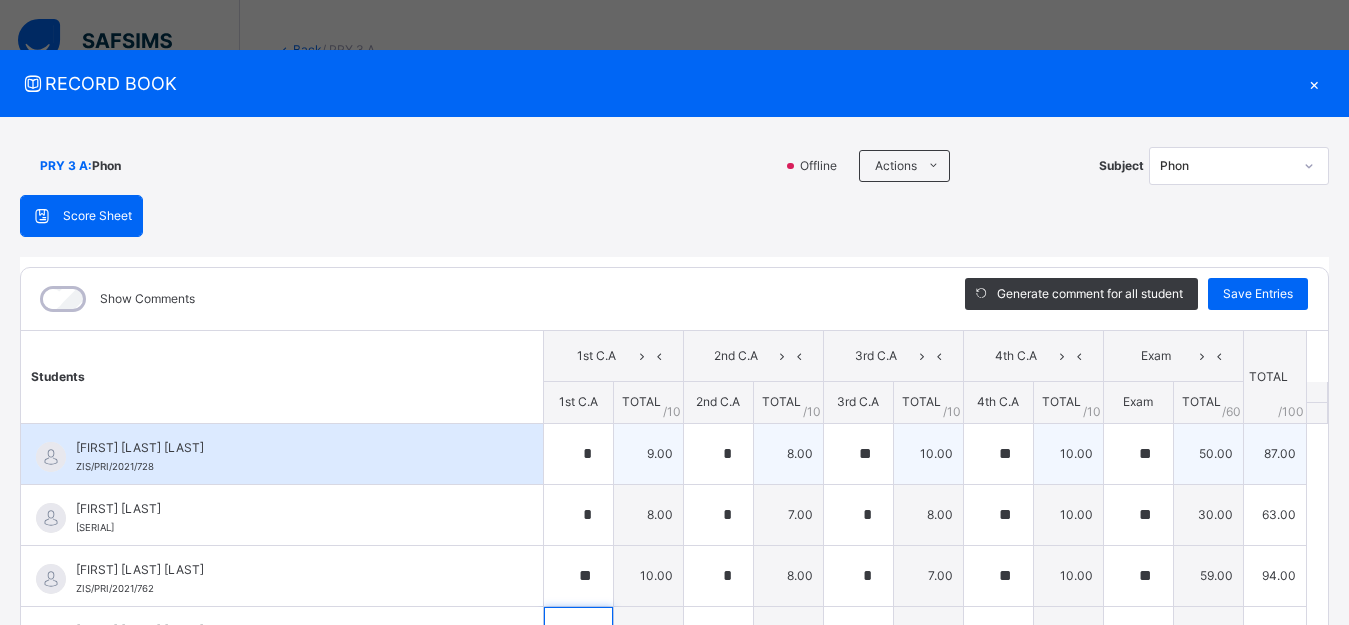 scroll, scrollTop: 42, scrollLeft: 0, axis: vertical 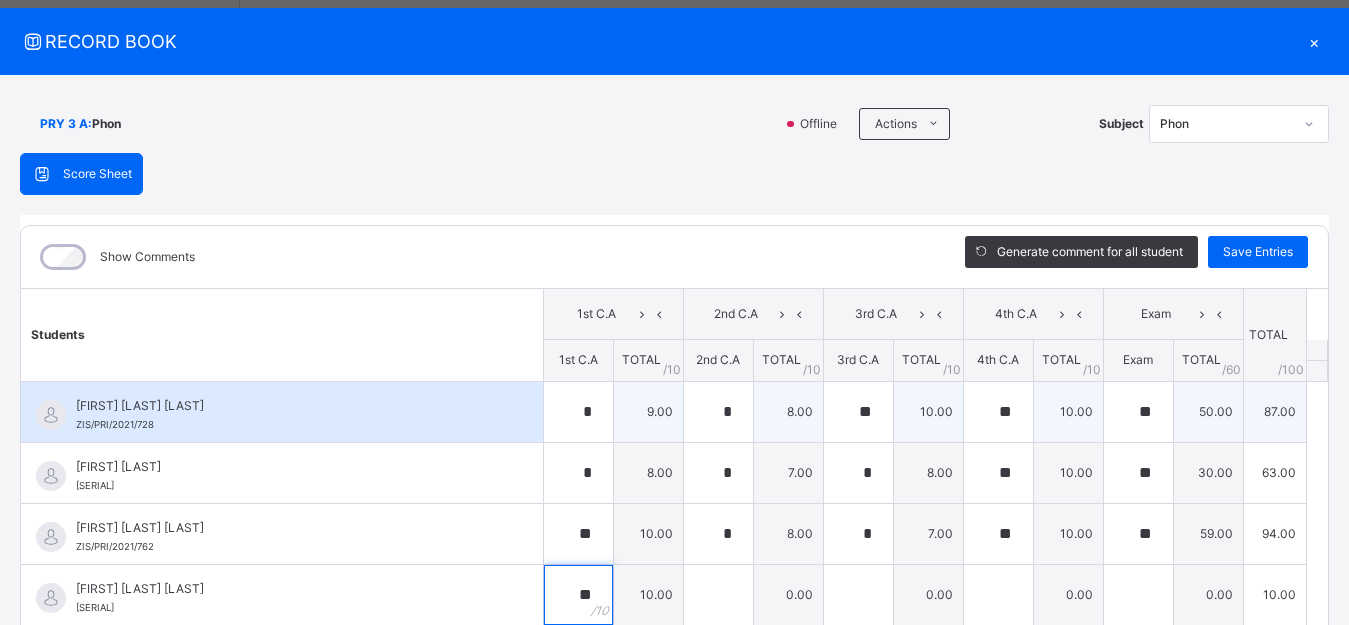 type on "**" 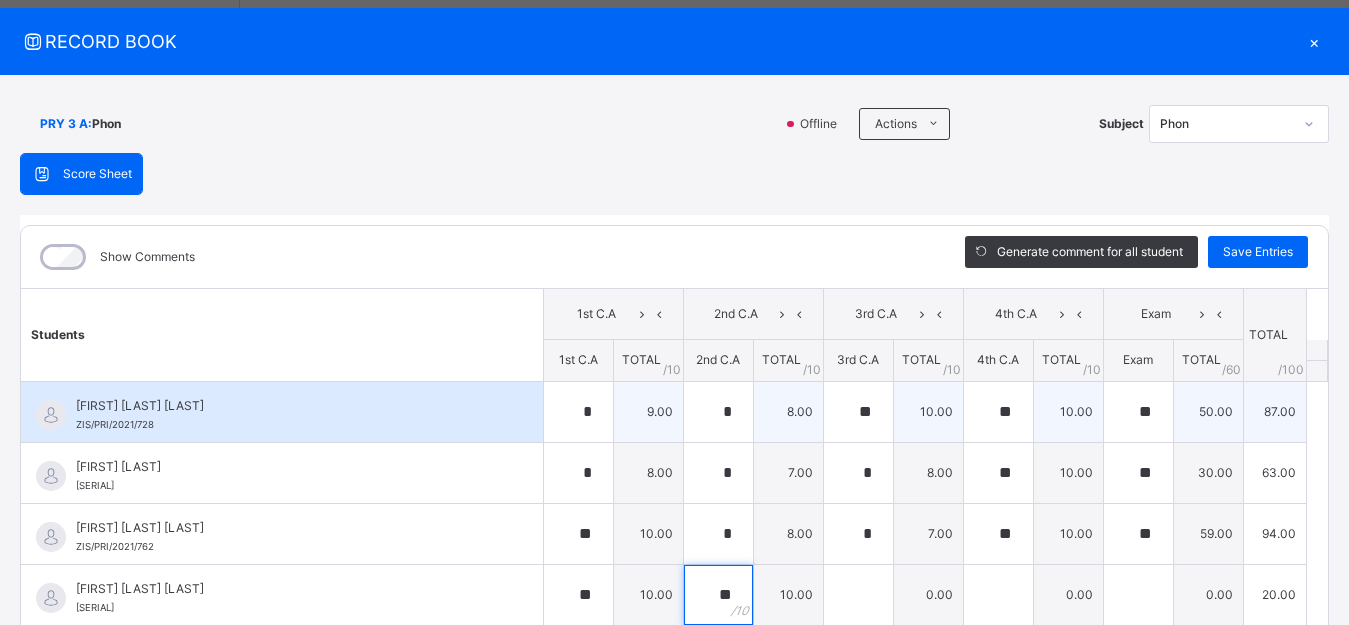 type on "**" 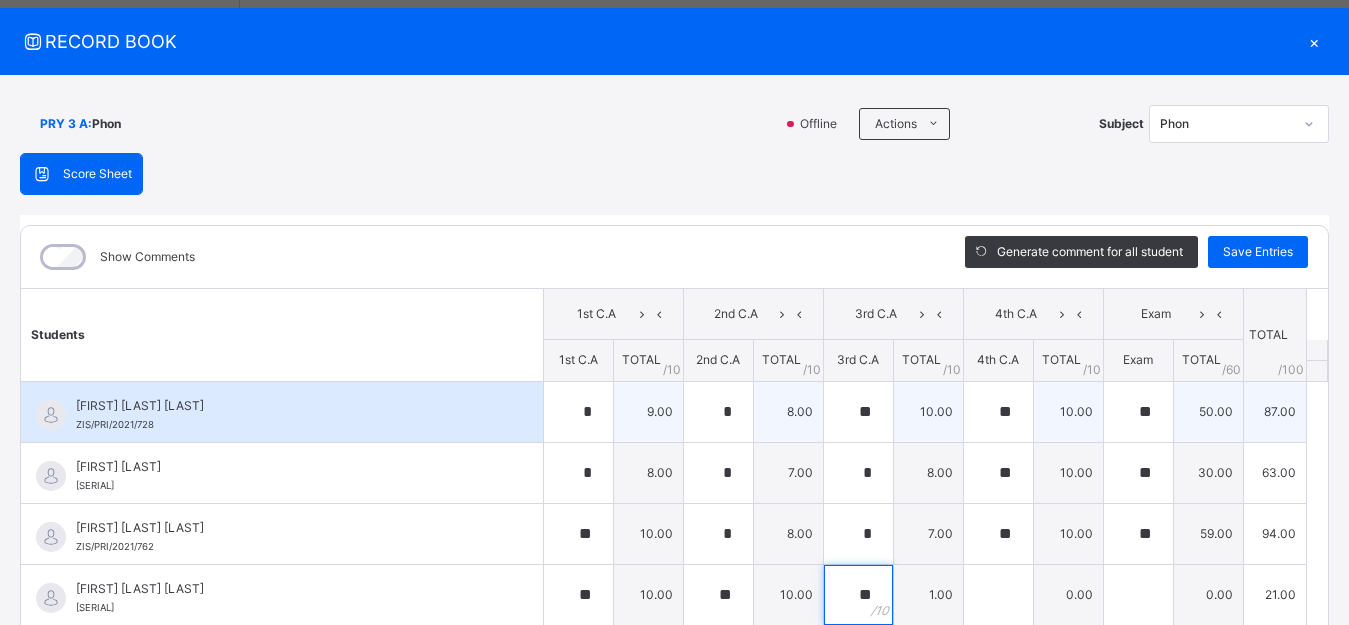 type on "**" 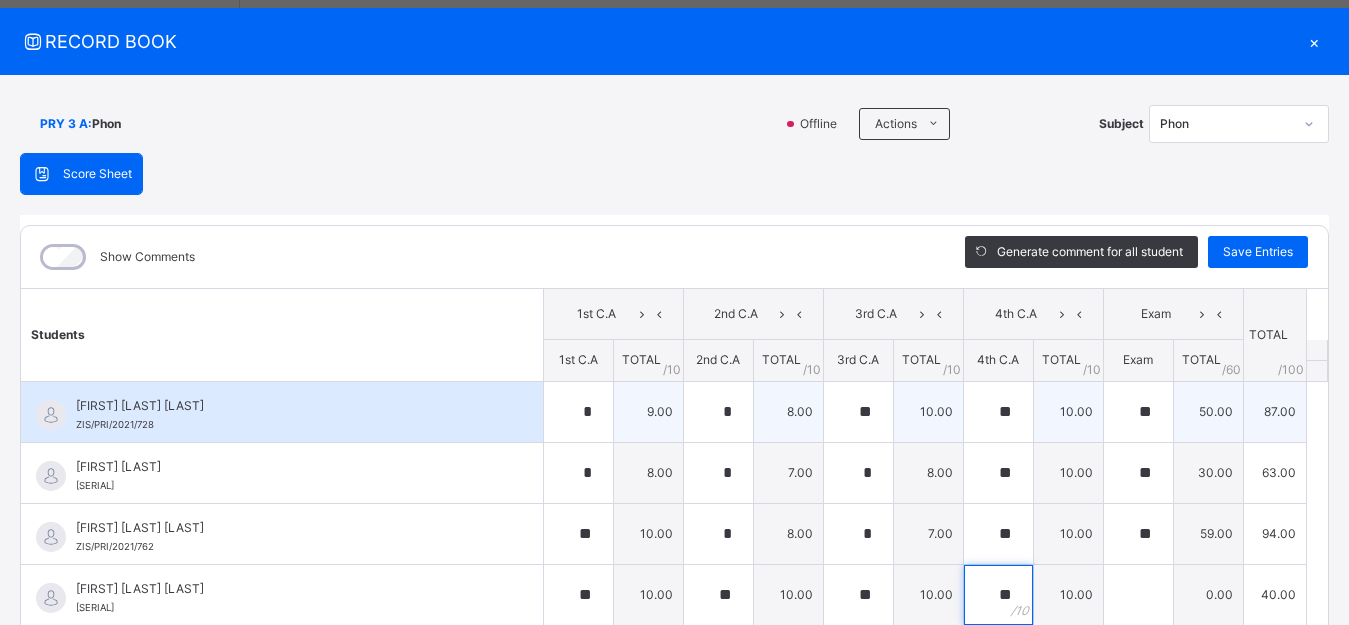 type on "**" 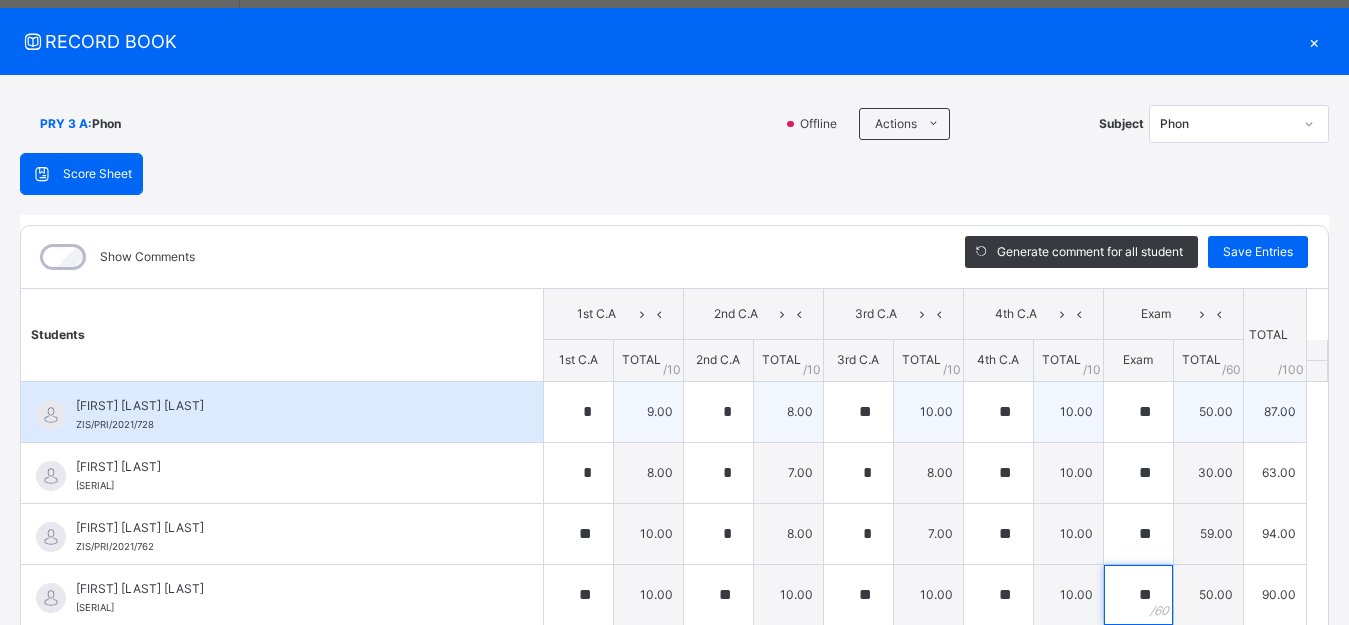 type on "**" 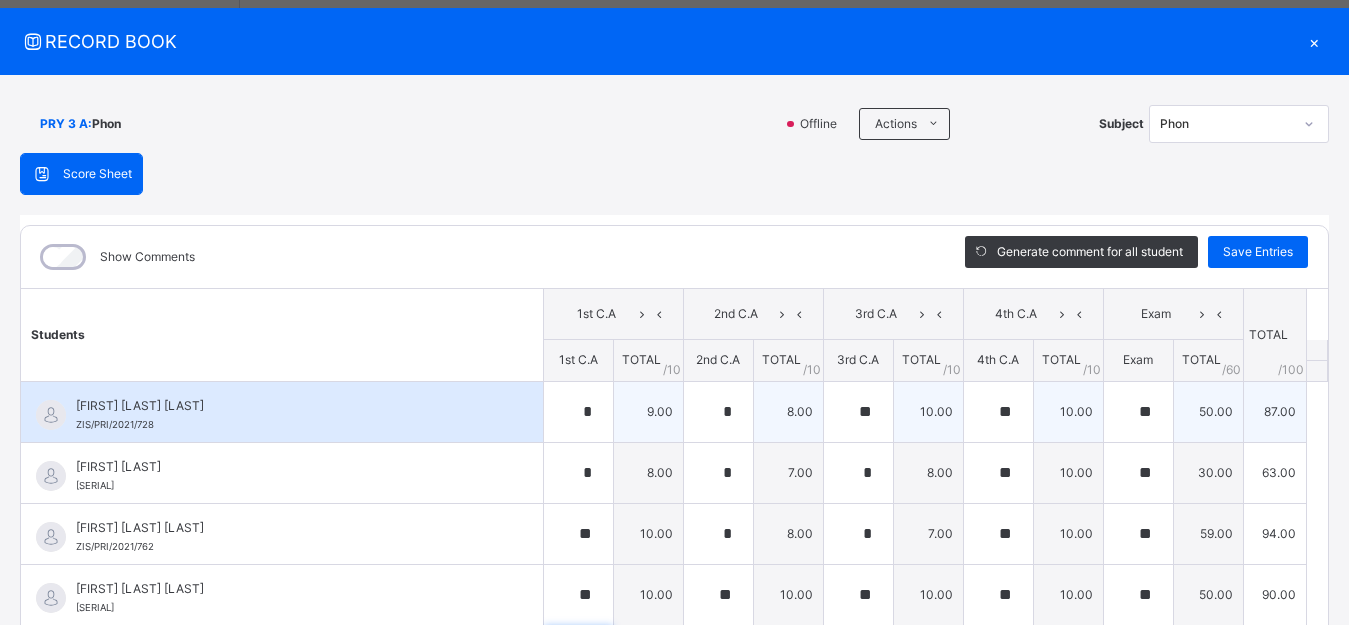 scroll, scrollTop: 286, scrollLeft: 0, axis: vertical 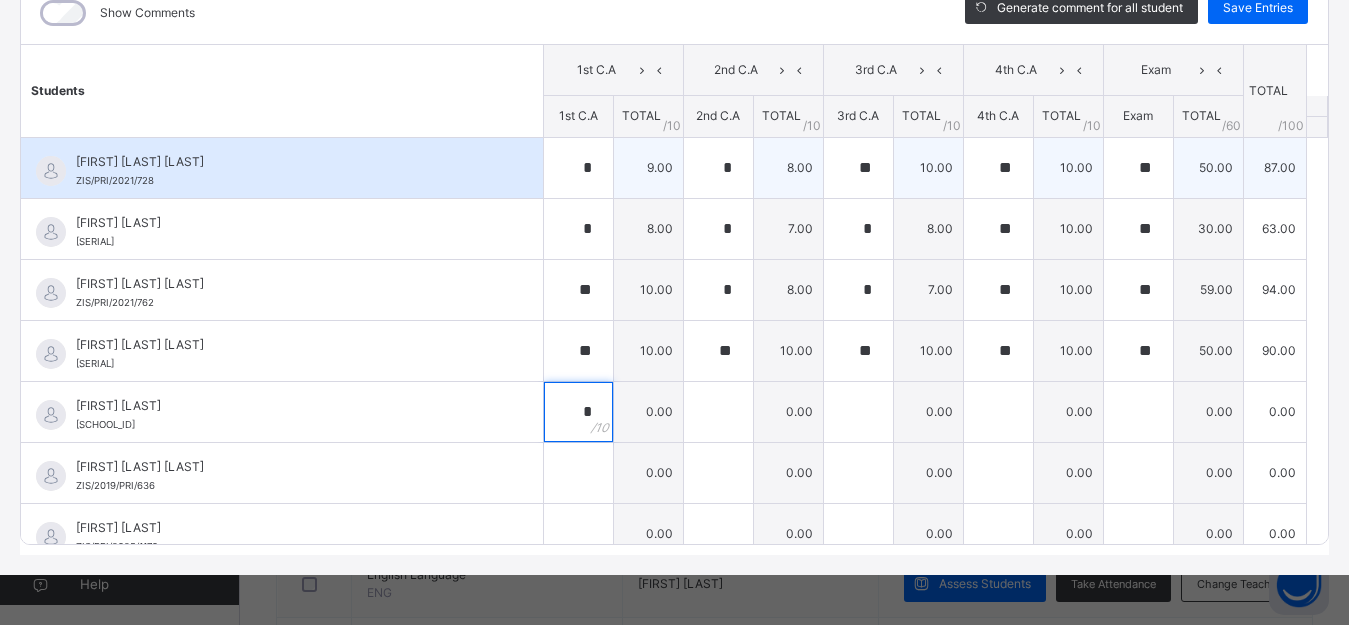 type on "*" 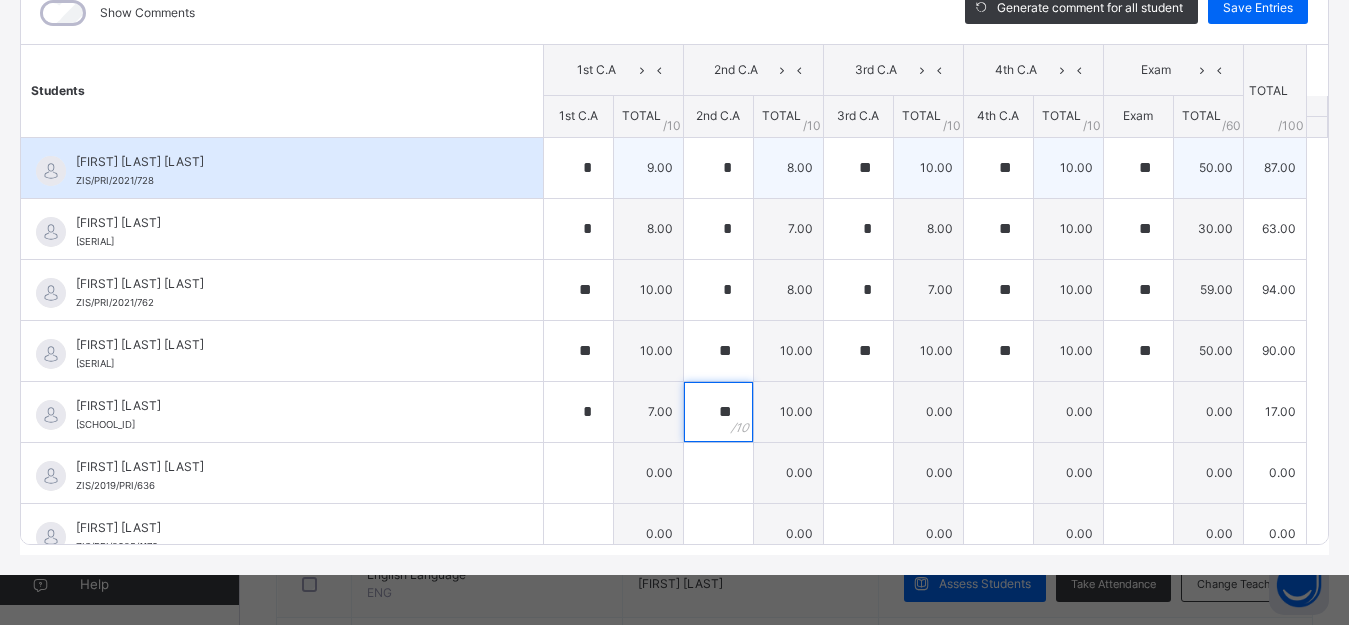 type on "**" 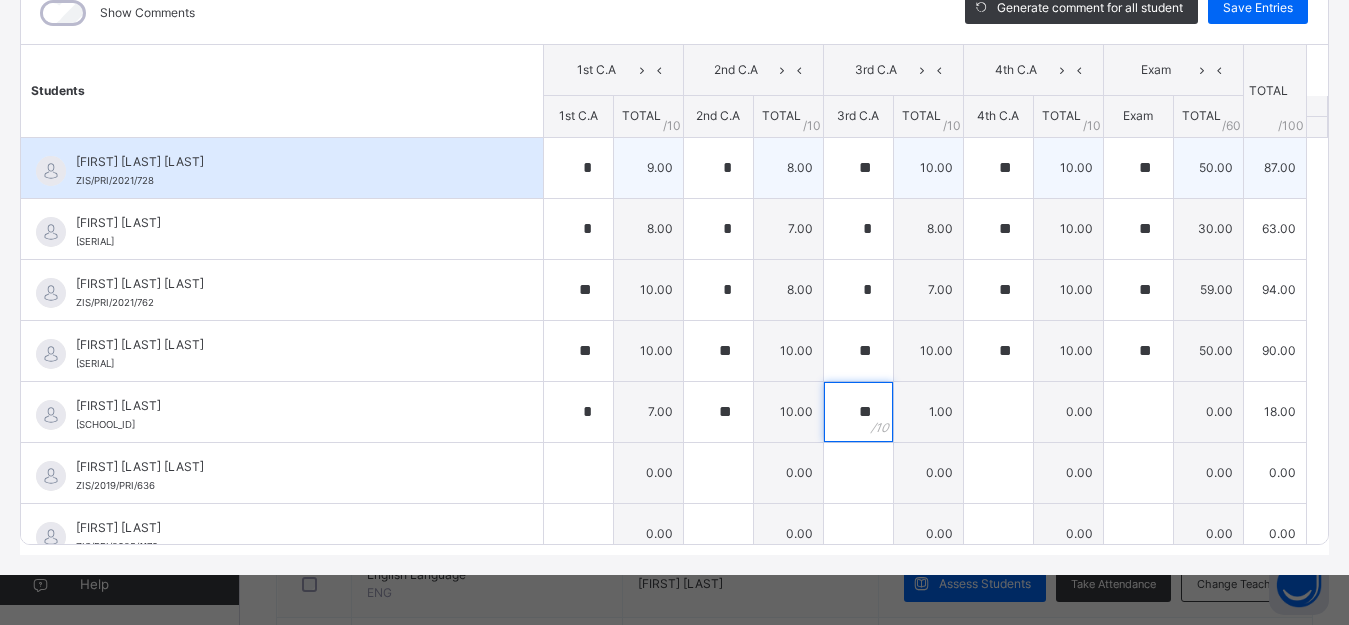 type on "**" 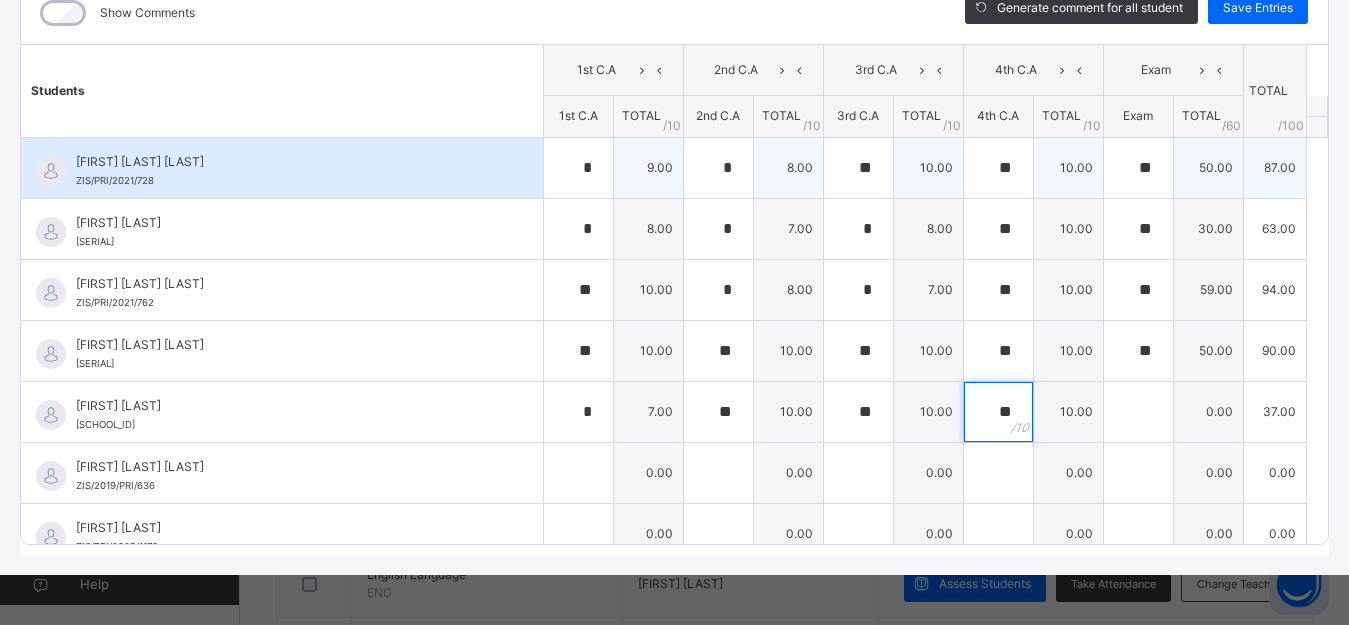 type on "**" 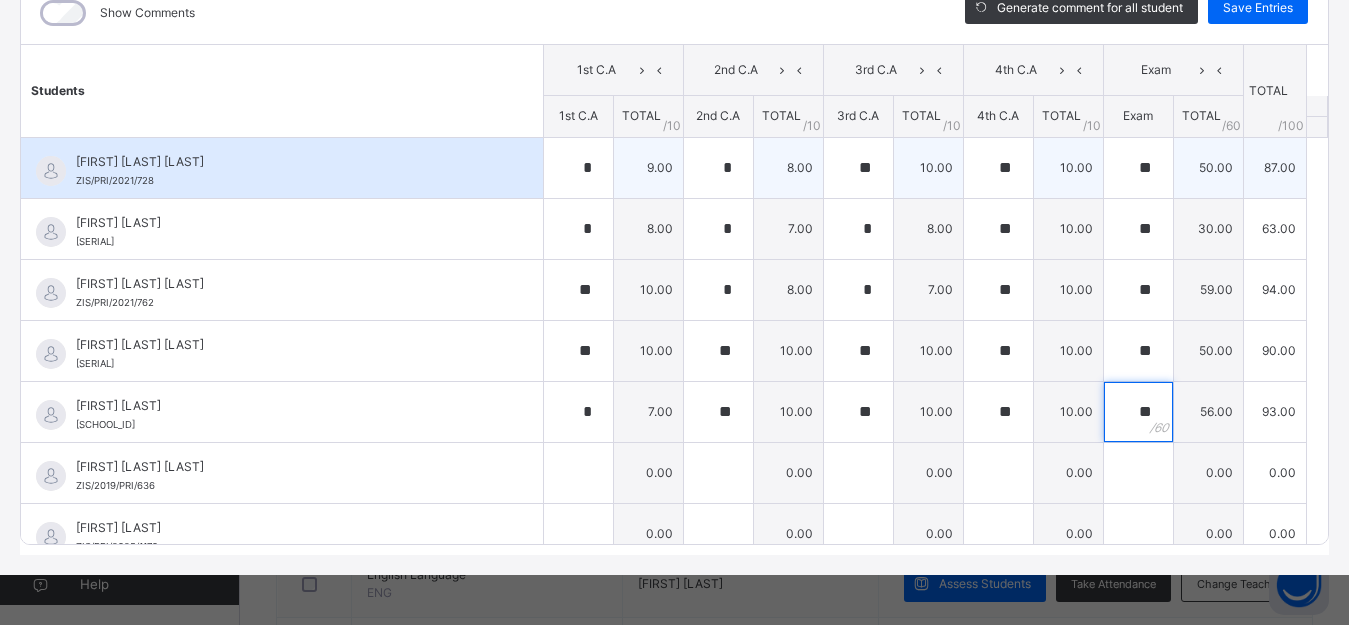 type on "**" 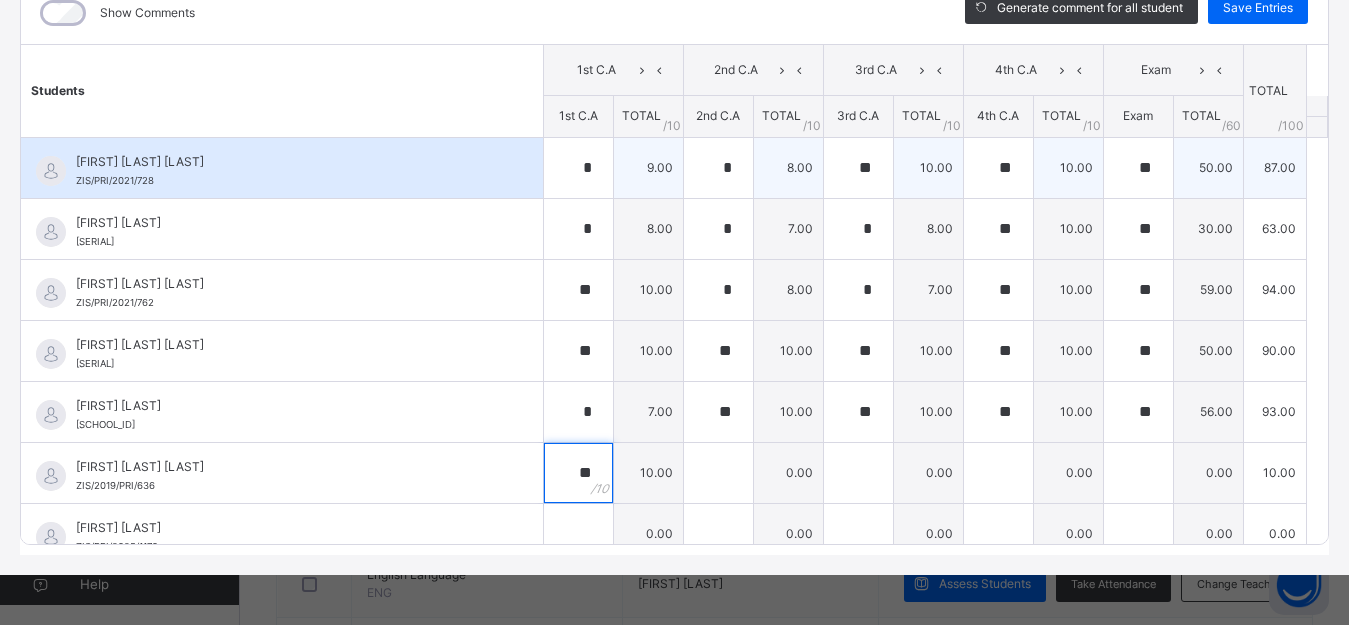 type on "**" 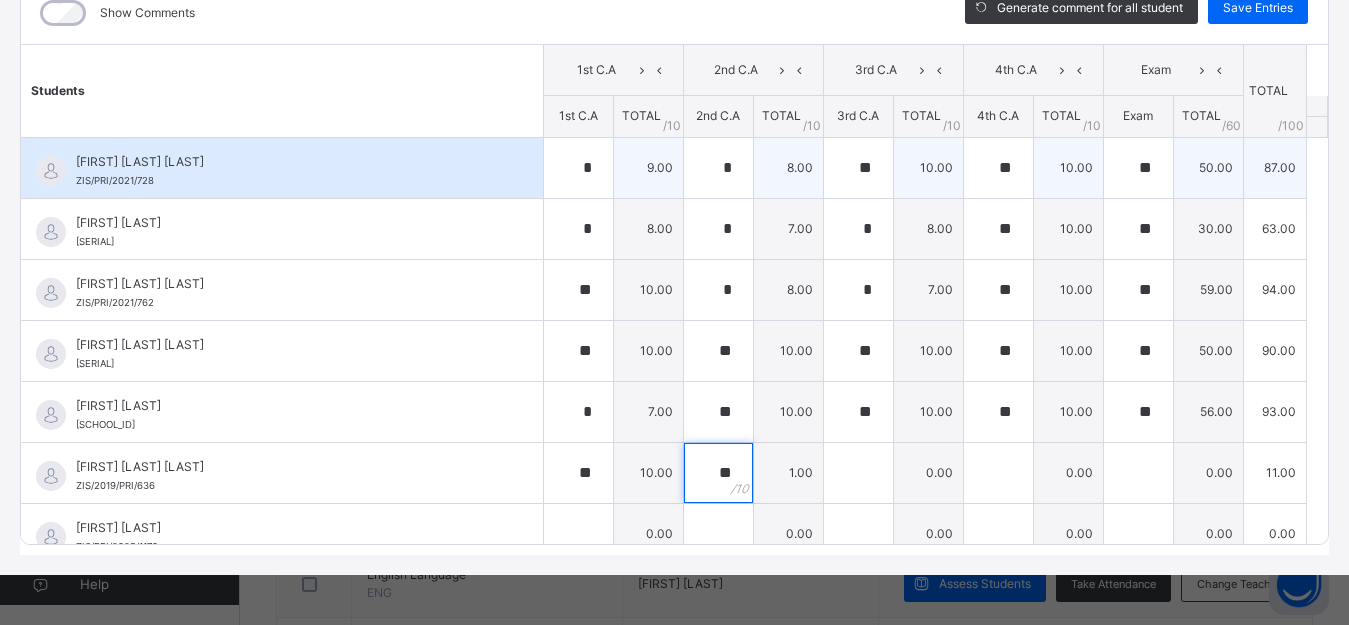 type on "**" 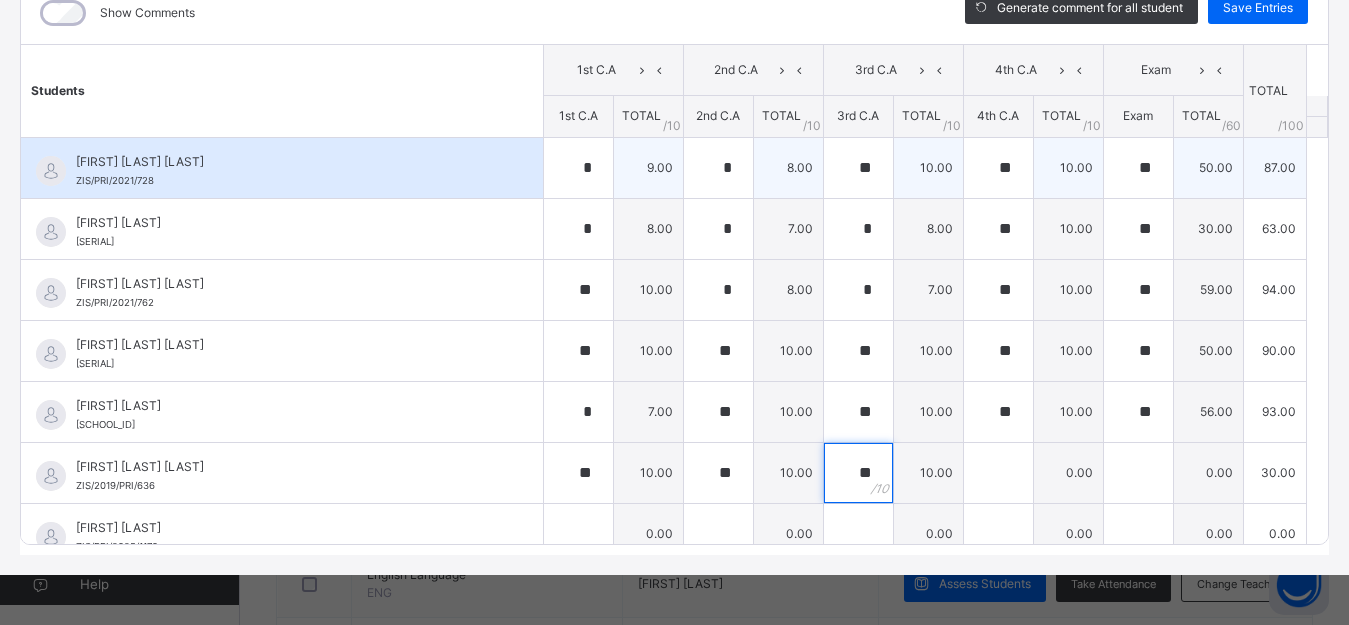 type on "**" 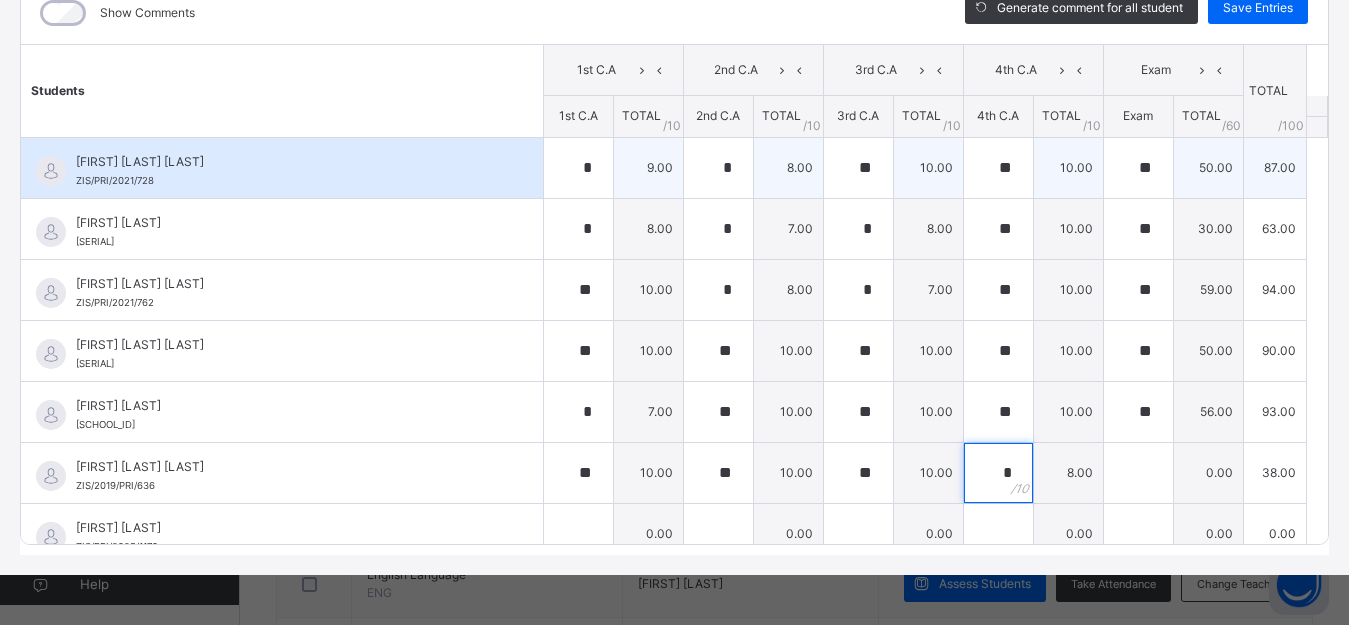 type on "*" 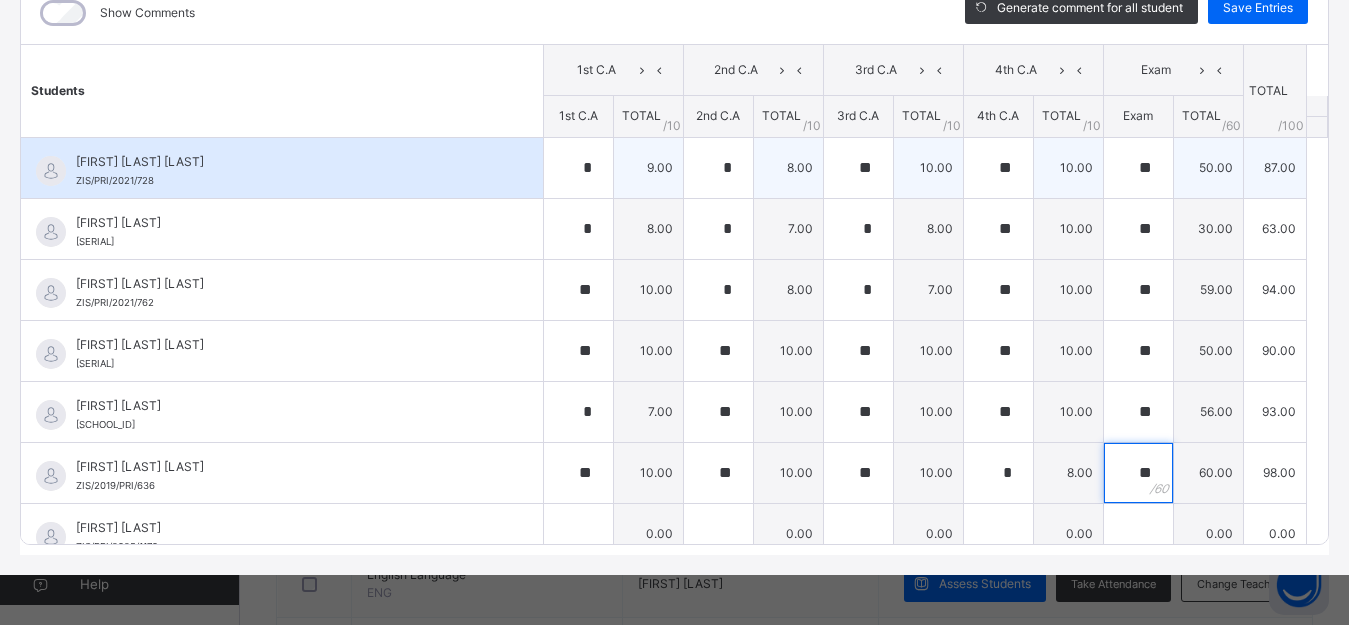 type on "**" 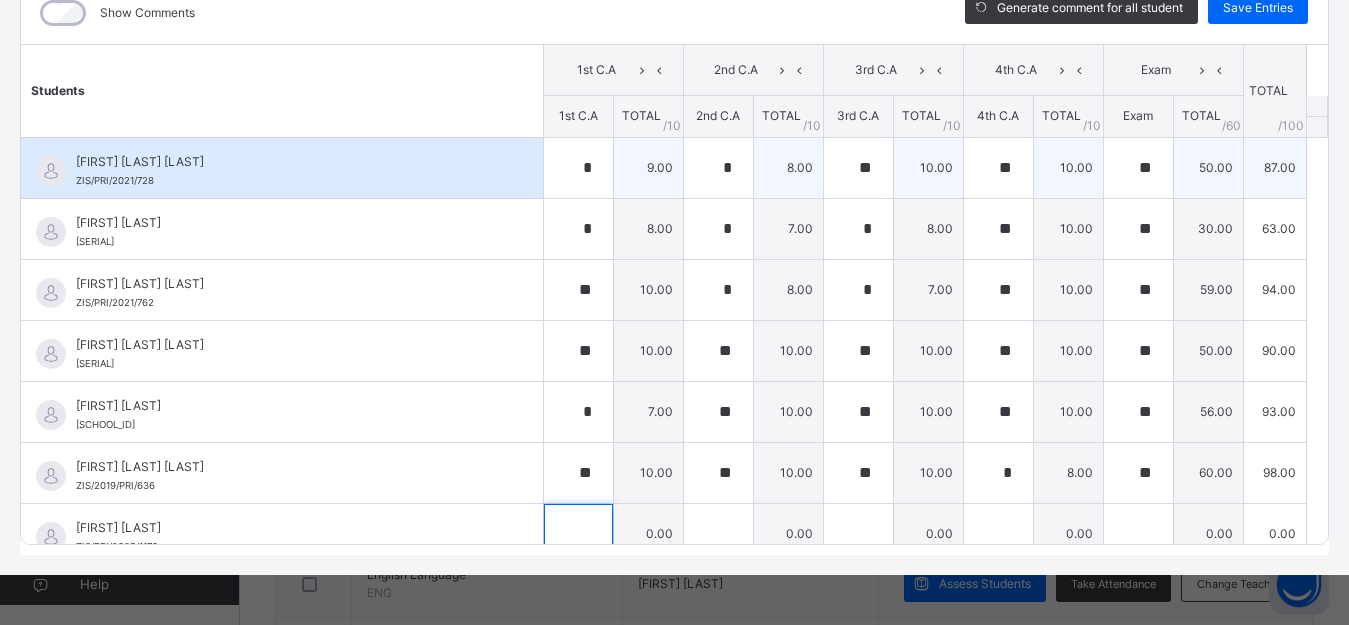 scroll, scrollTop: 20, scrollLeft: 0, axis: vertical 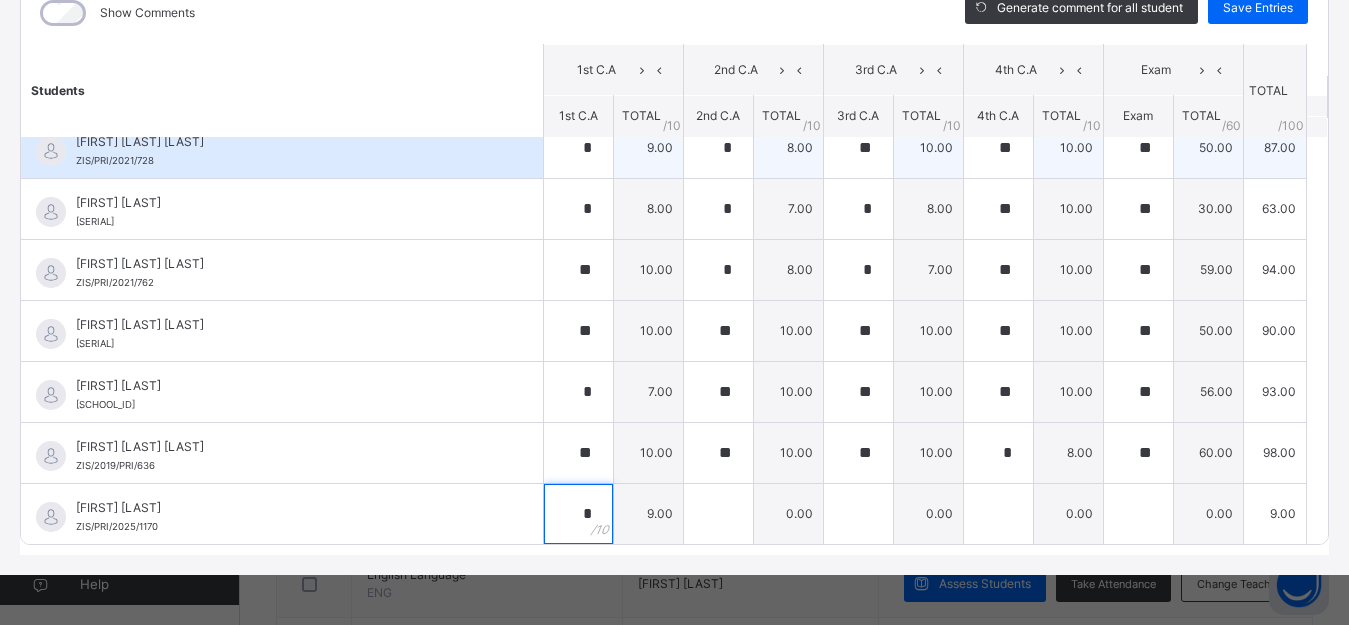 type on "*" 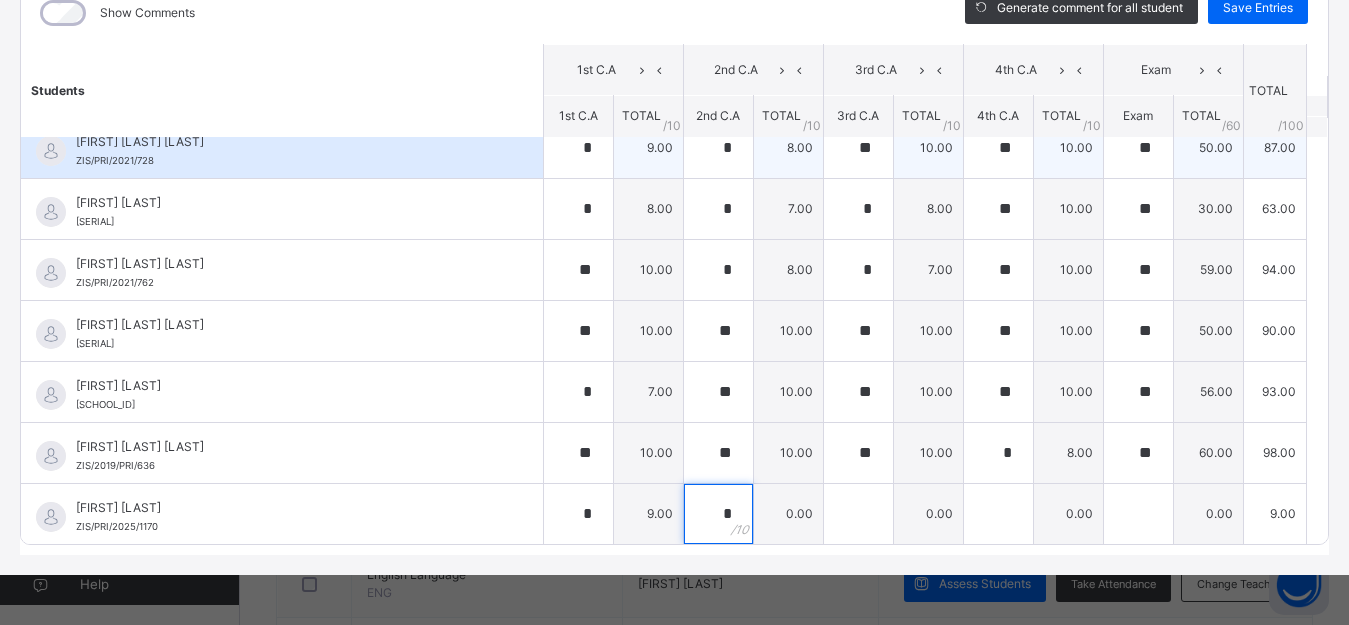 type on "*" 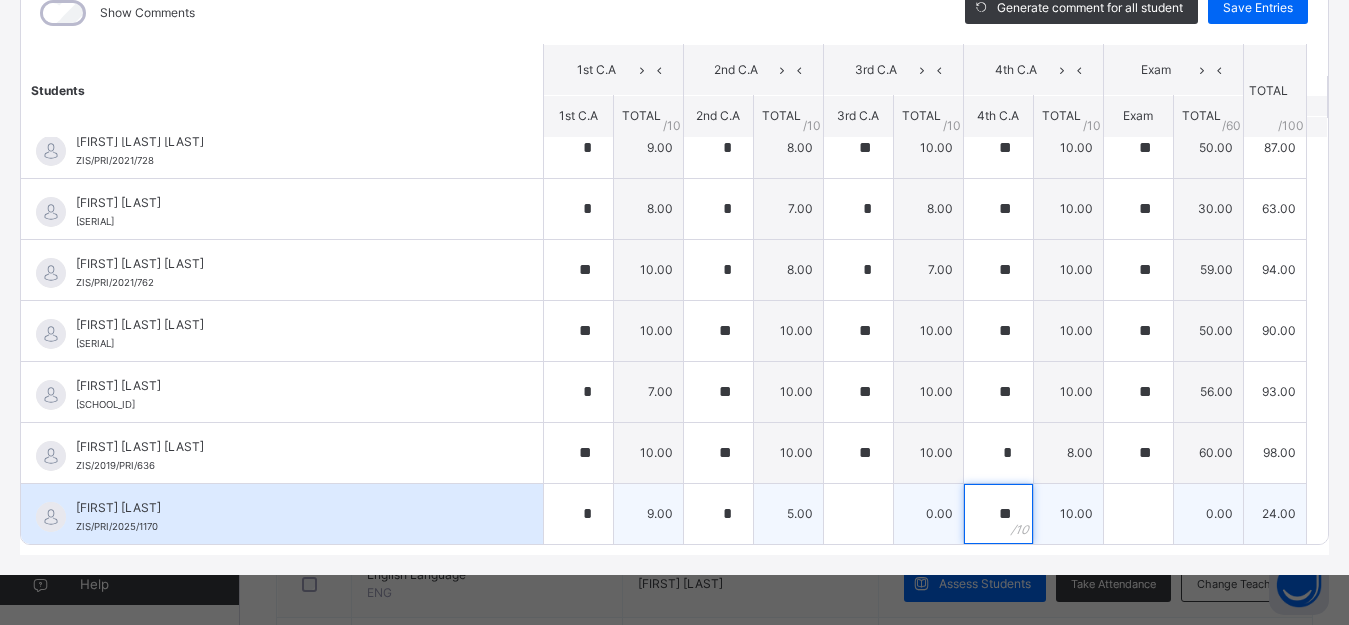 type on "**" 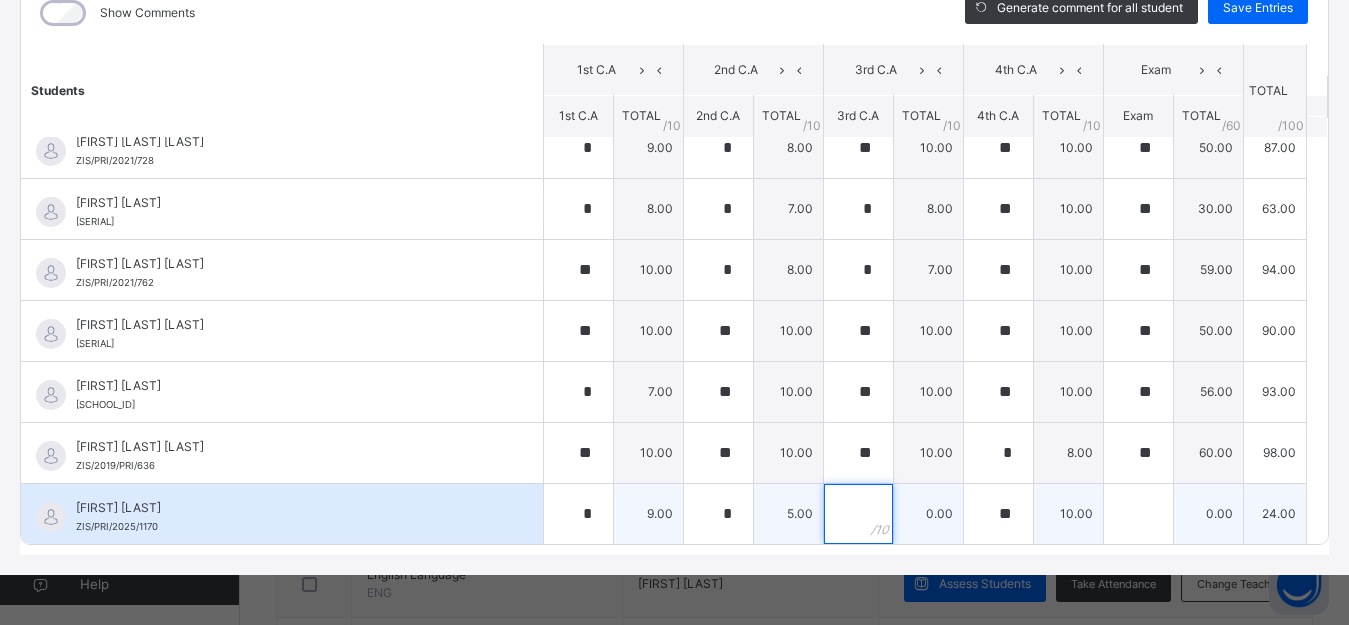 click at bounding box center [858, 514] 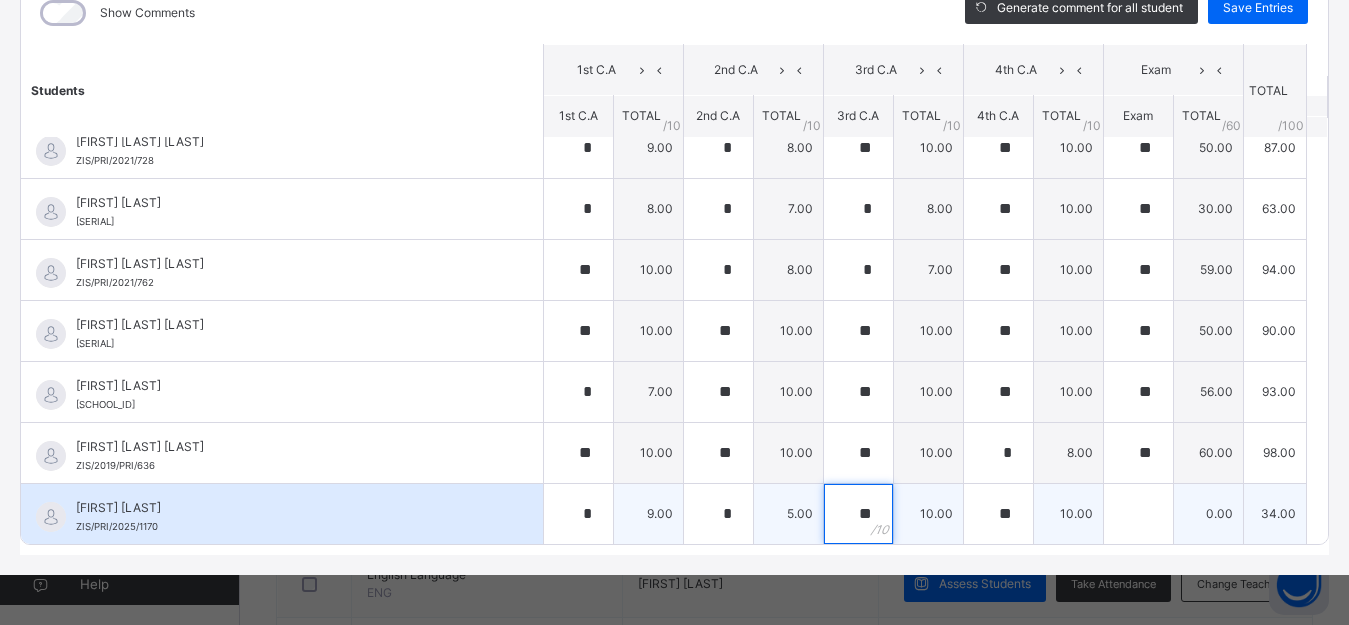 type on "**" 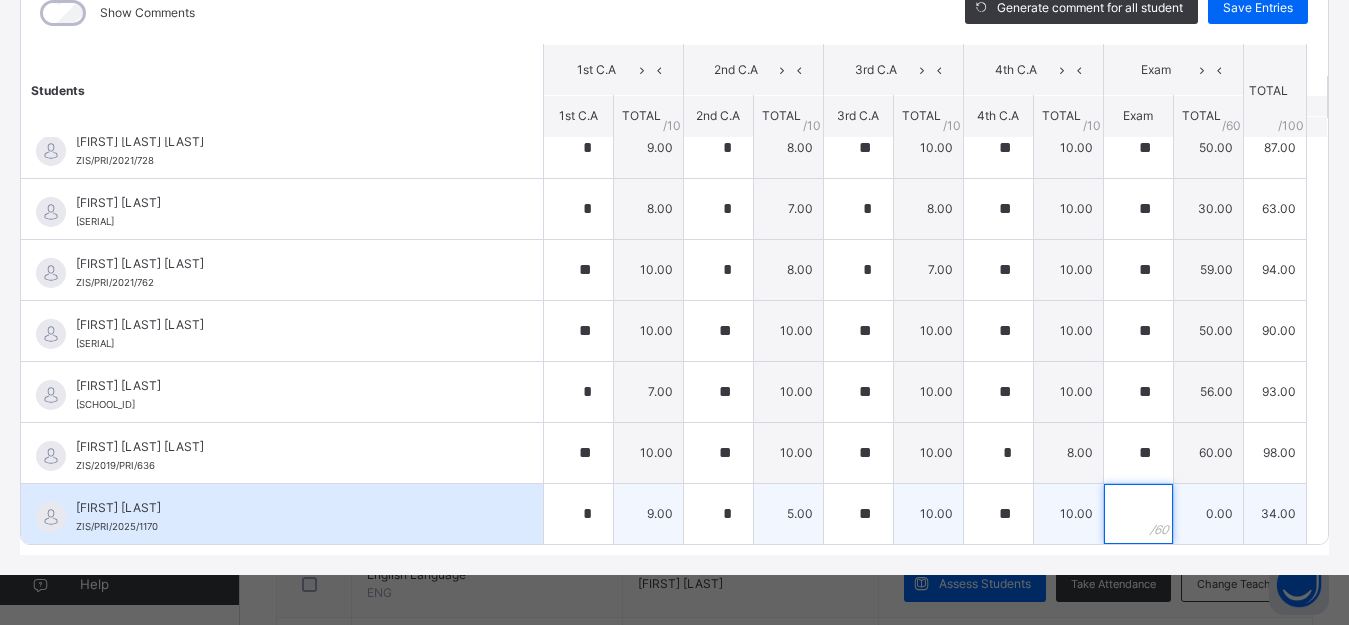 click at bounding box center (1138, 514) 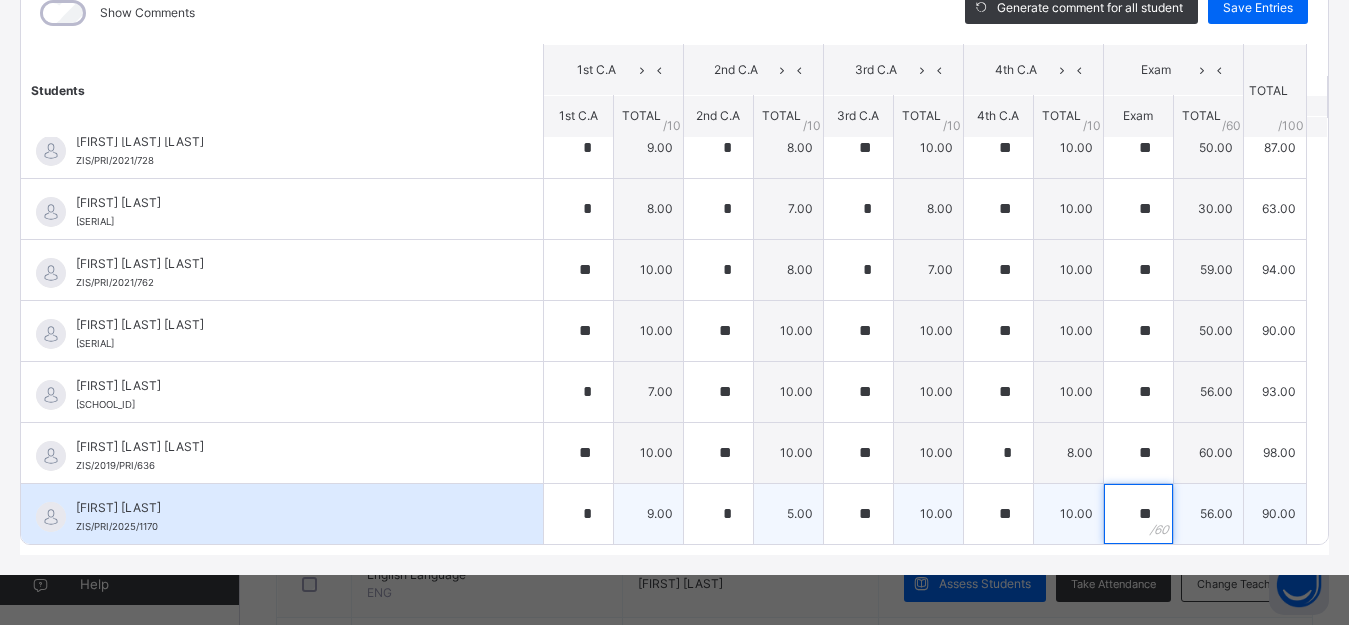 type on "**" 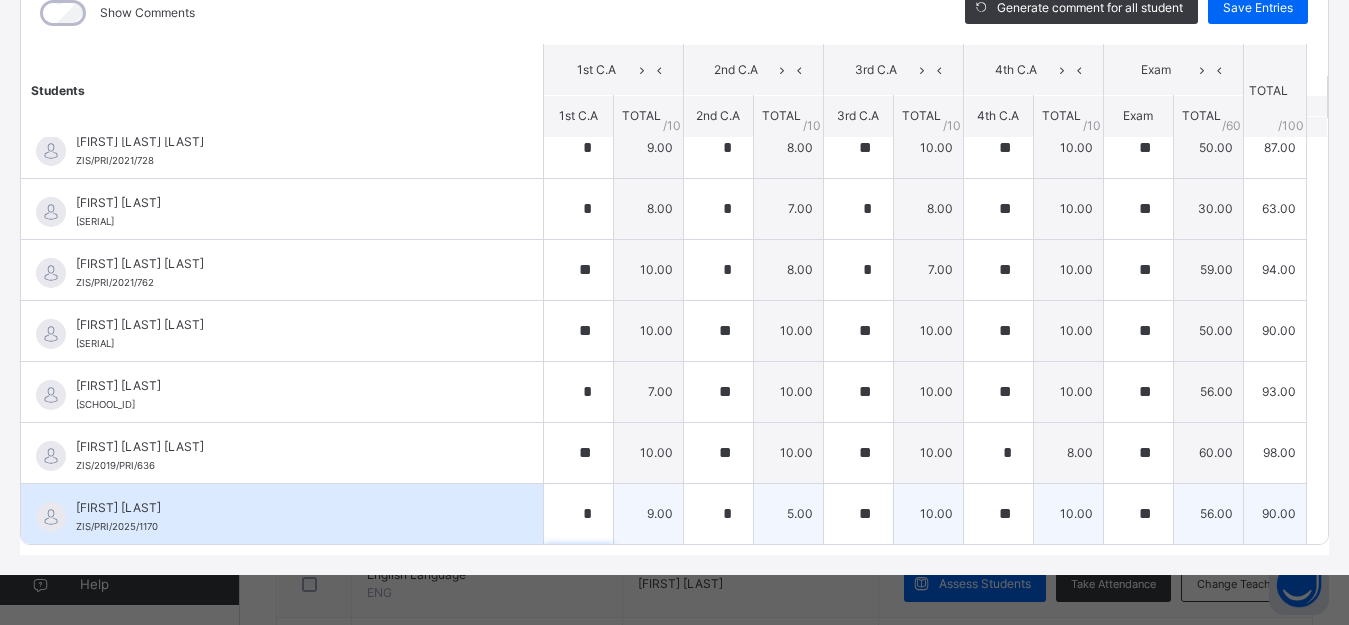 scroll, scrollTop: 301, scrollLeft: 0, axis: vertical 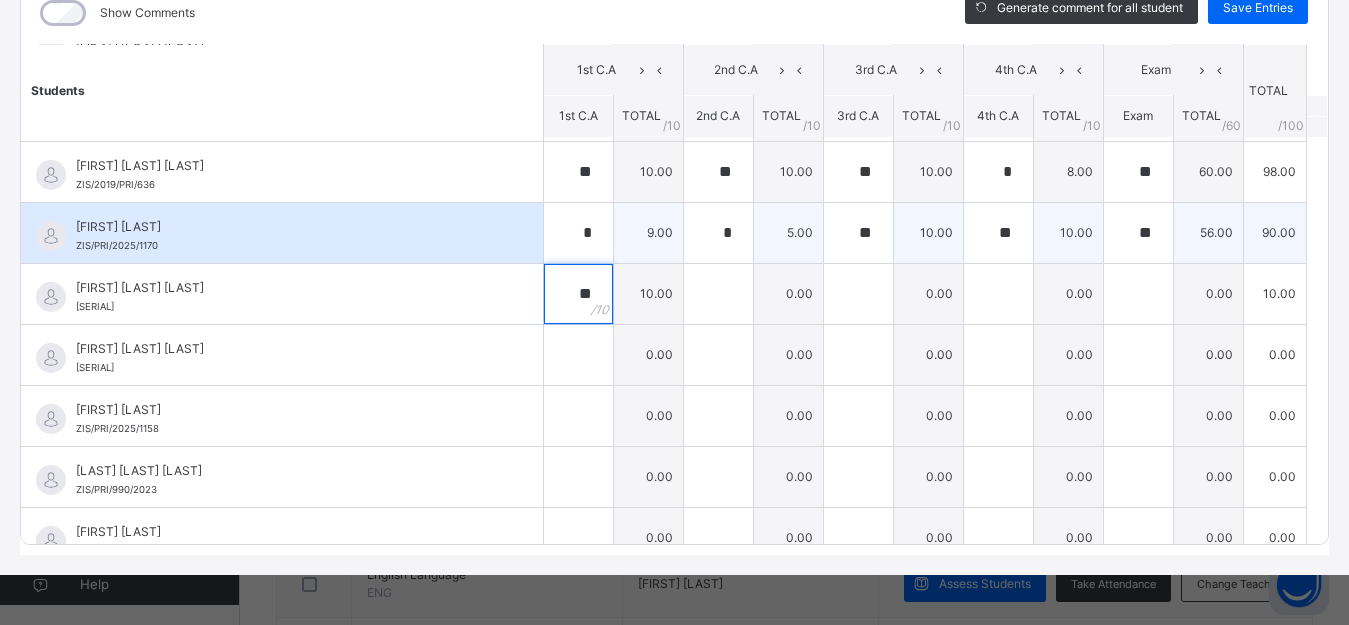 type on "**" 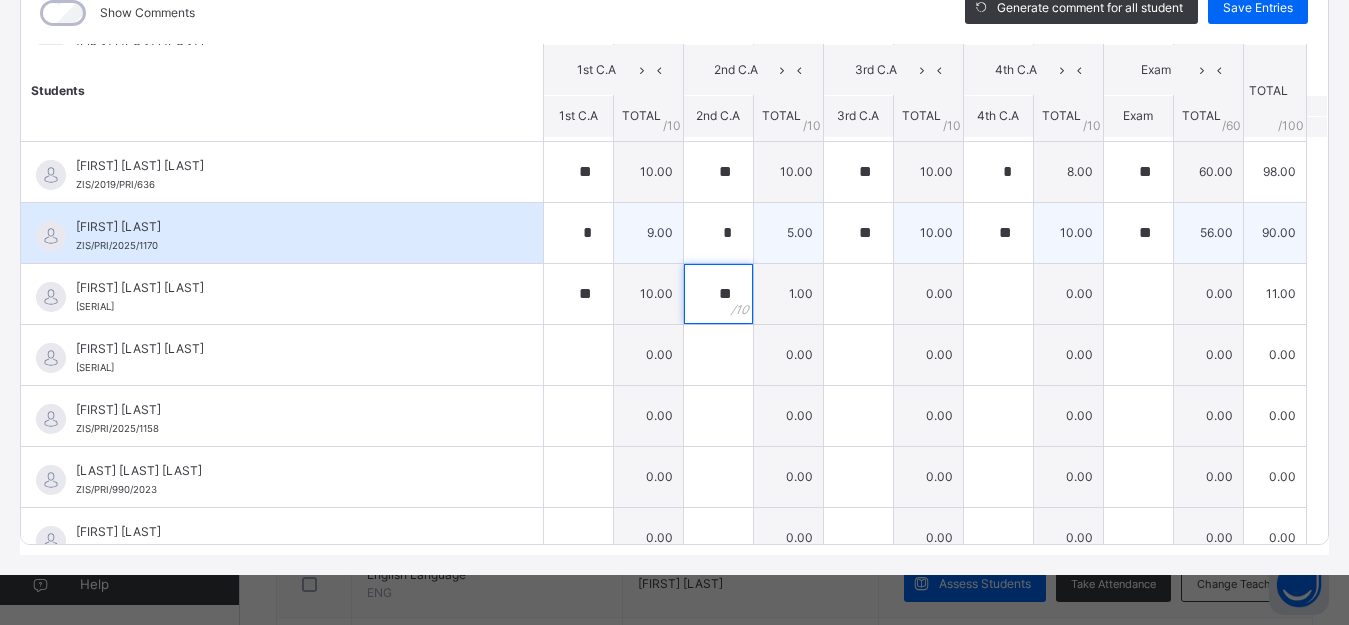 type on "**" 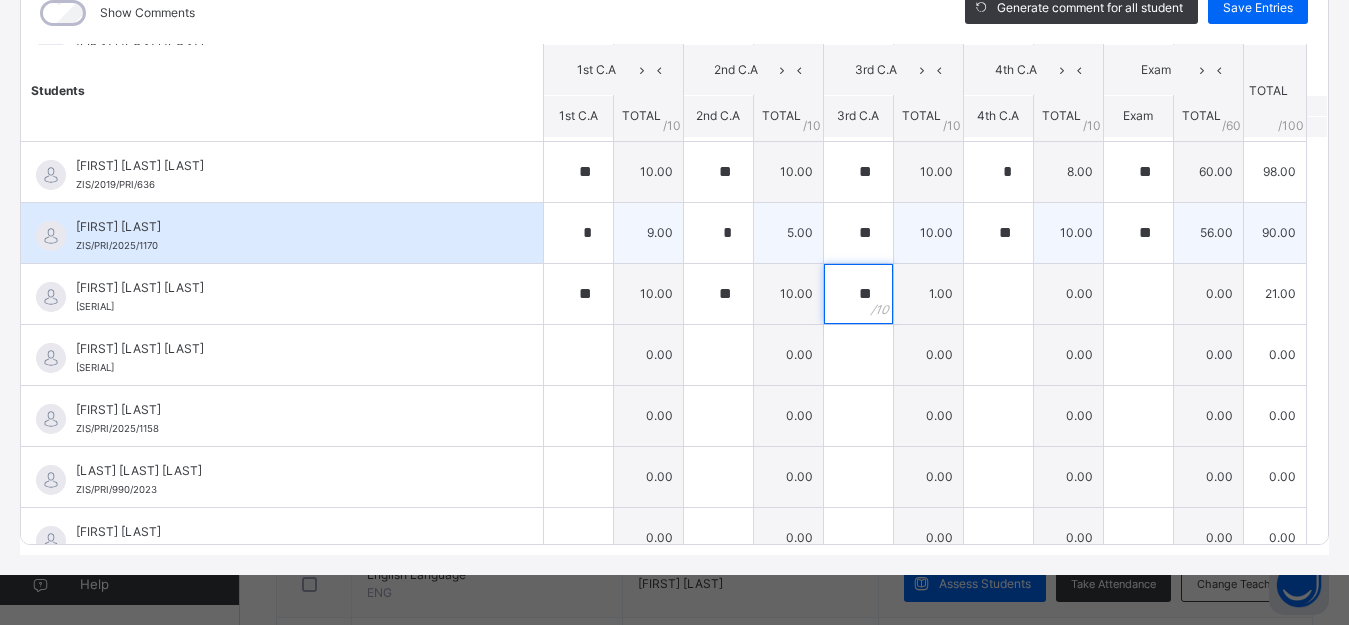 type on "**" 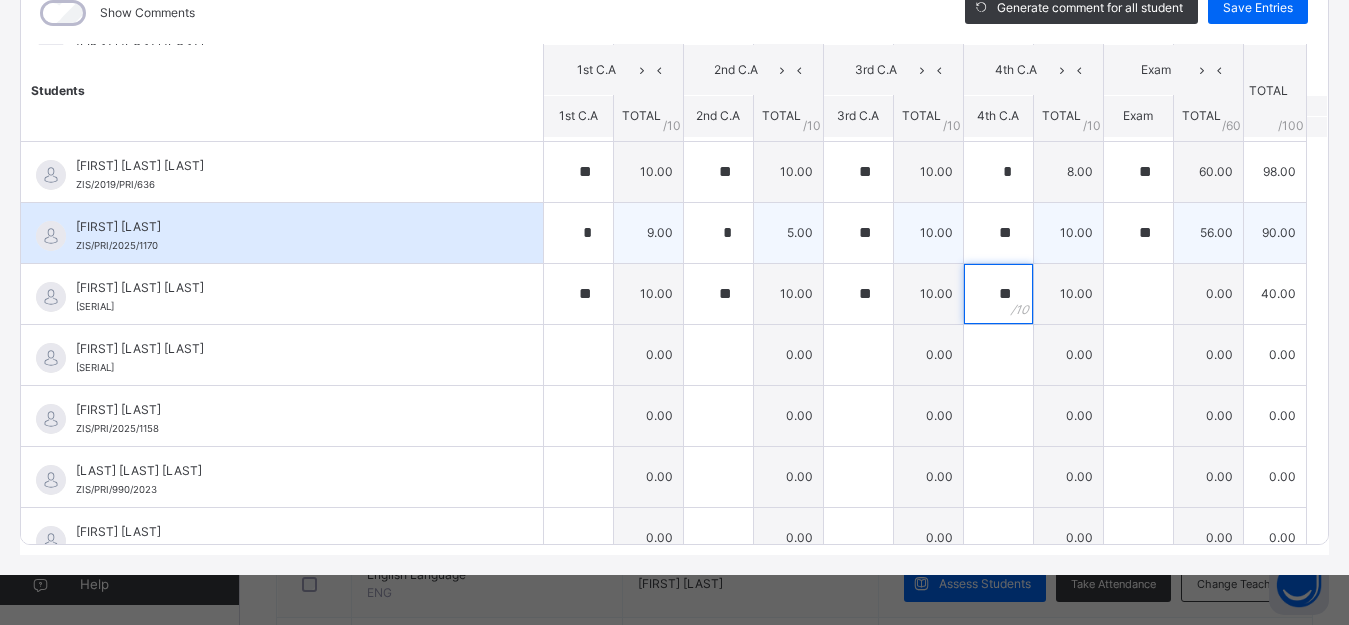 type on "**" 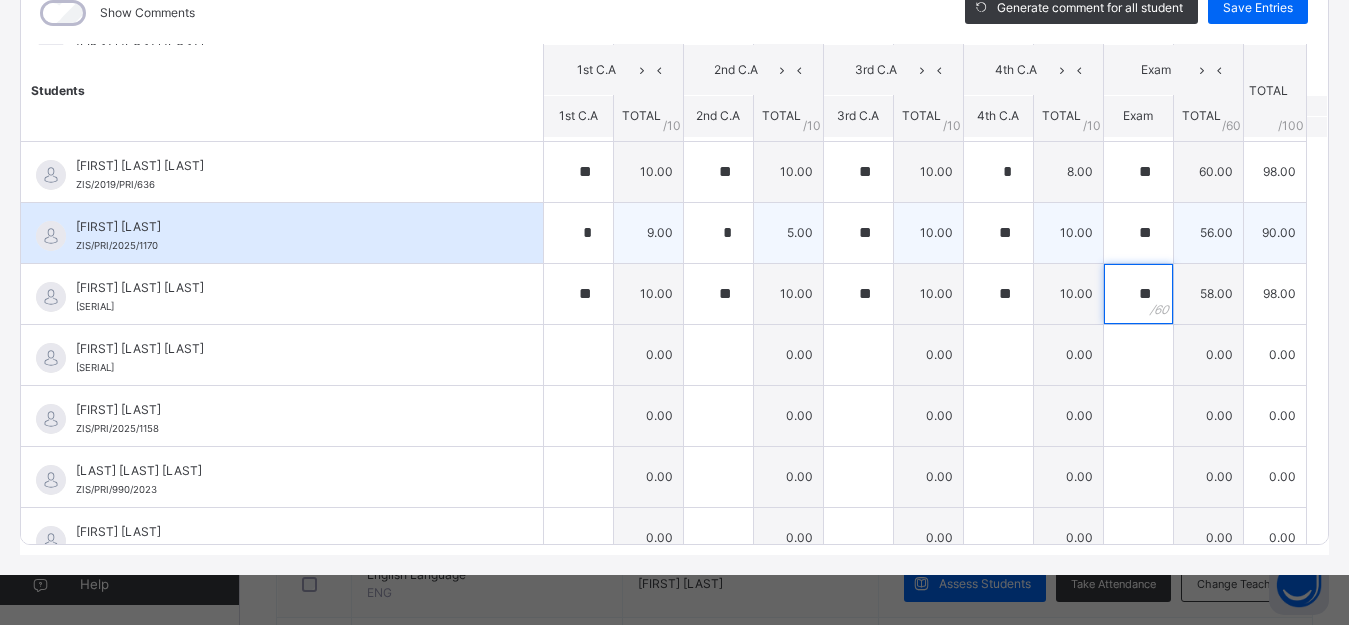type on "**" 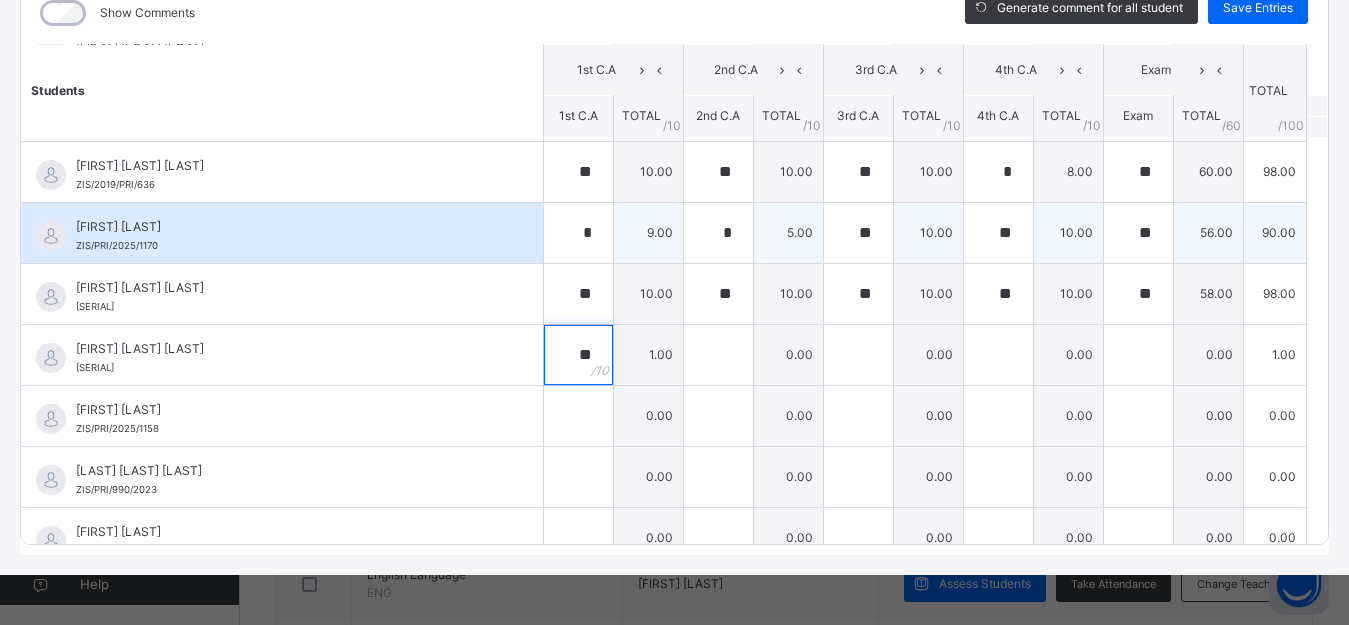 type on "**" 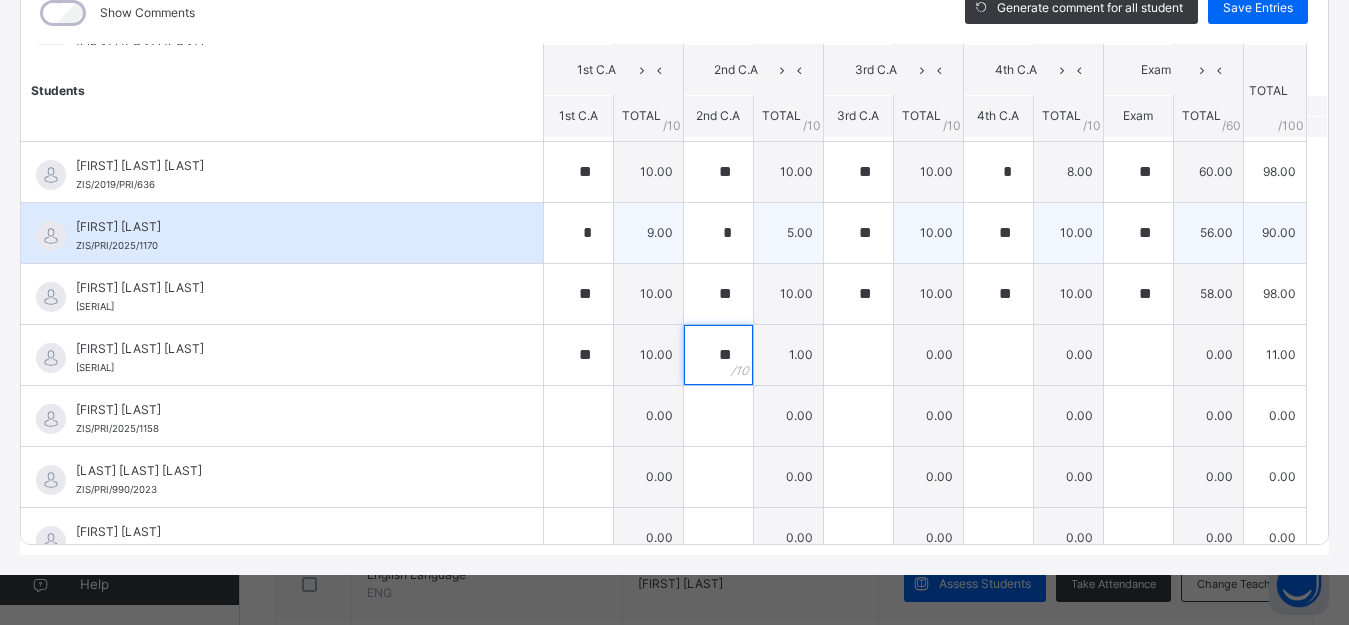 type on "**" 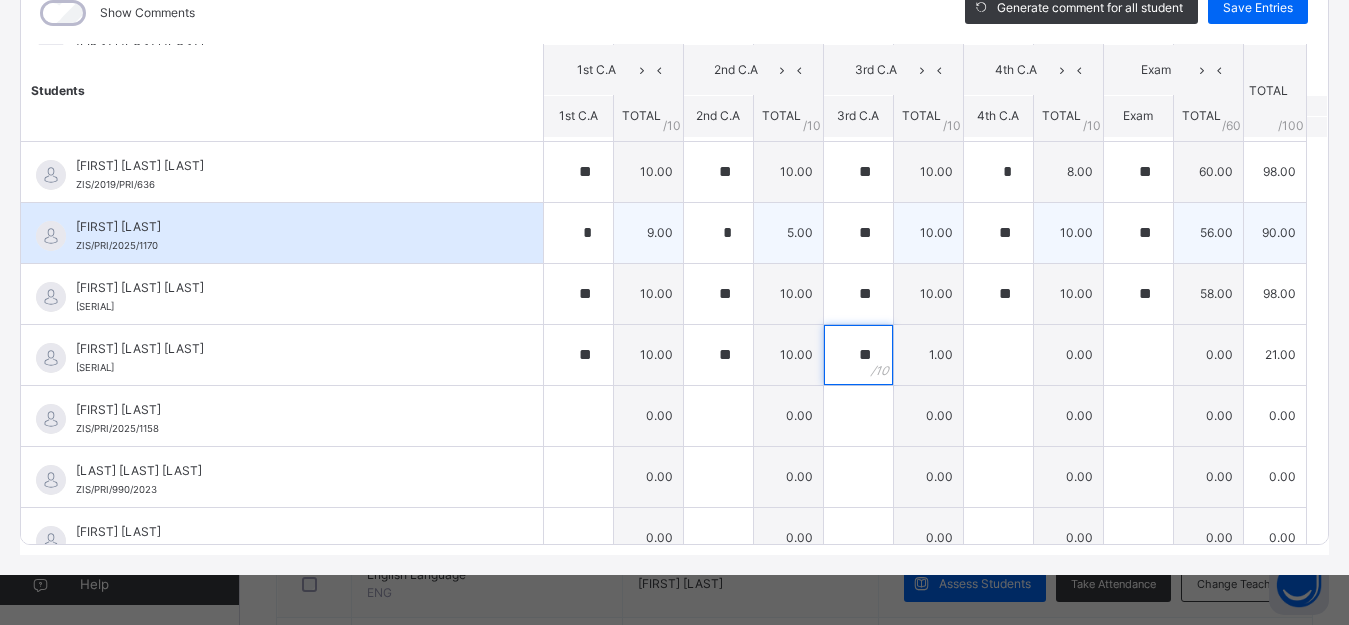 type on "**" 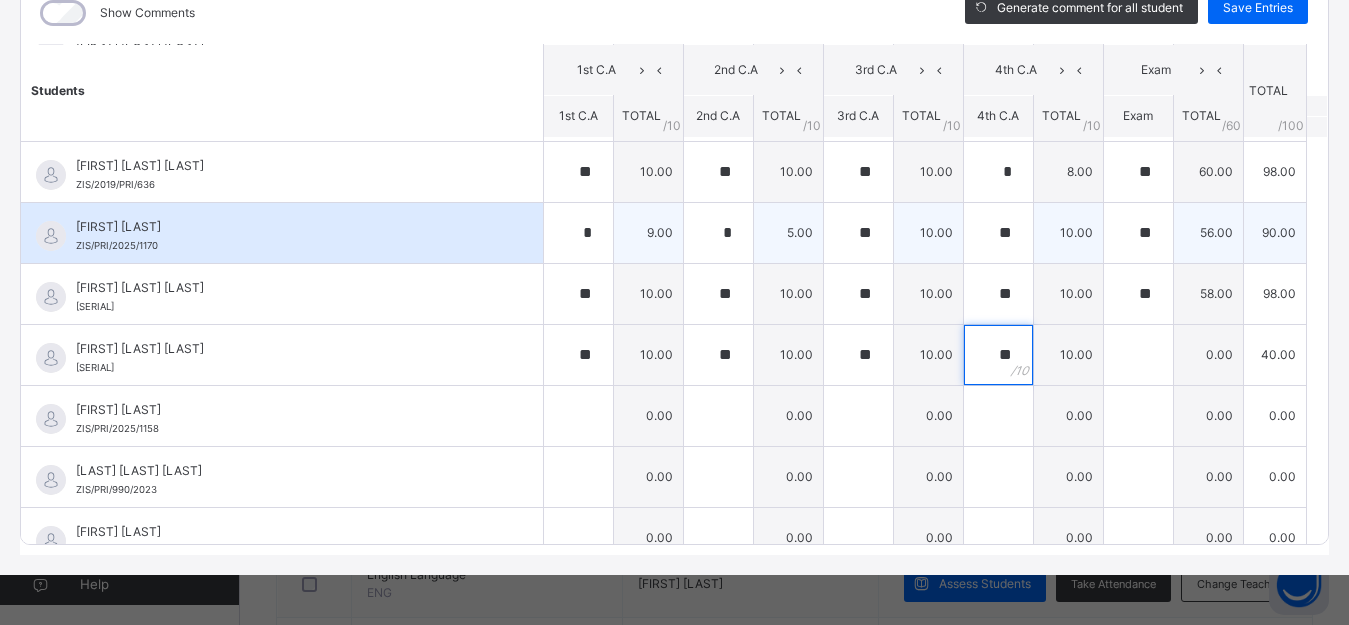 type on "**" 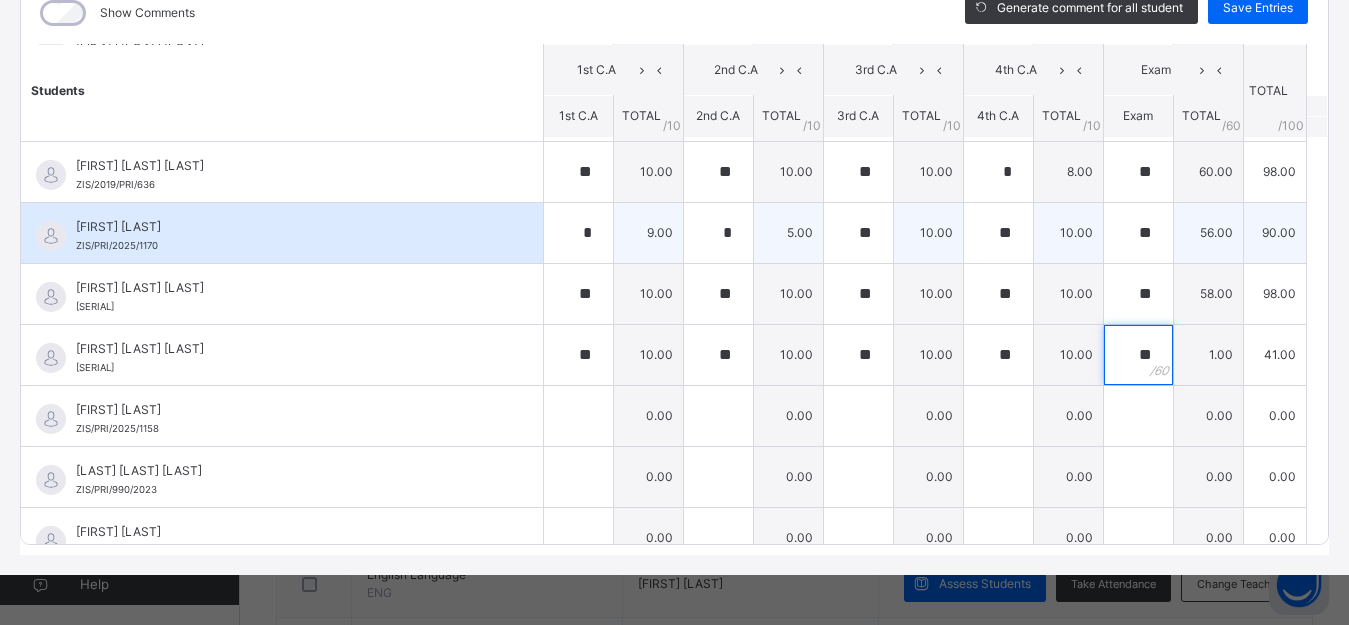 type on "**" 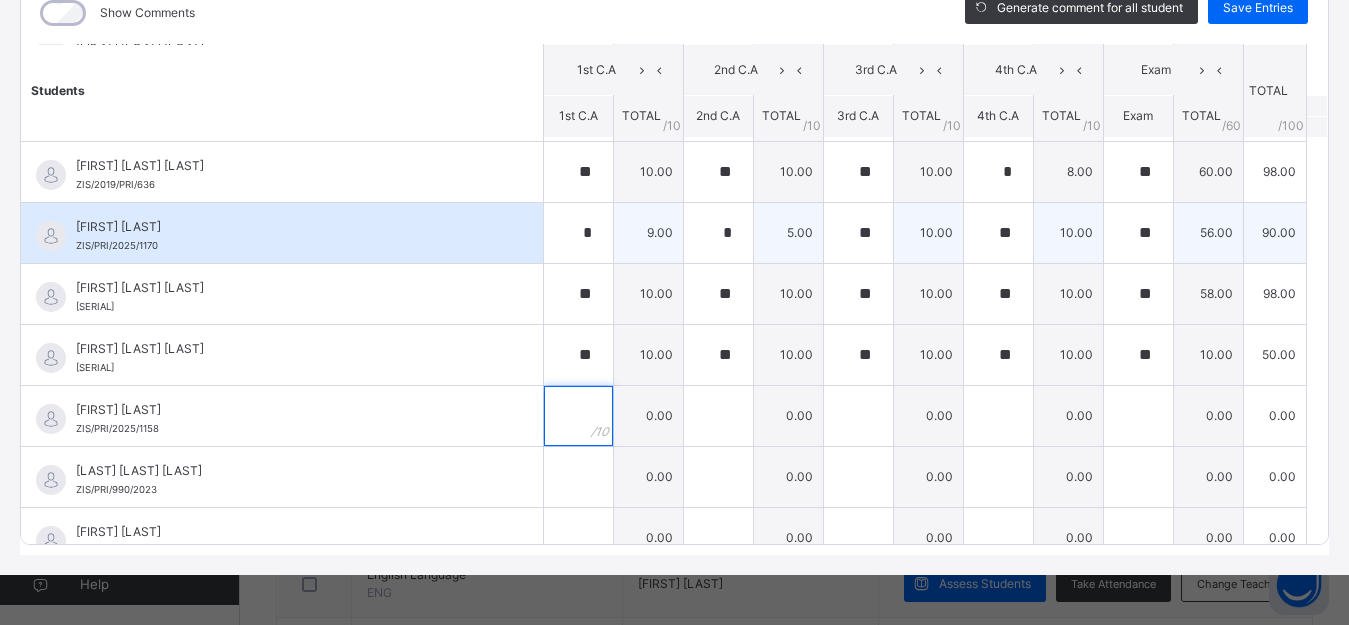 type on "*" 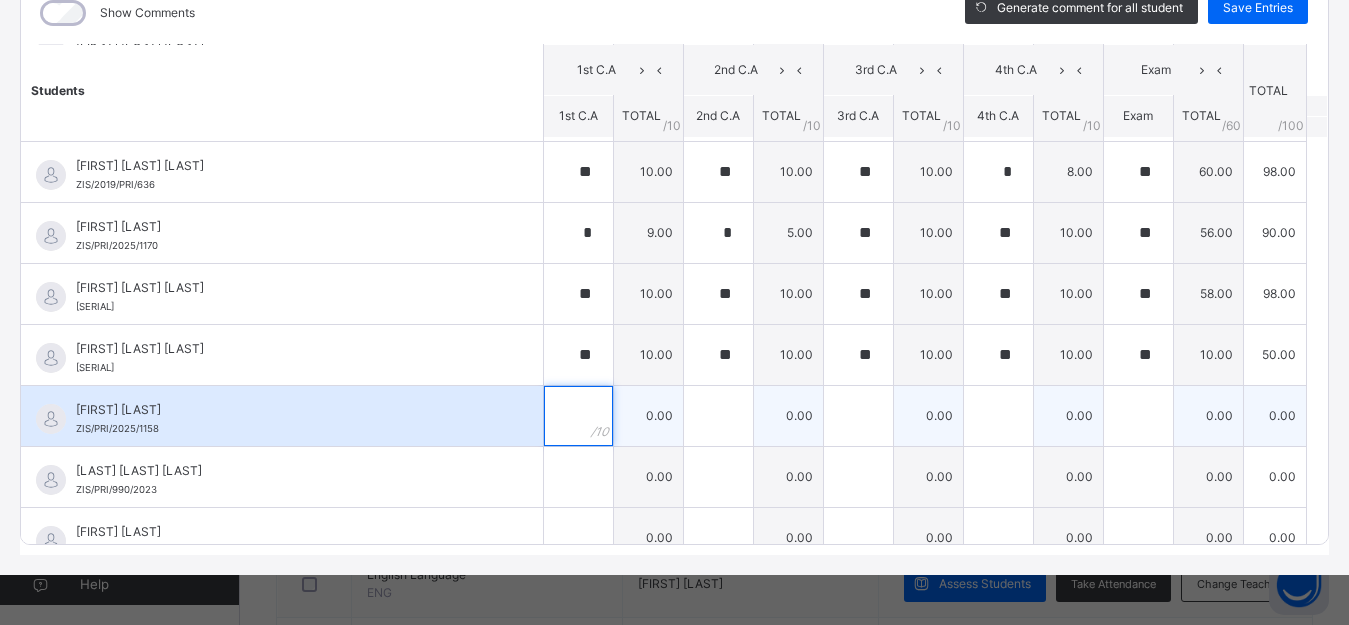 click at bounding box center [578, 416] 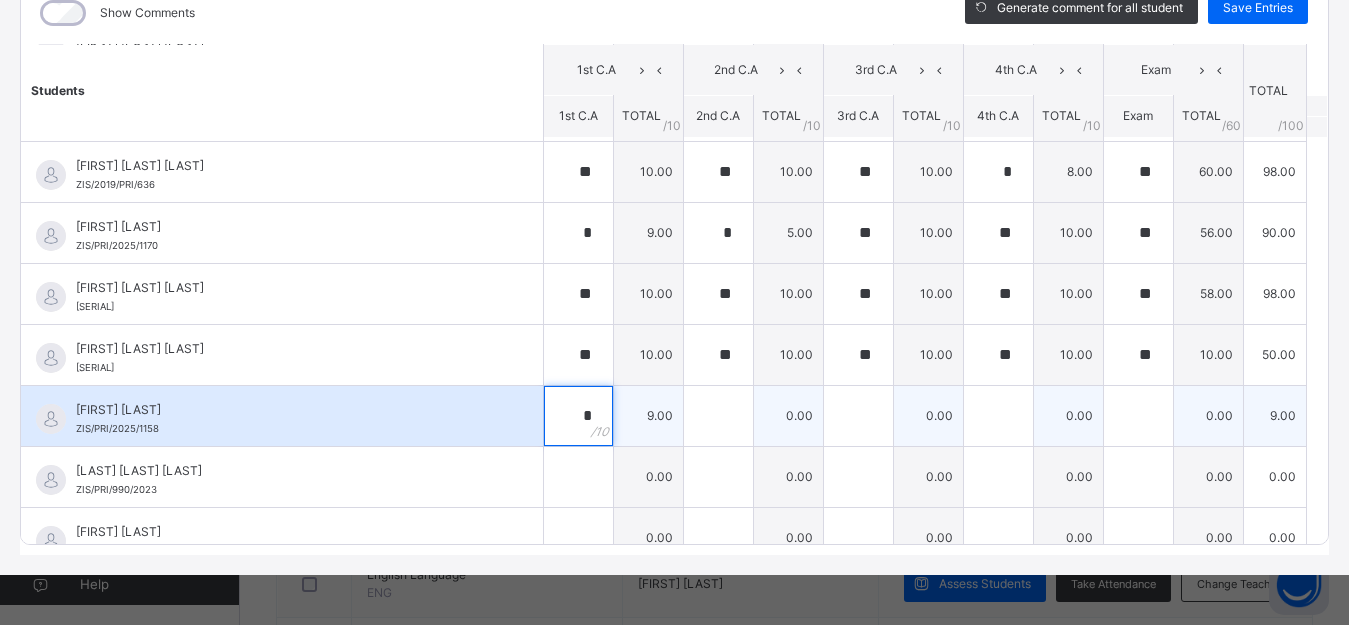 type on "*" 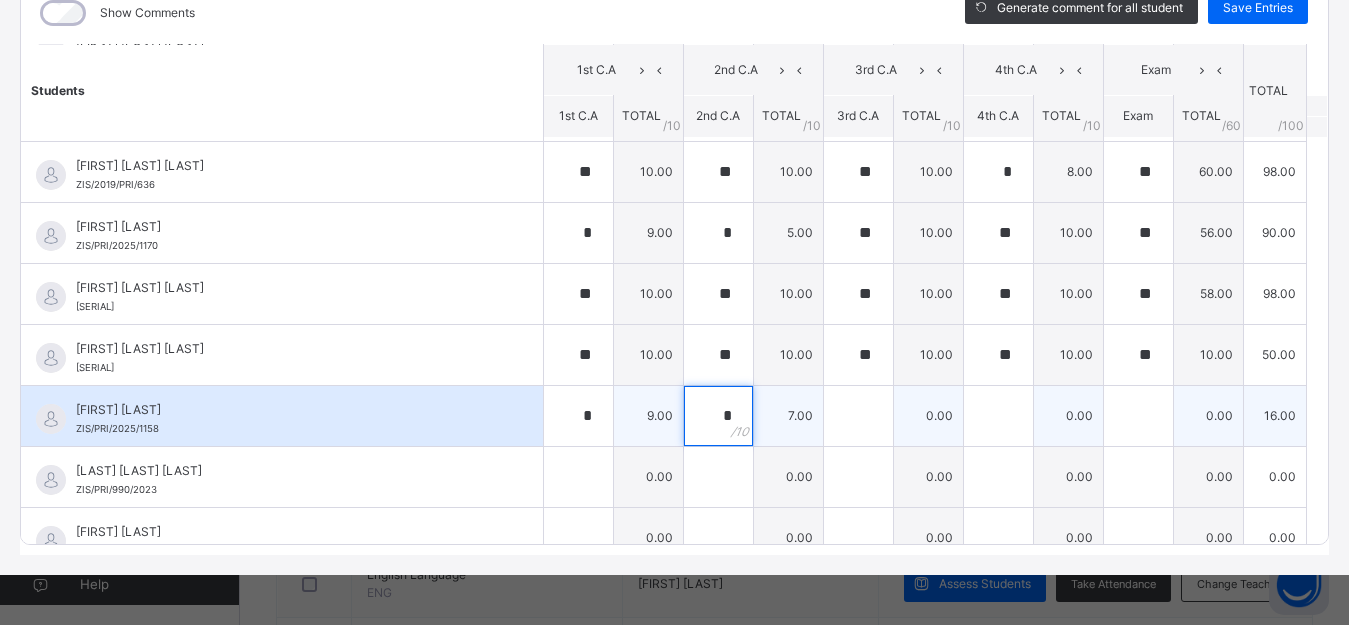 type on "*" 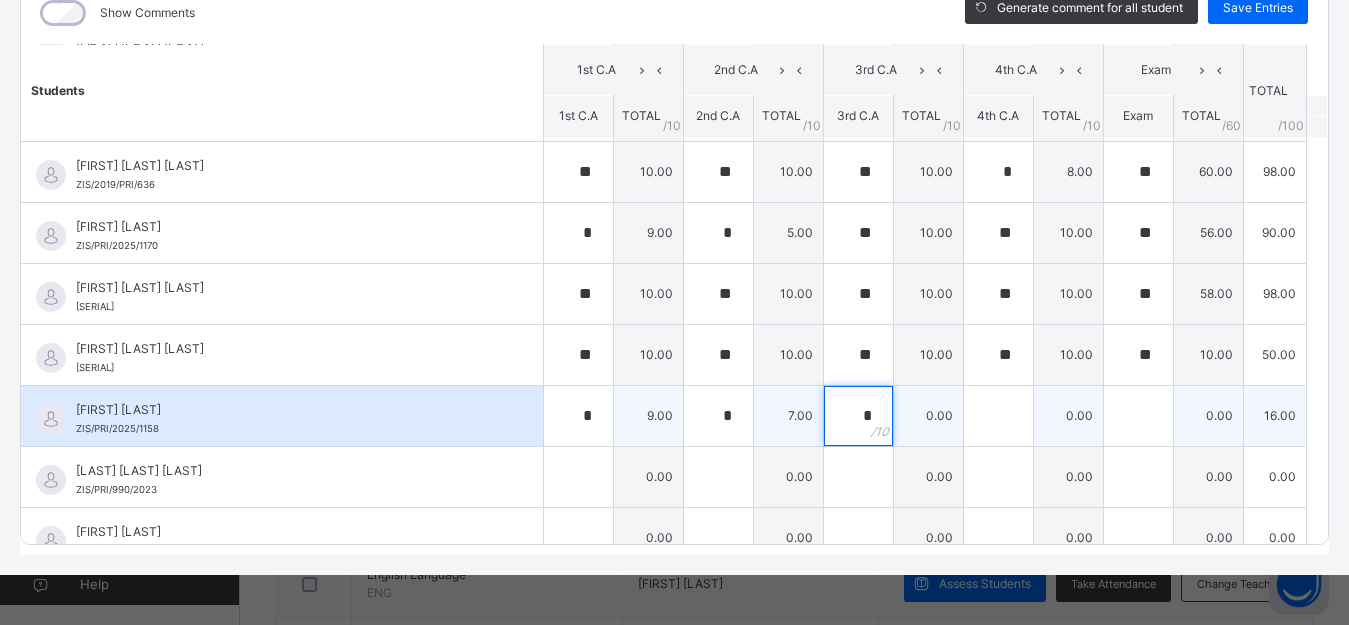 type on "*" 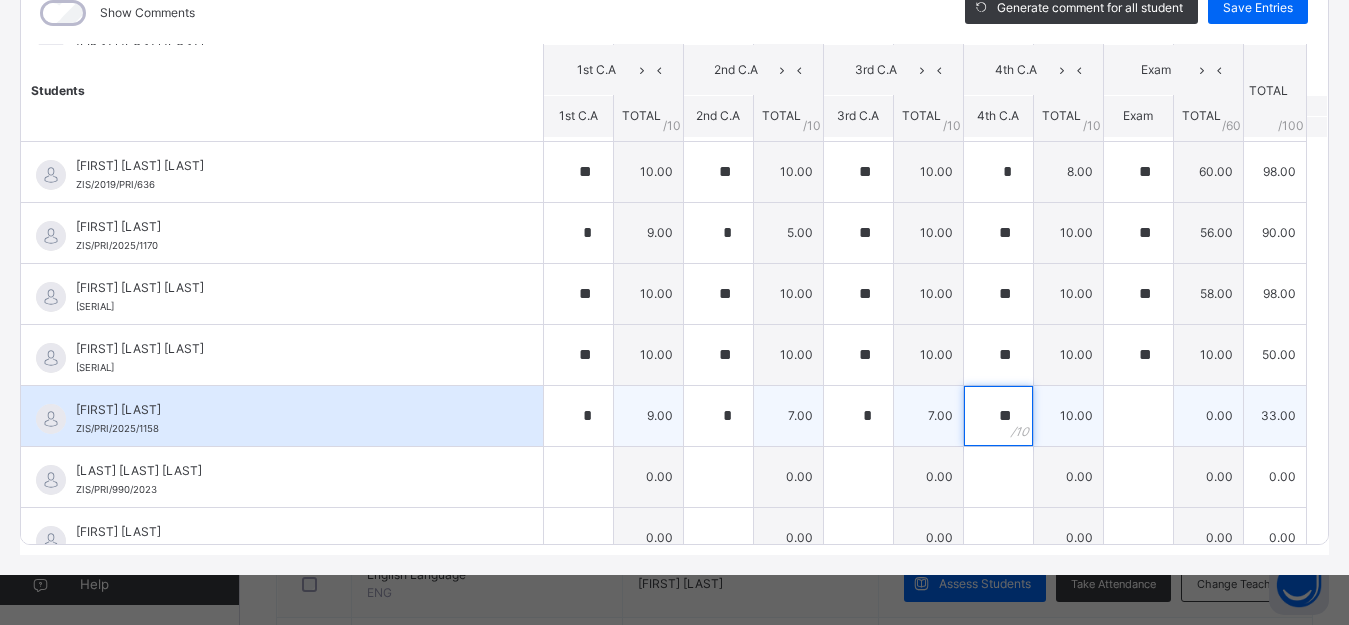 type on "**" 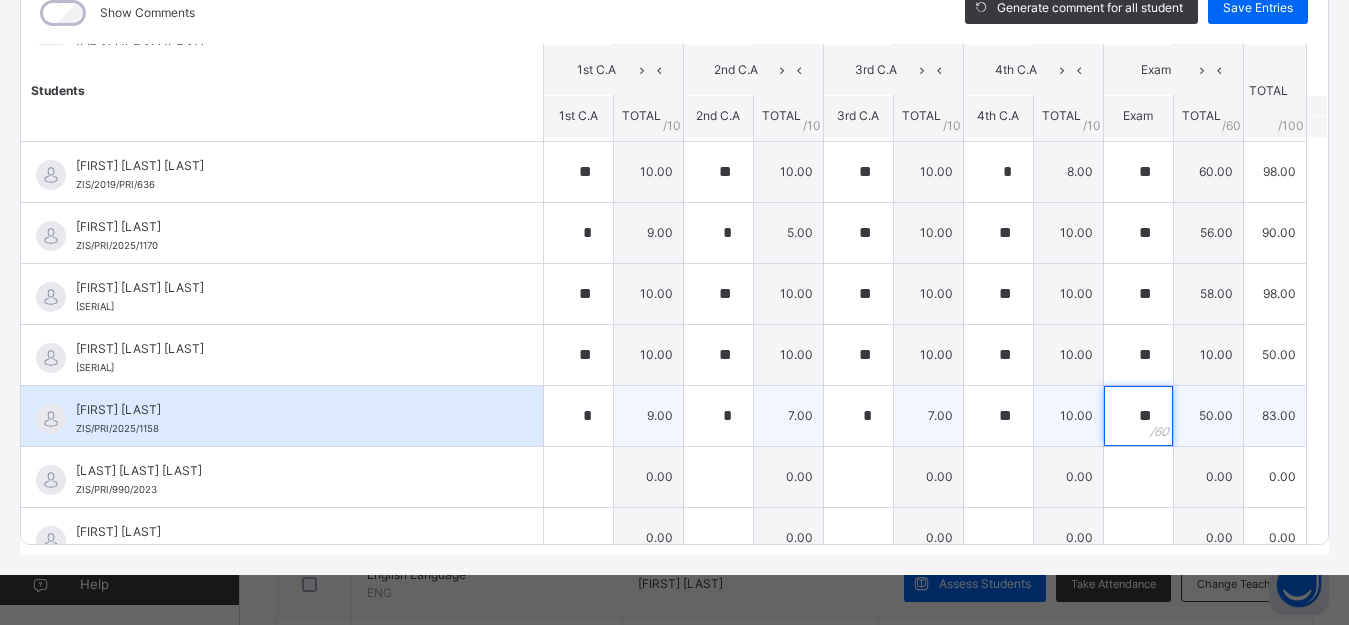 type on "**" 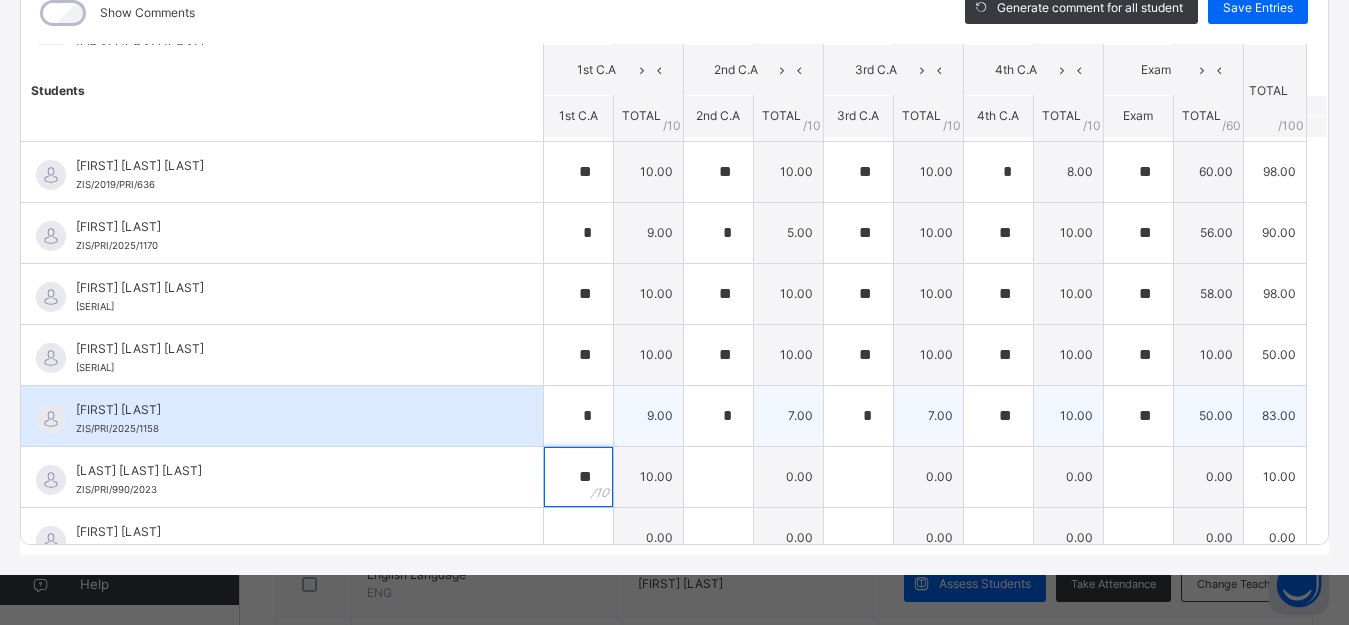 type on "**" 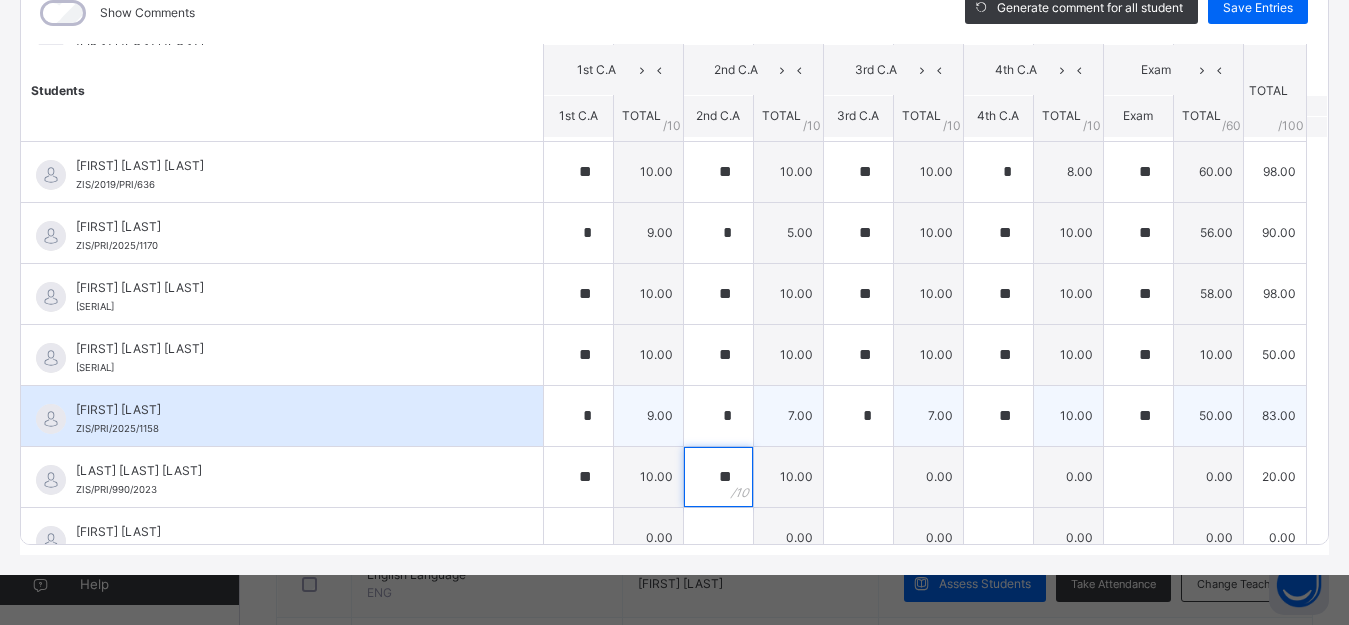 type on "**" 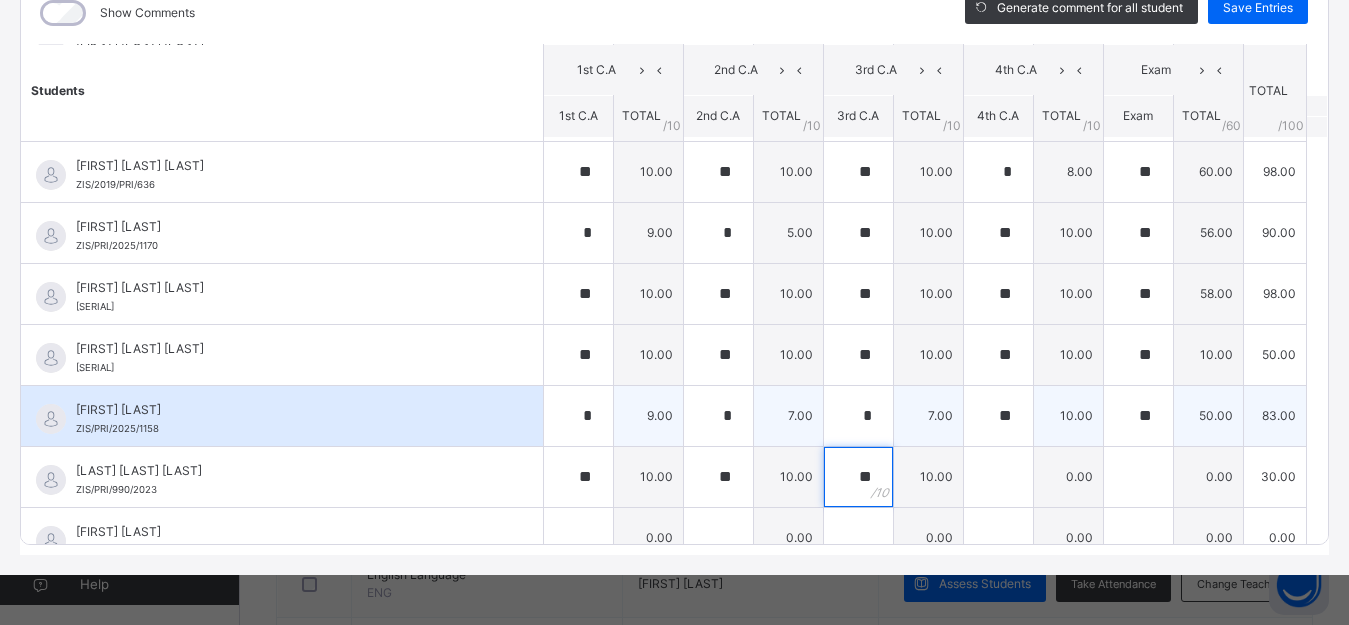 type on "**" 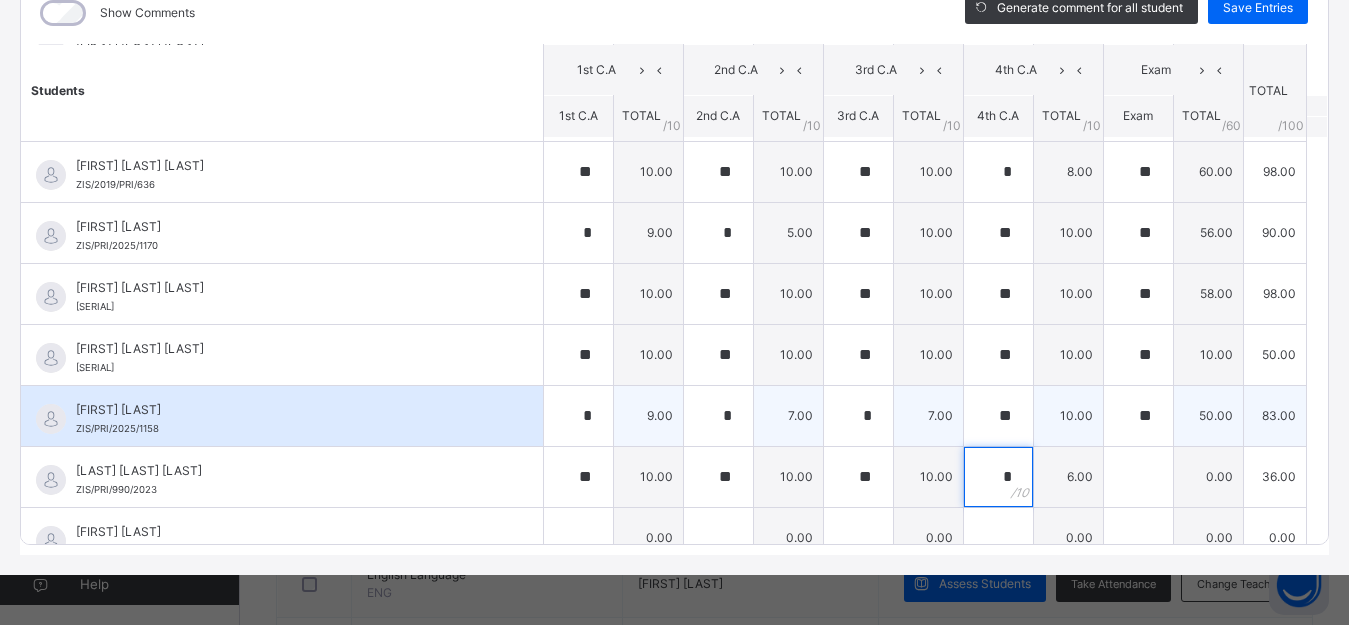 type on "*" 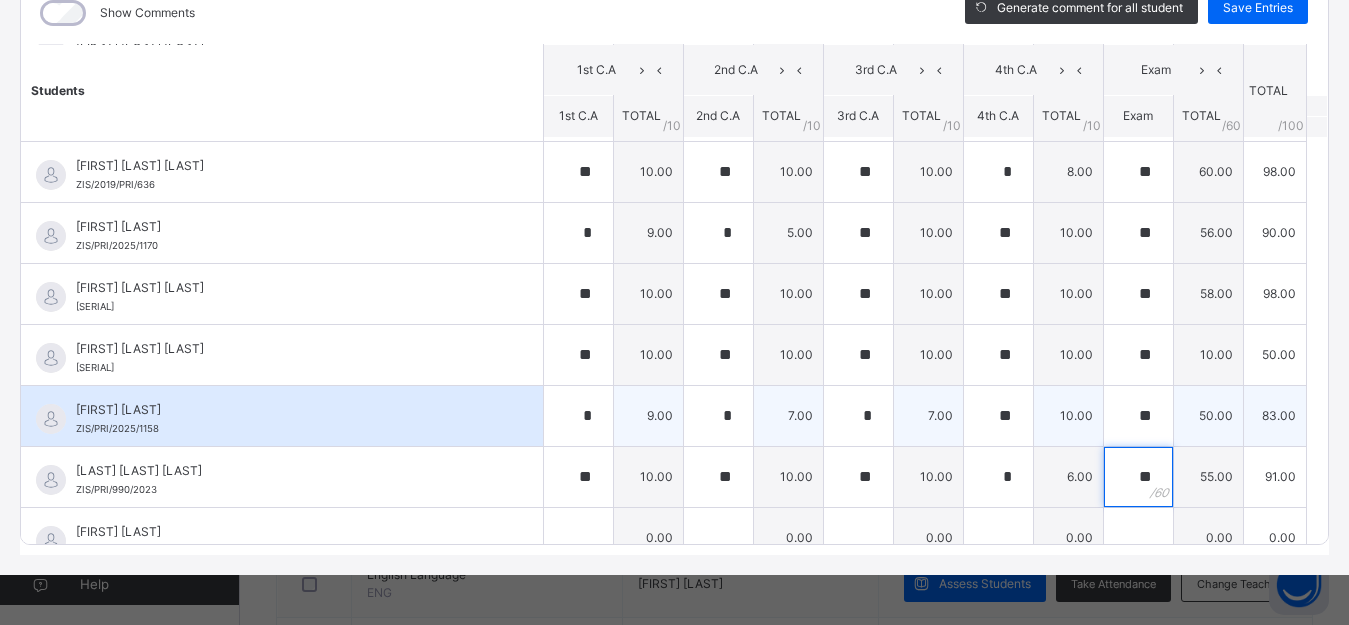 type on "**" 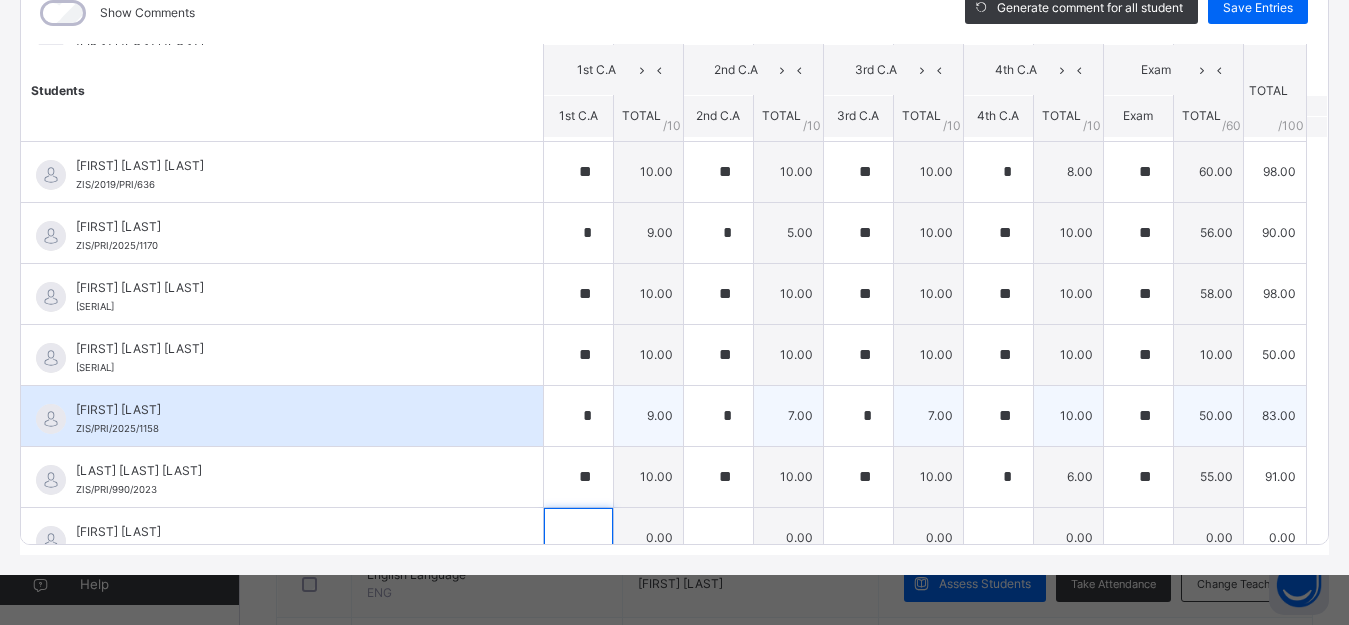 scroll, scrollTop: 325, scrollLeft: 0, axis: vertical 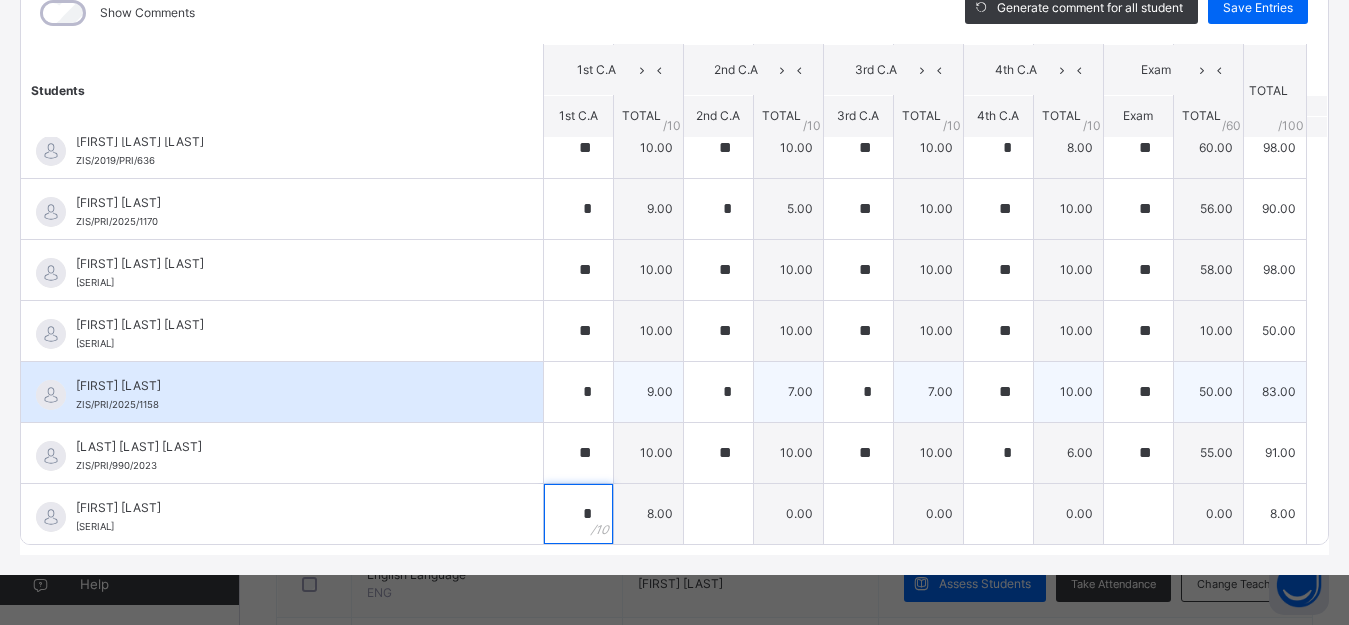 type on "*" 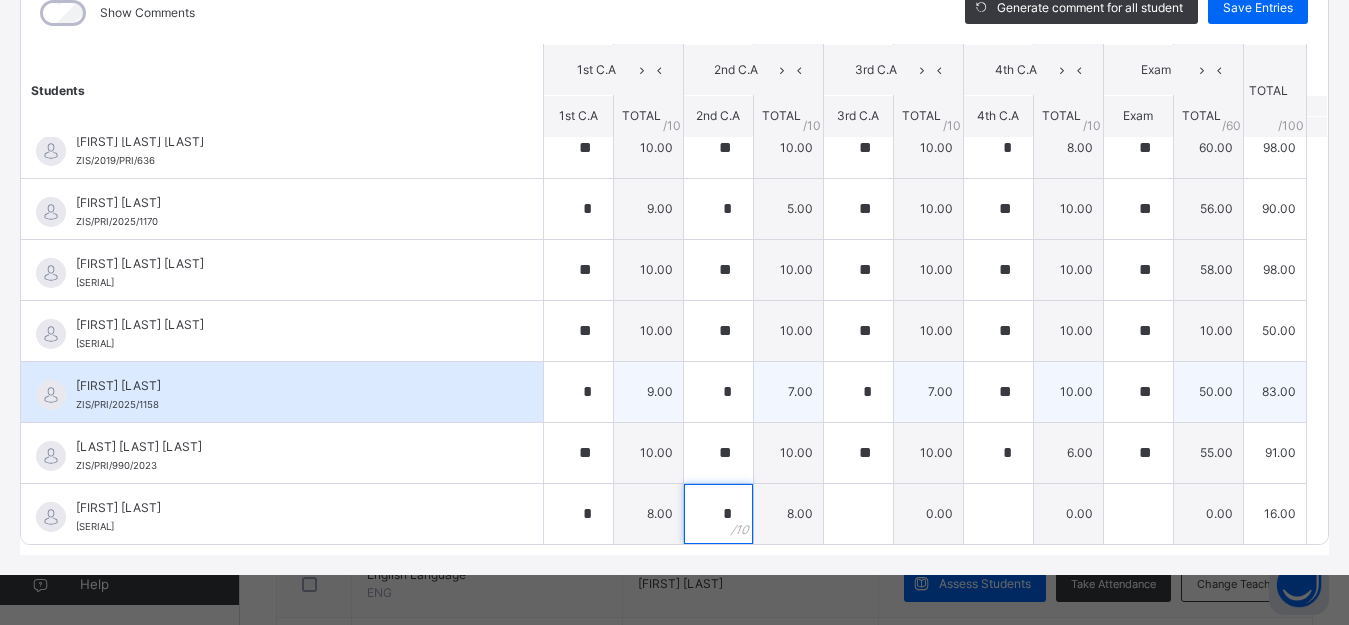 type on "*" 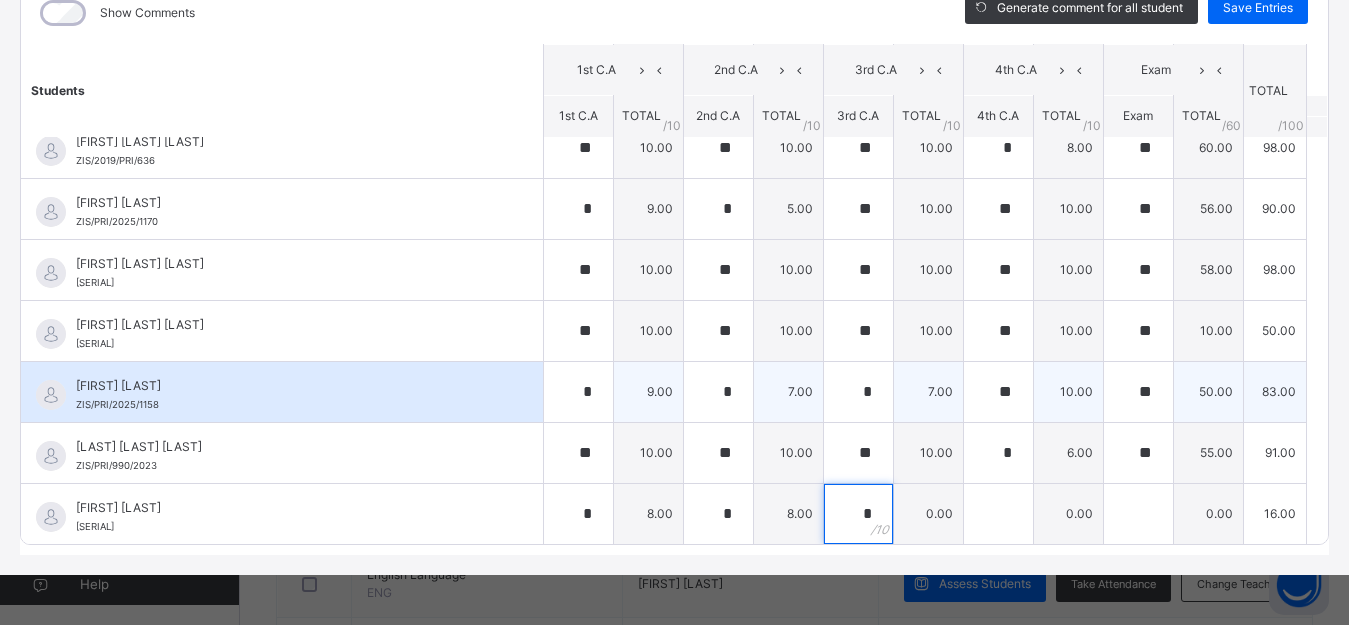 type on "*" 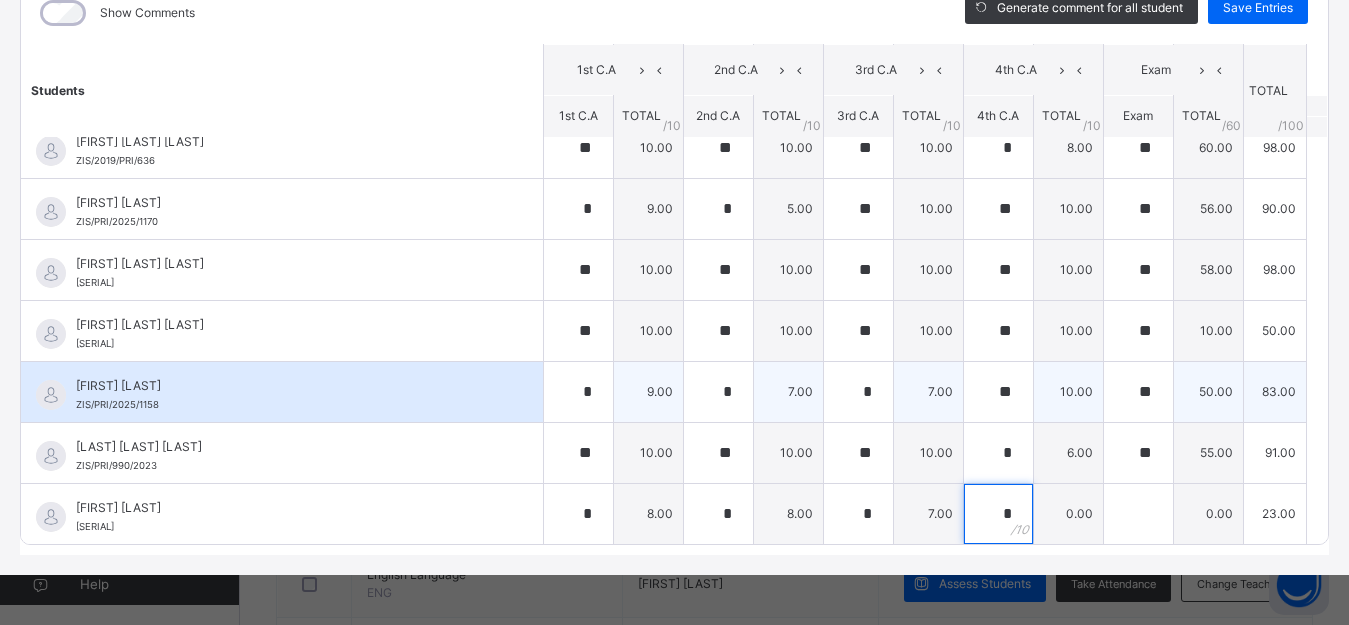 type on "*" 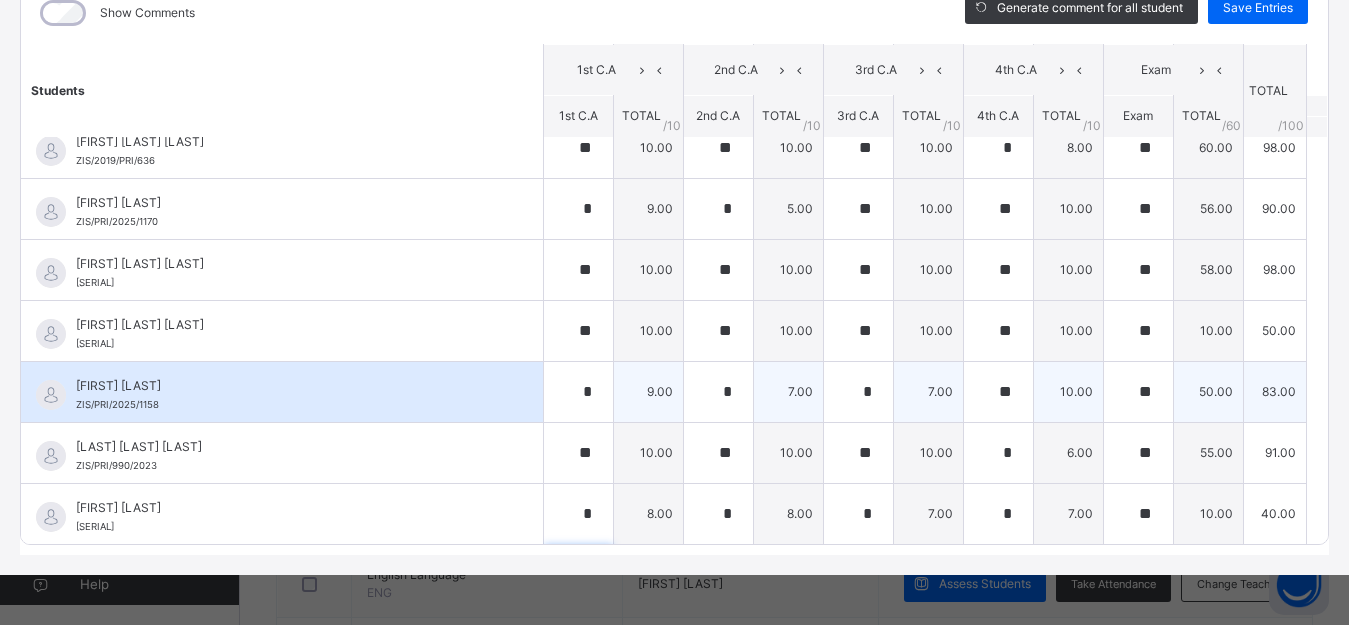 scroll, scrollTop: 606, scrollLeft: 0, axis: vertical 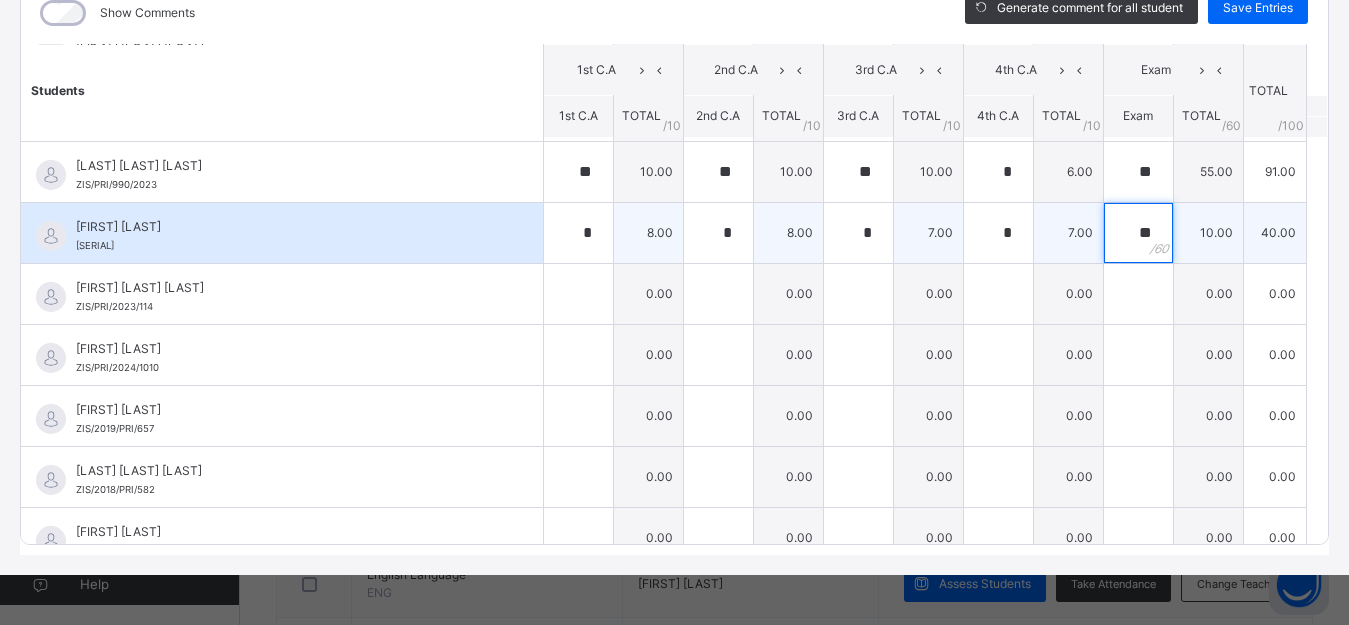 click on "**" at bounding box center (1138, 233) 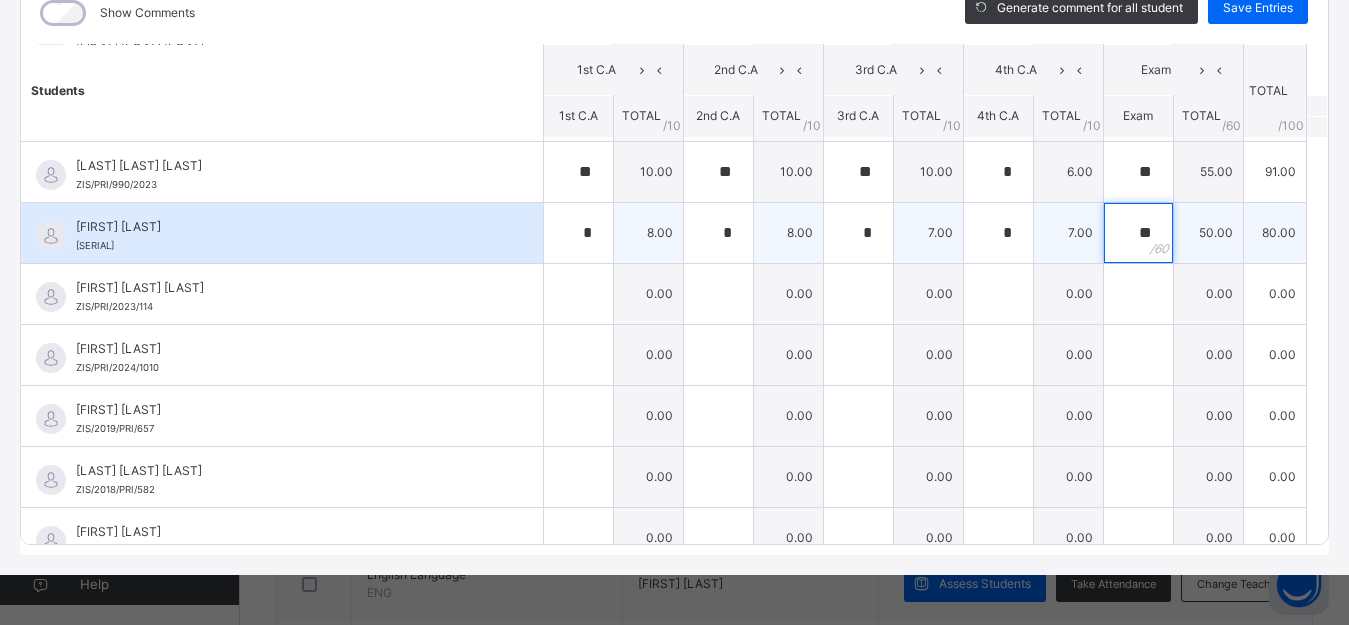 type on "**" 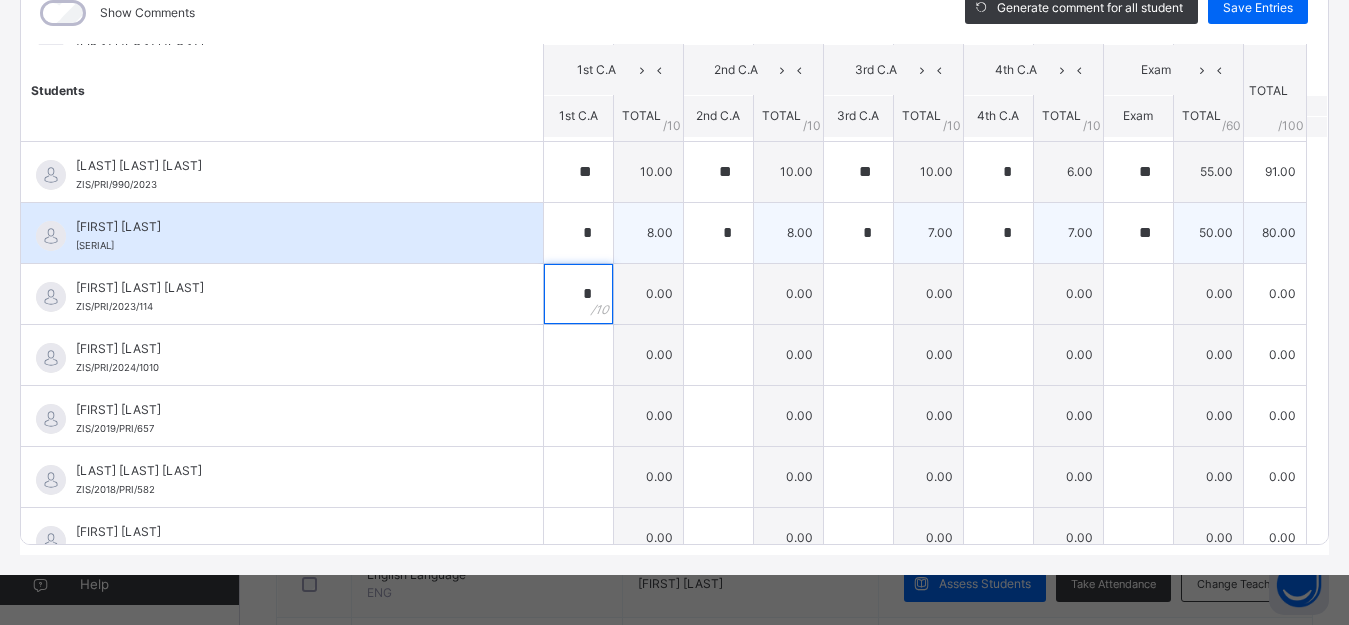 type on "*" 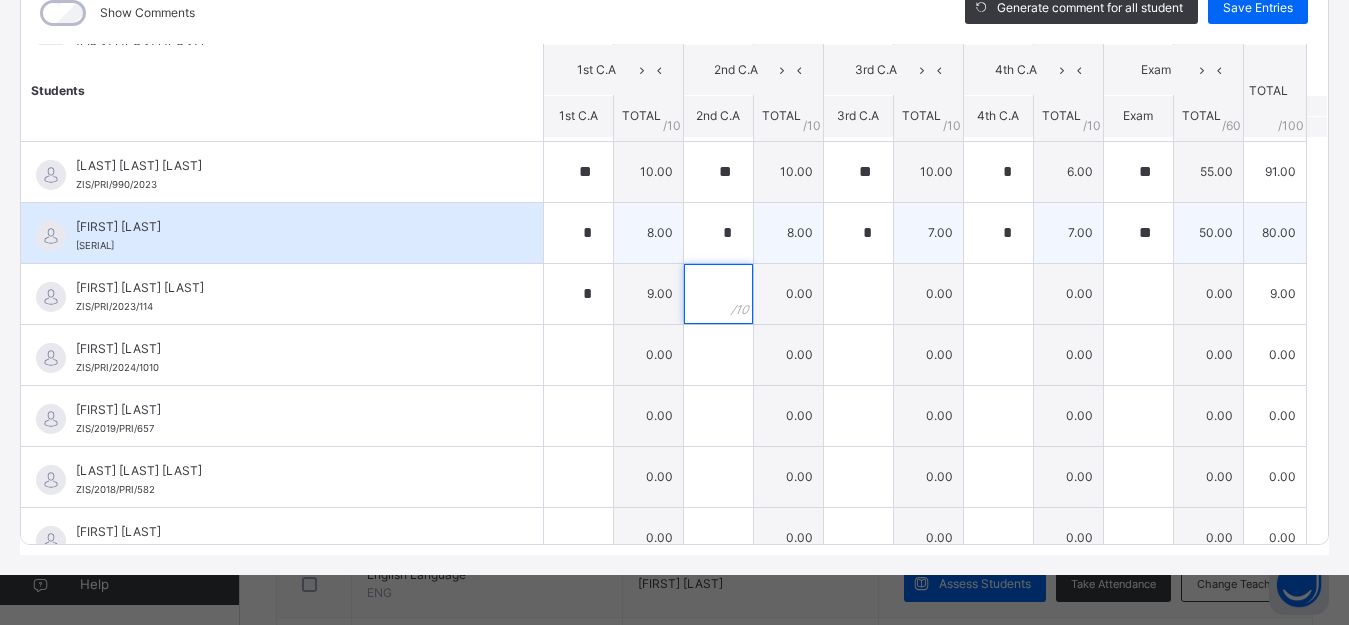 type on "*" 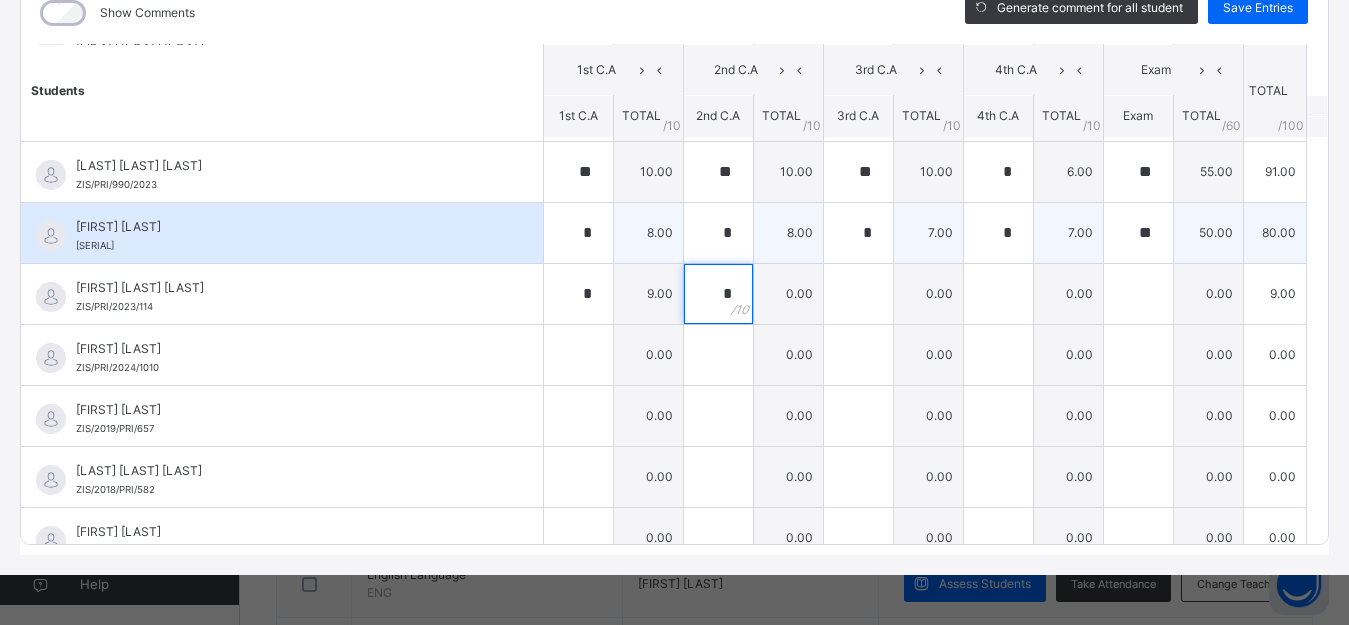 type 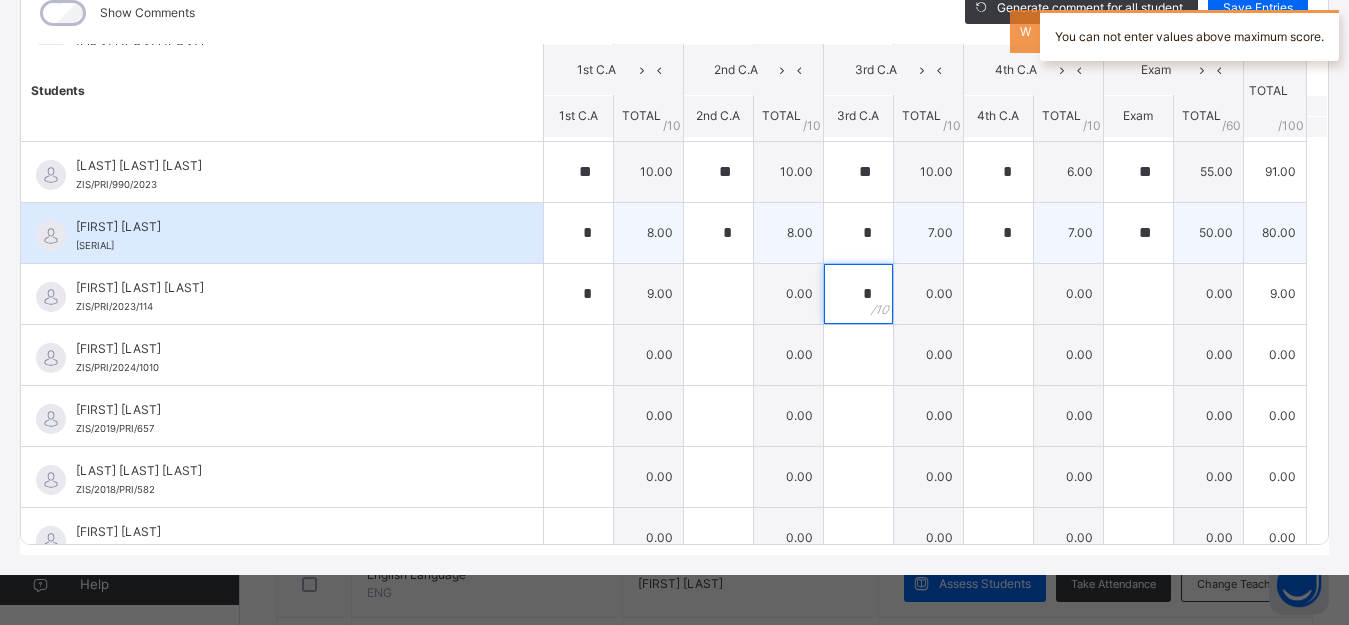type on "*" 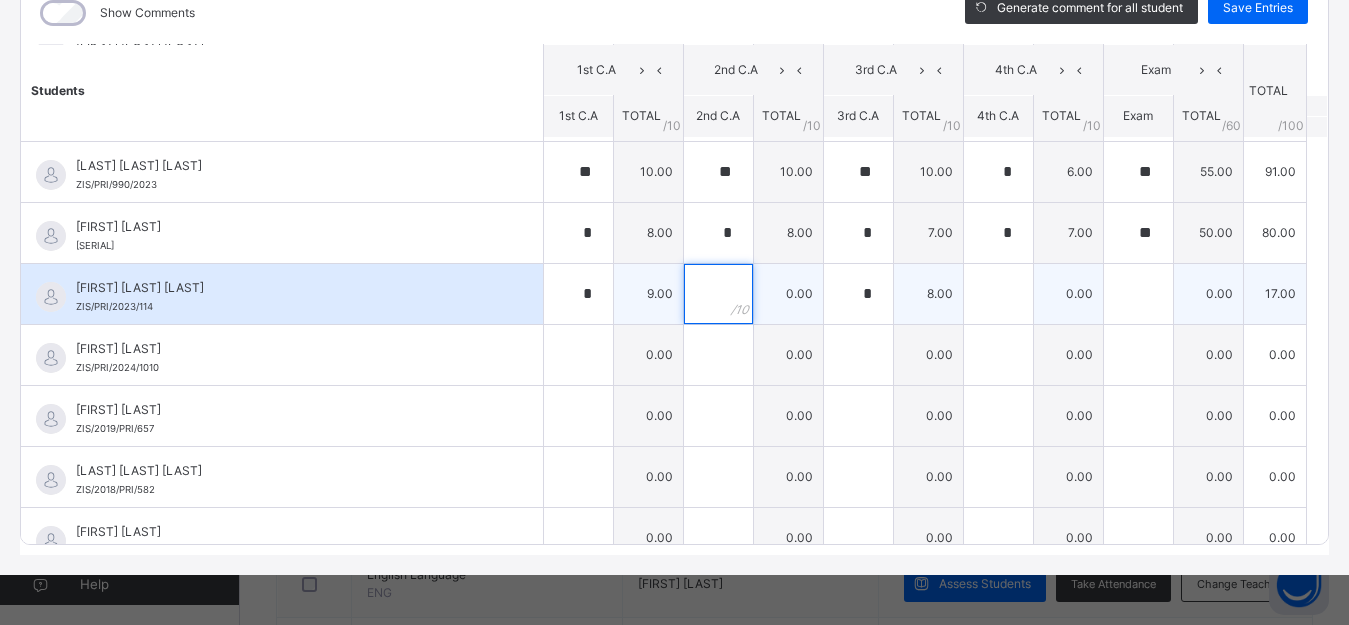 click at bounding box center (718, 294) 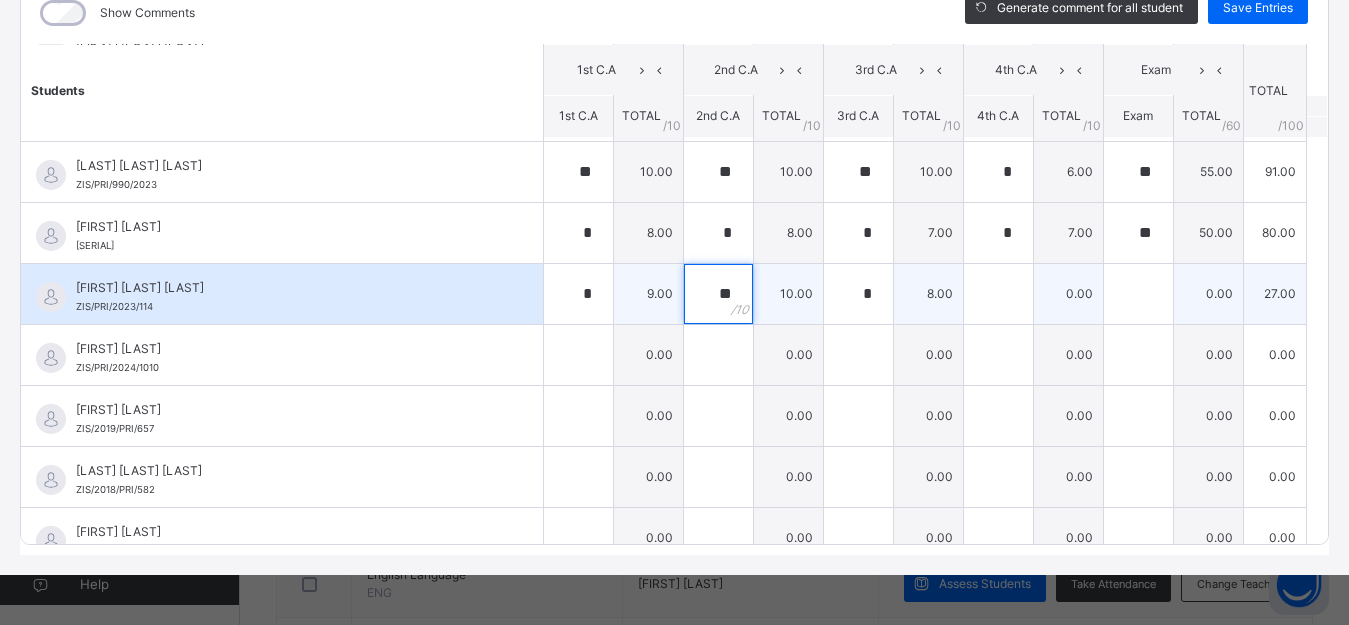 type on "**" 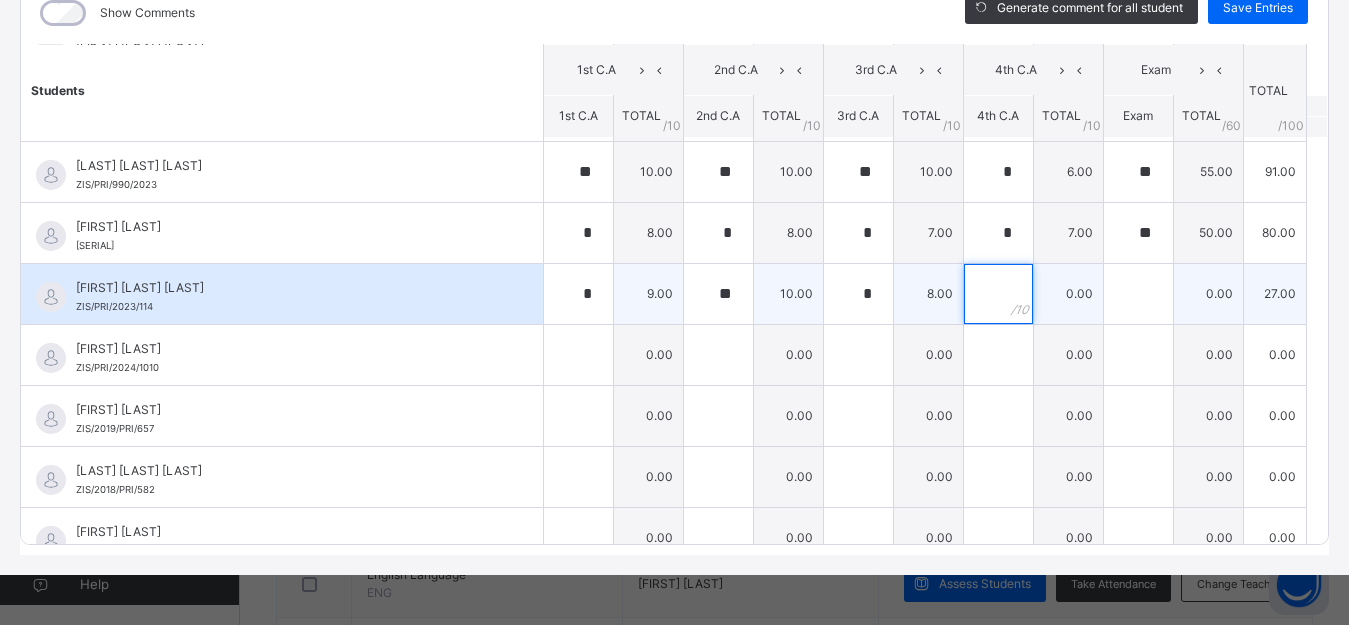 click at bounding box center (998, 294) 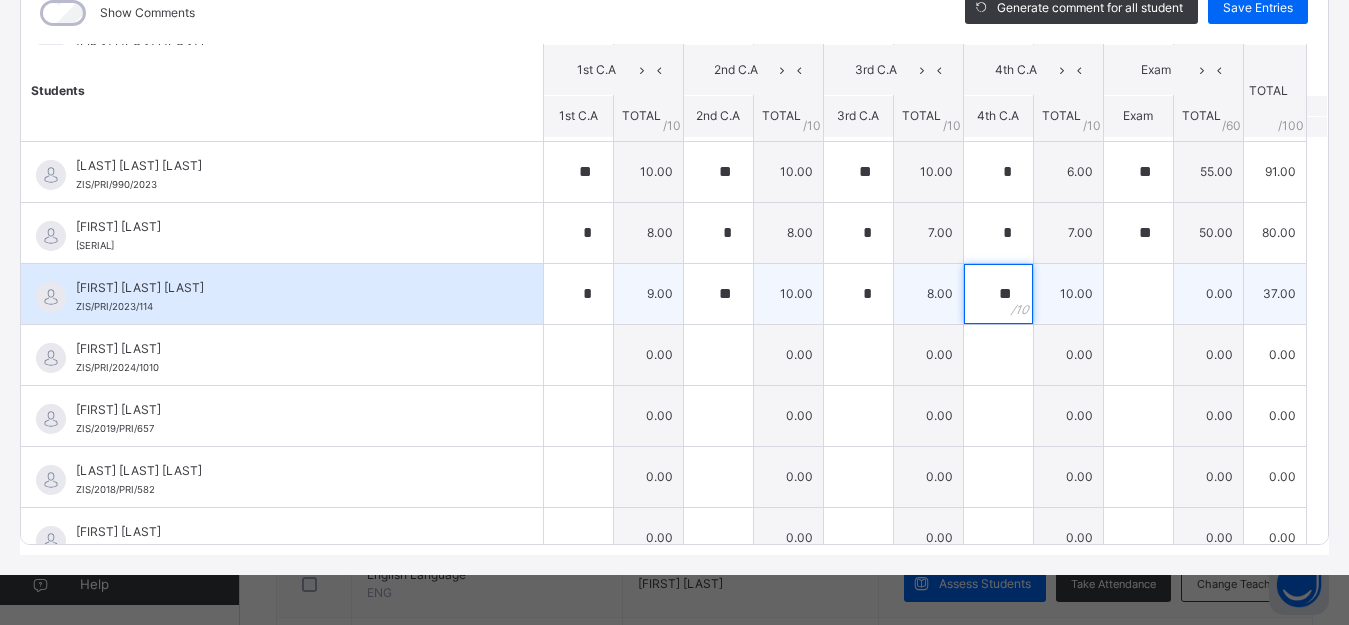 type on "**" 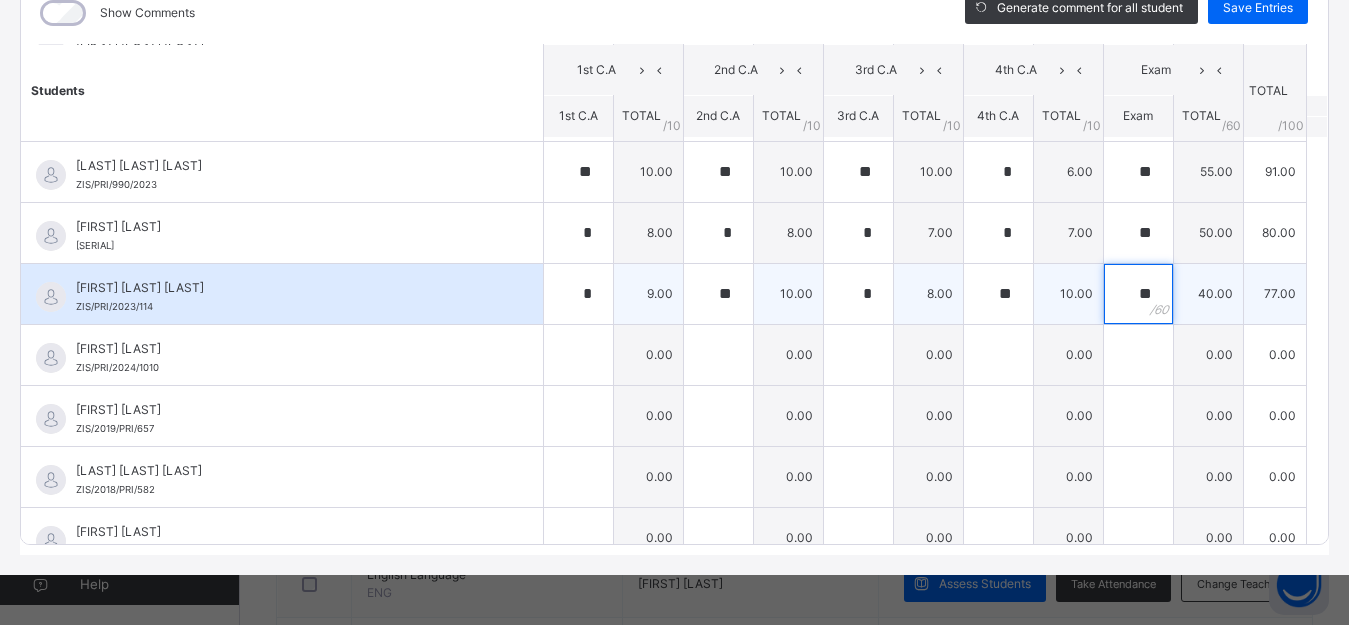 type on "**" 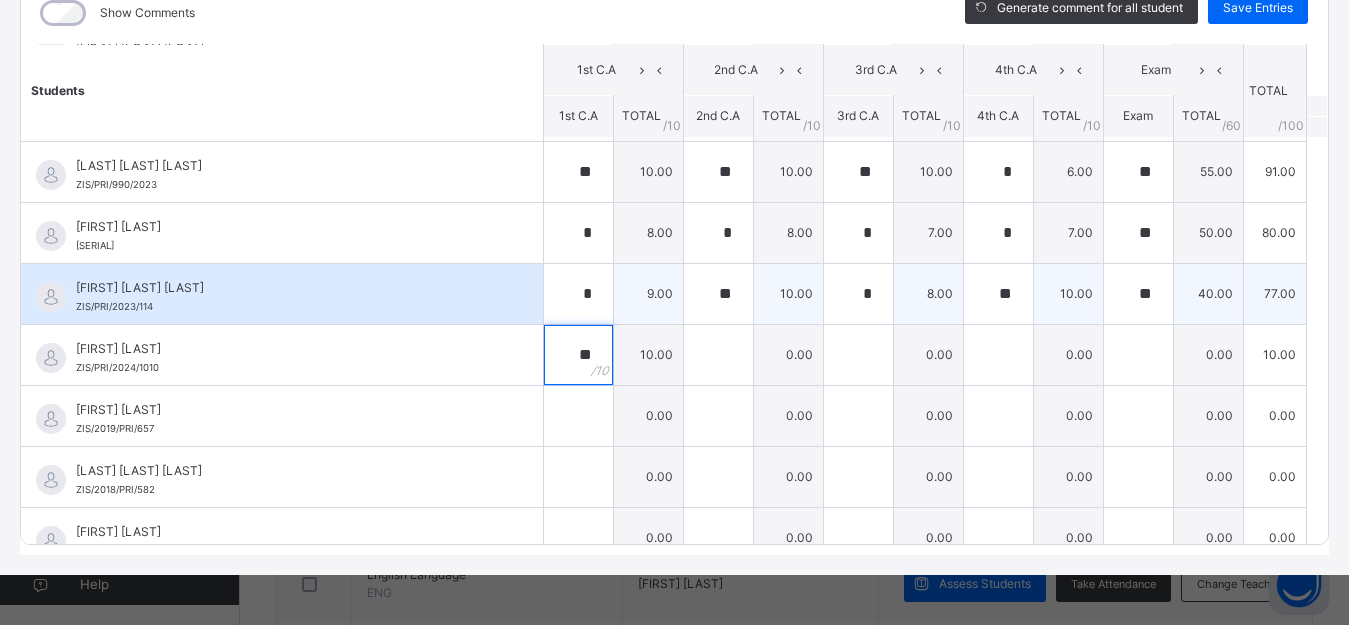 type on "**" 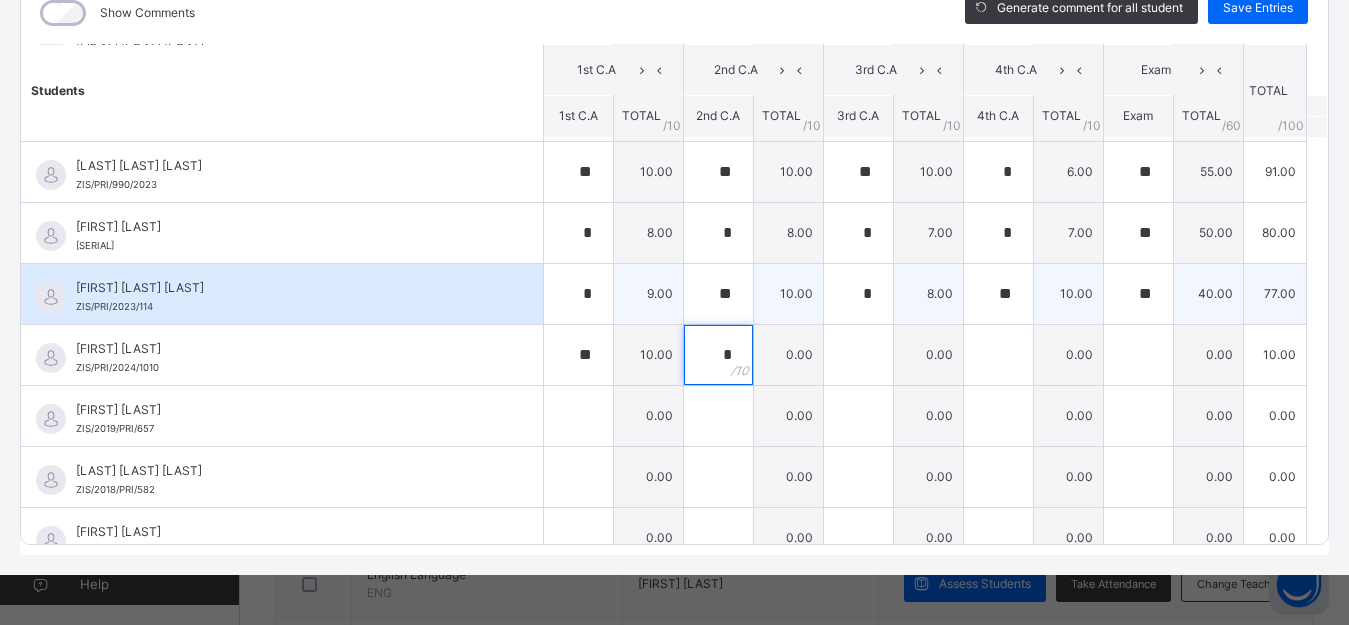 type on "*" 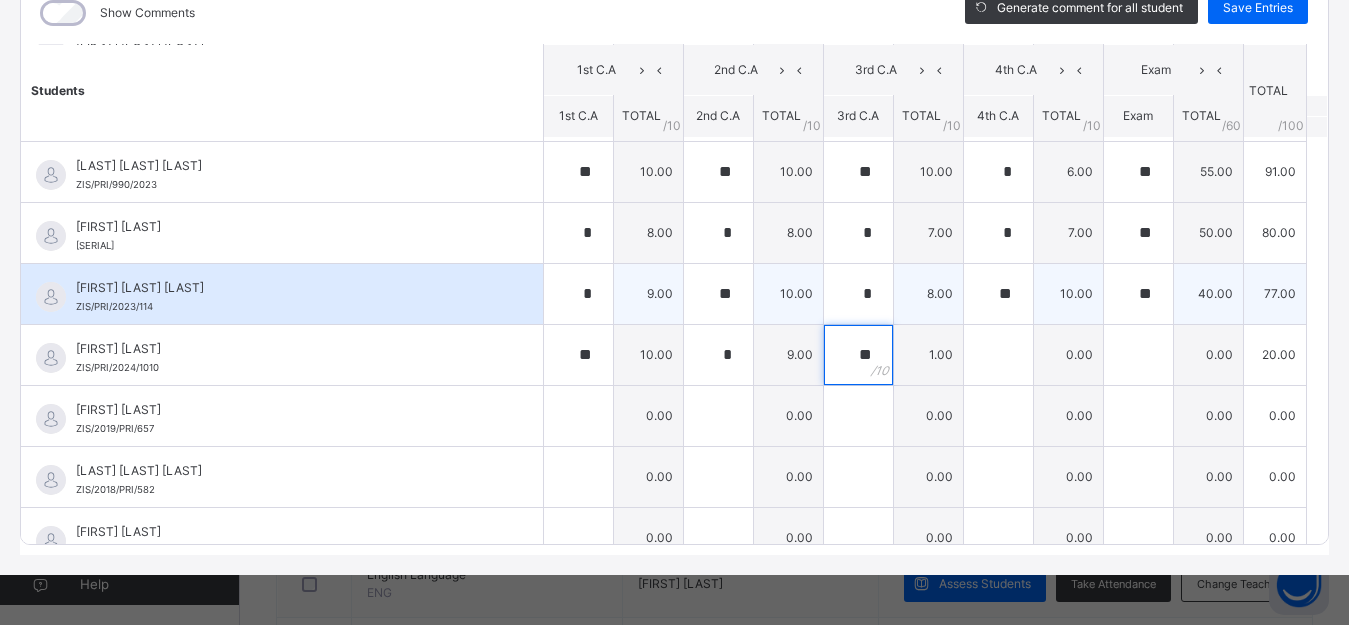 type on "**" 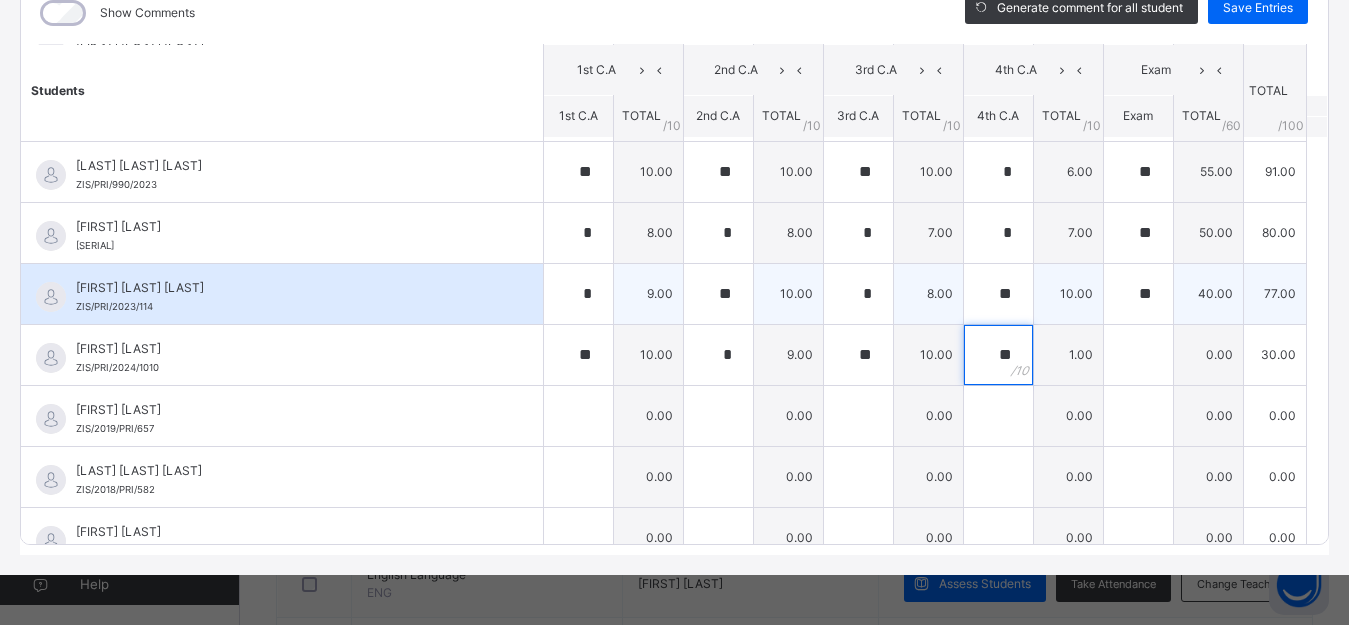 type on "**" 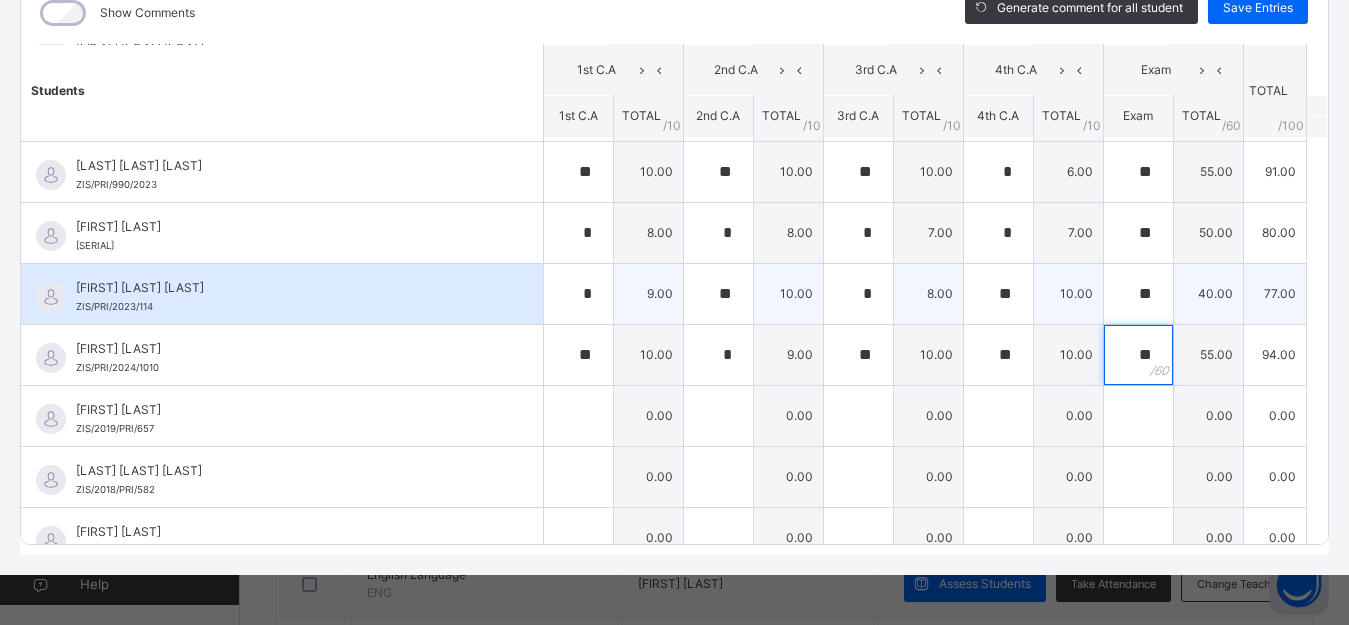 type on "**" 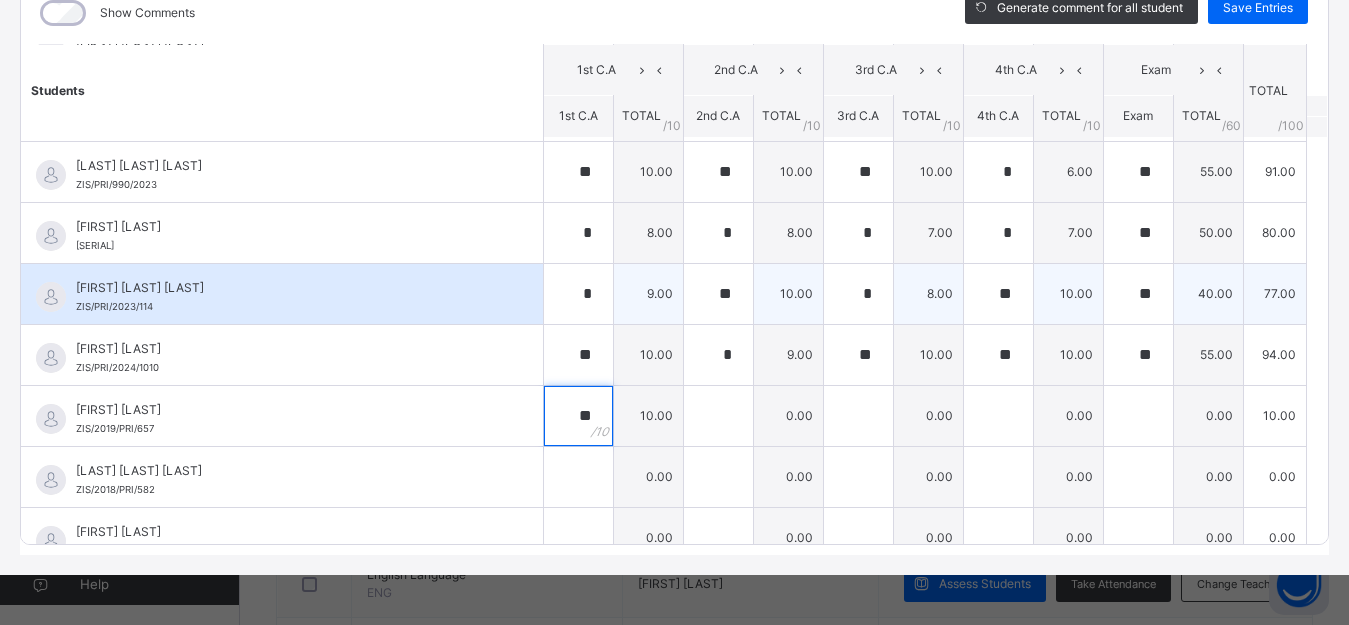 type on "**" 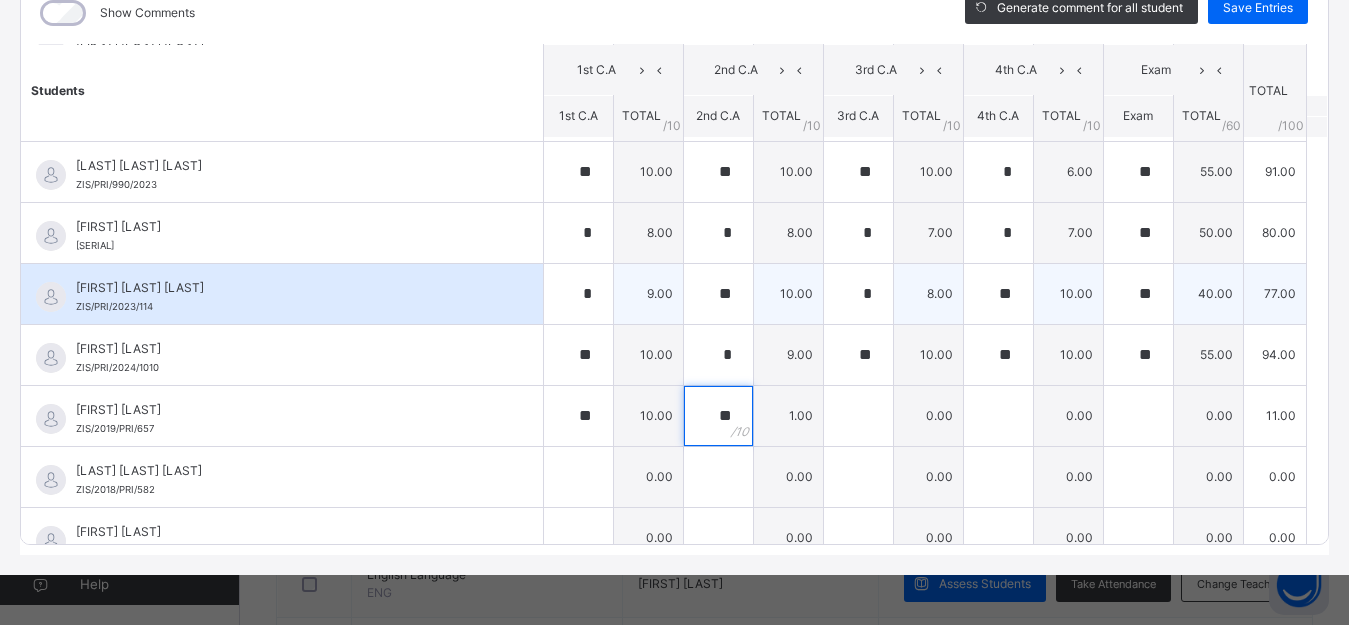type on "**" 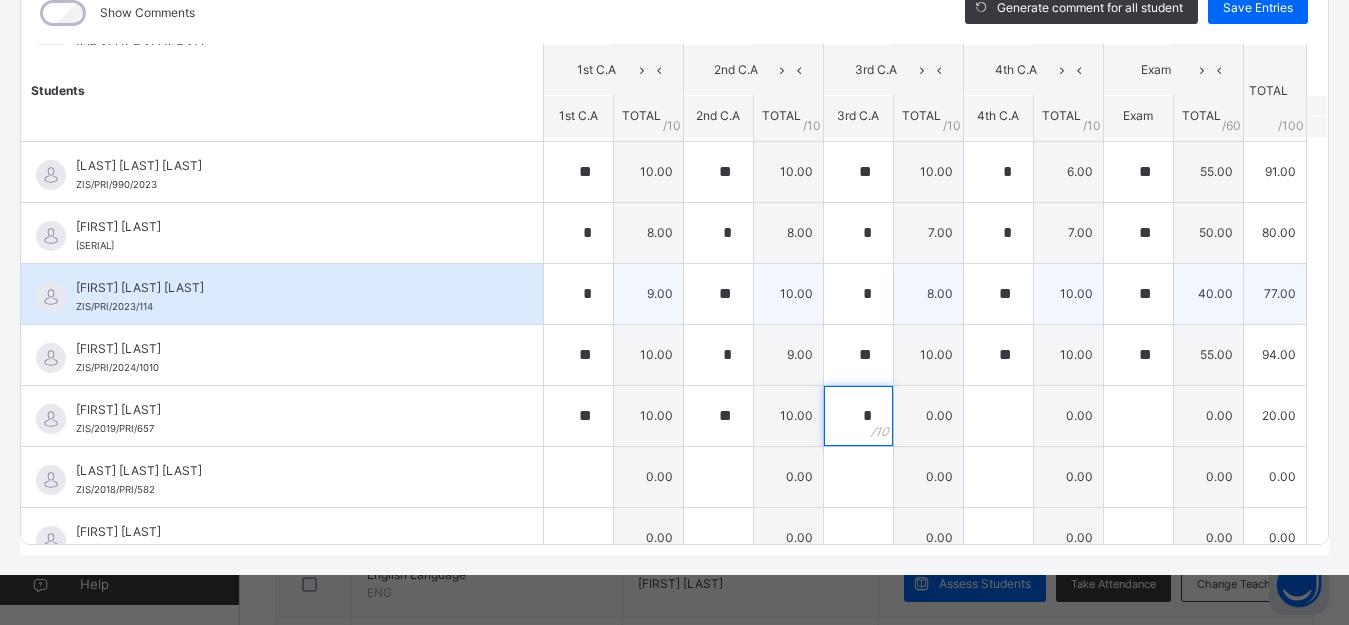 type on "*" 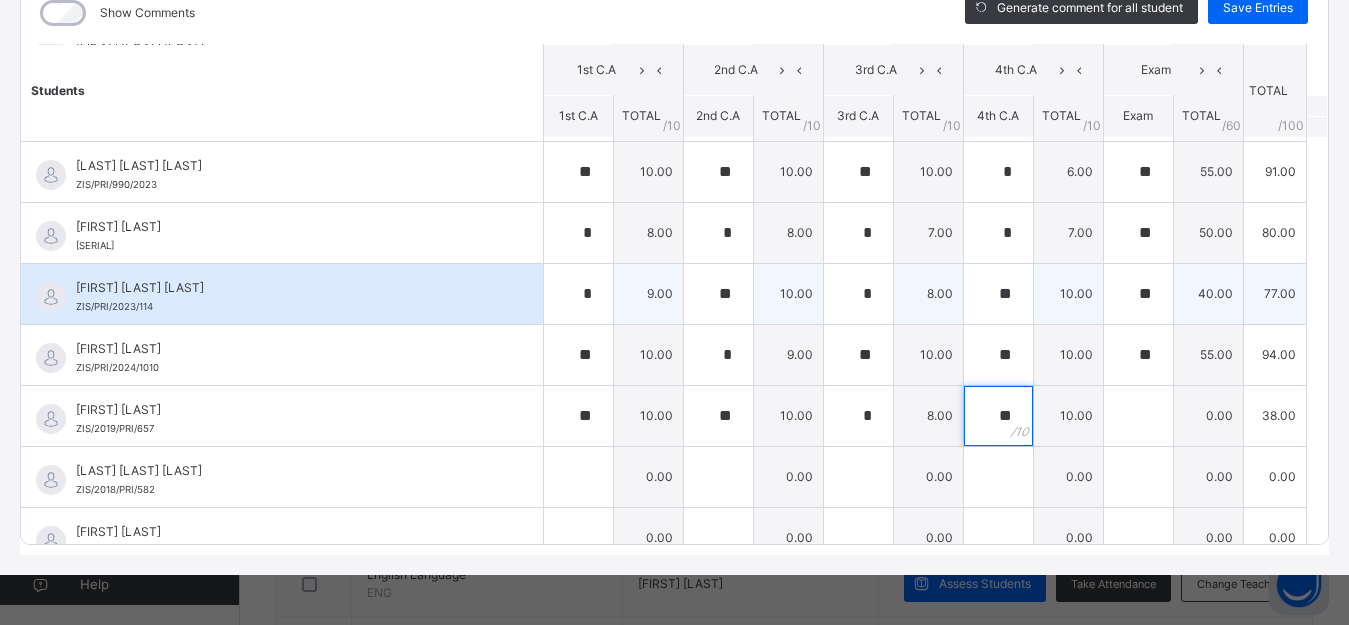 type on "**" 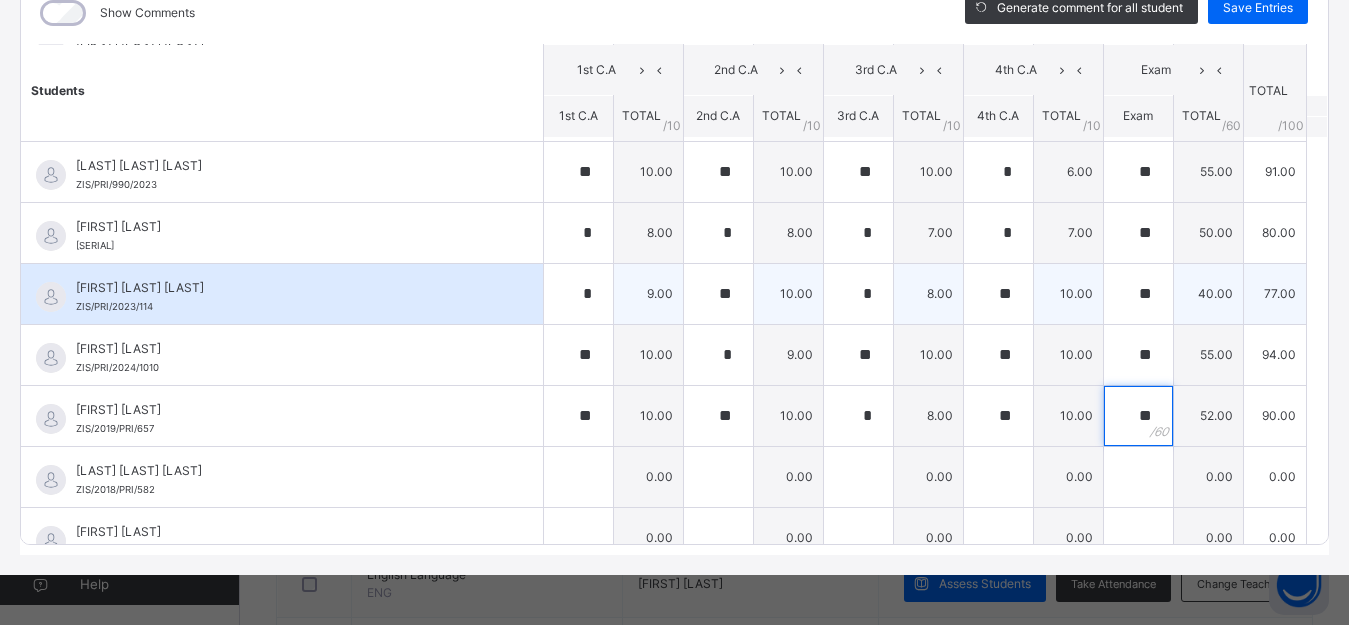 type on "**" 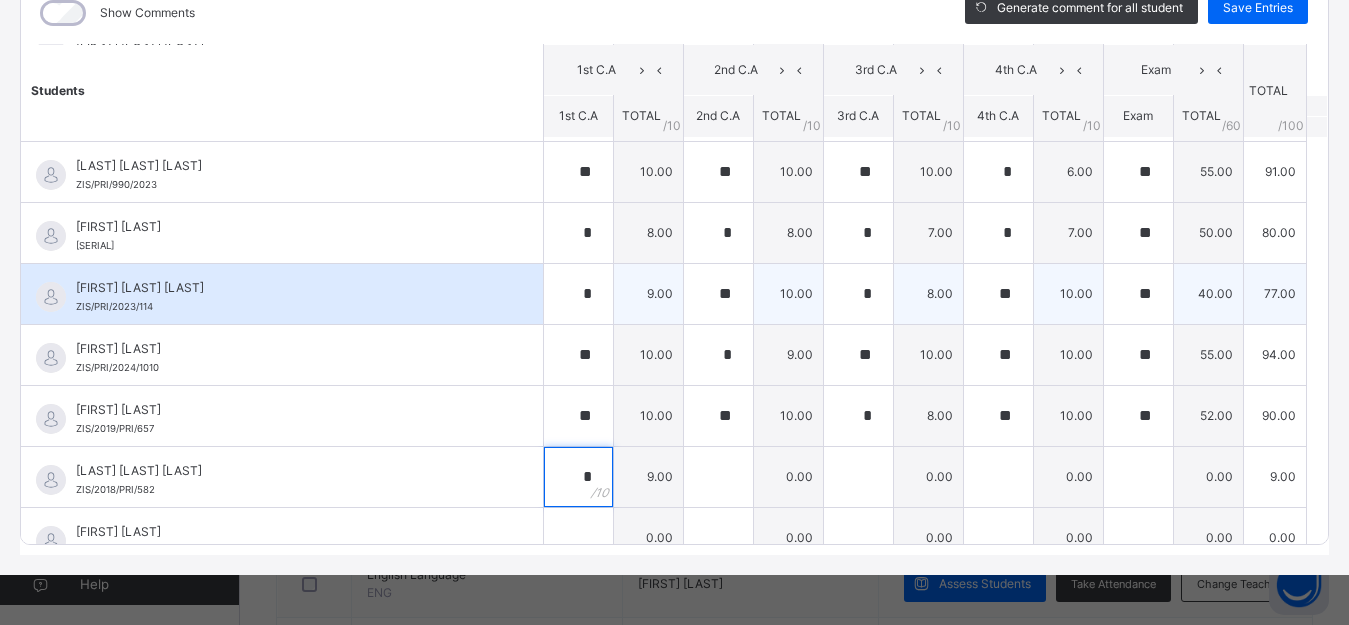 type on "*" 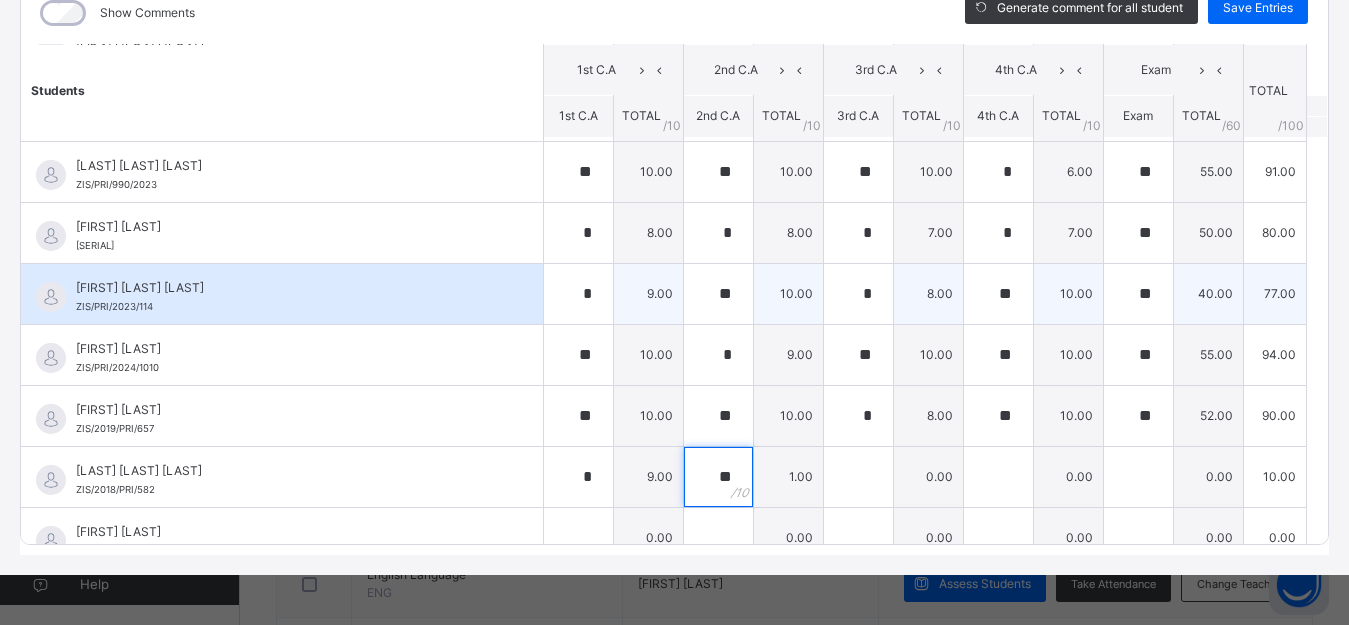 type on "**" 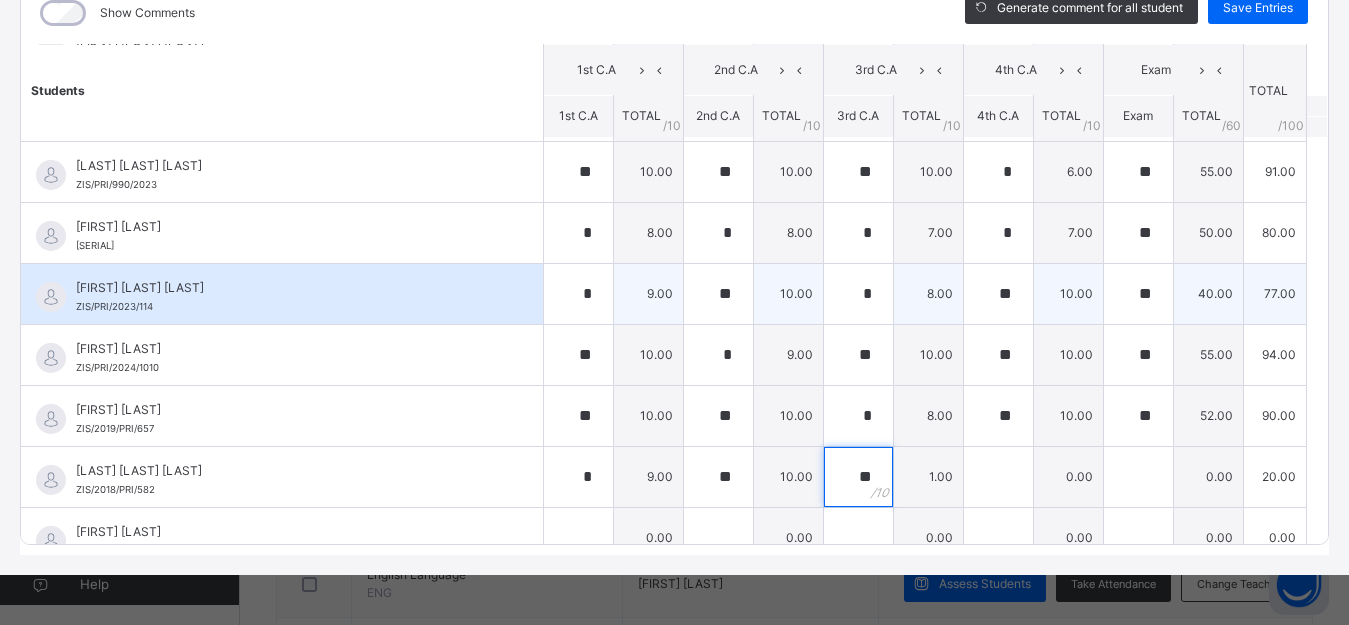 type on "**" 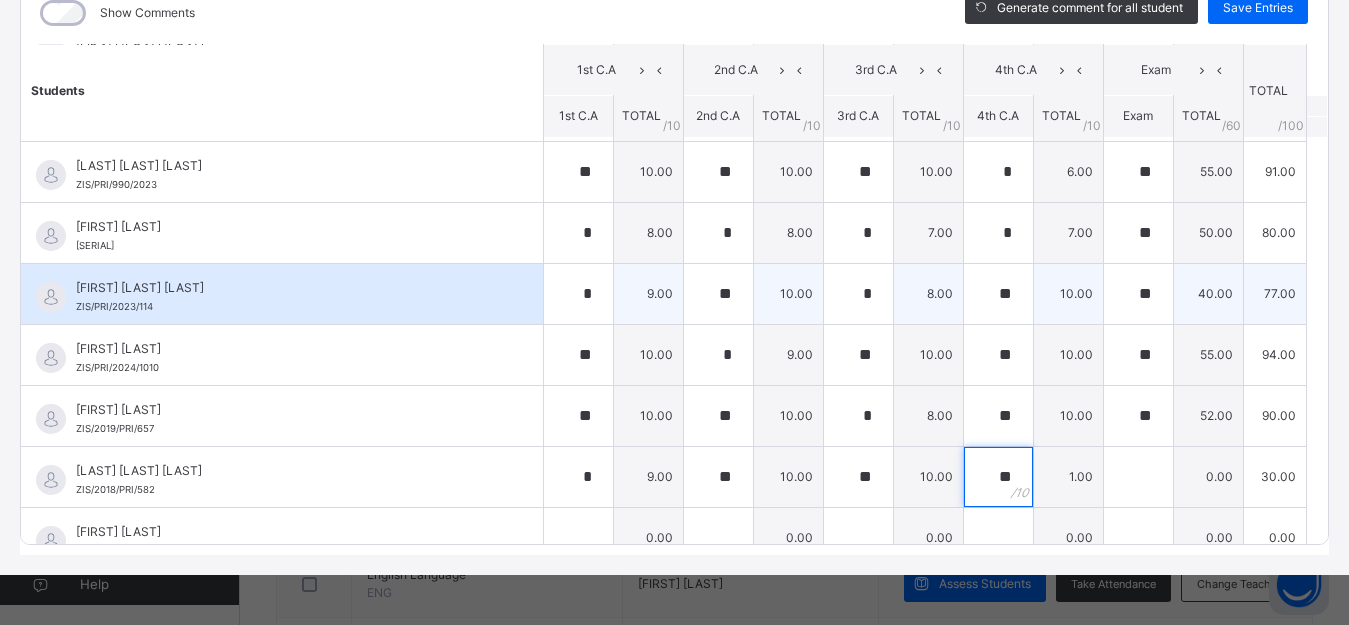 type on "**" 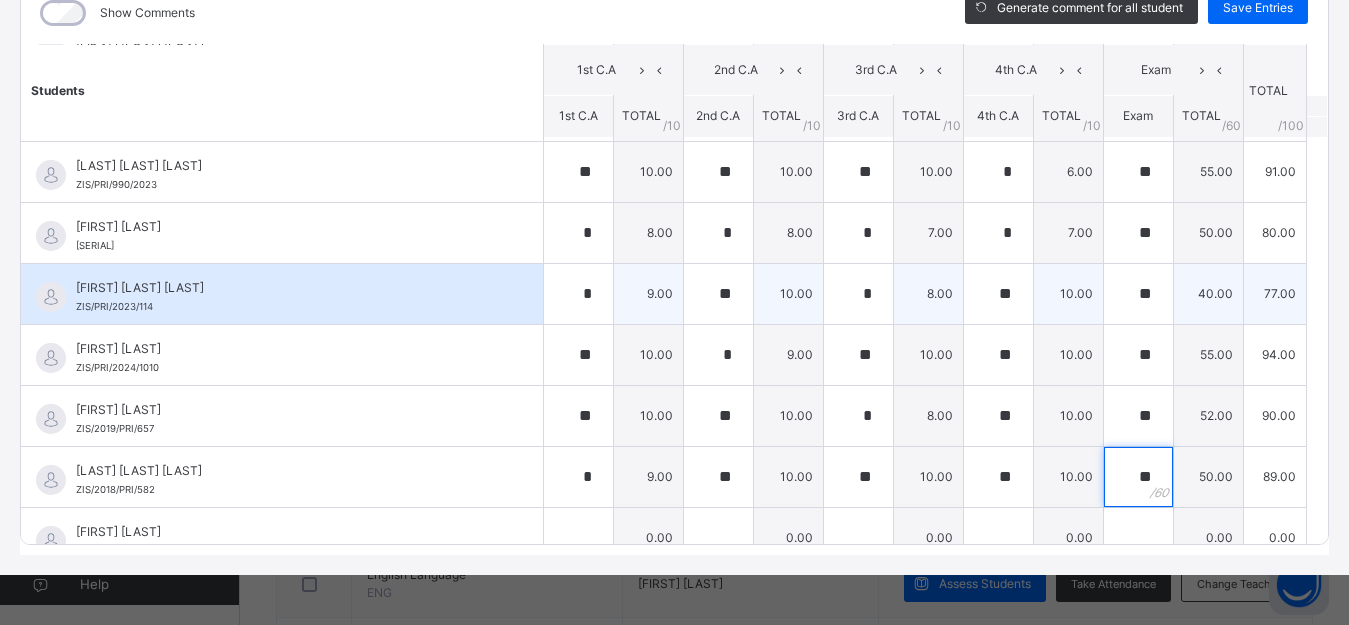 type on "**" 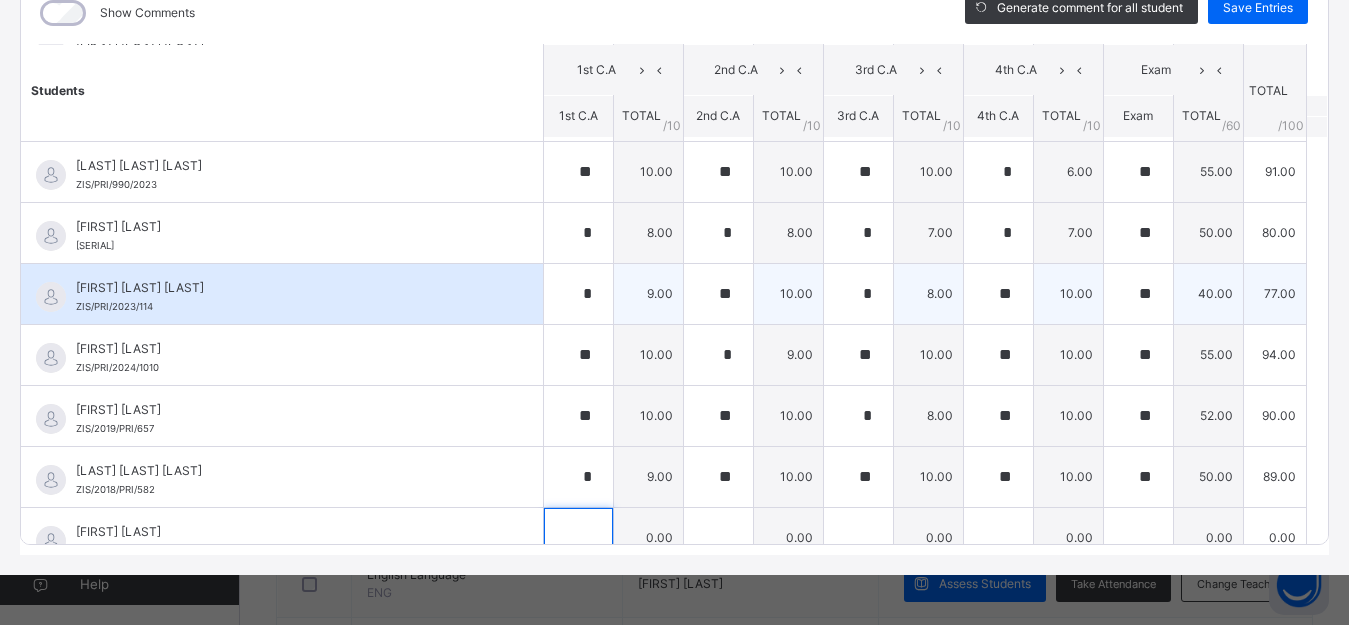scroll, scrollTop: 630, scrollLeft: 0, axis: vertical 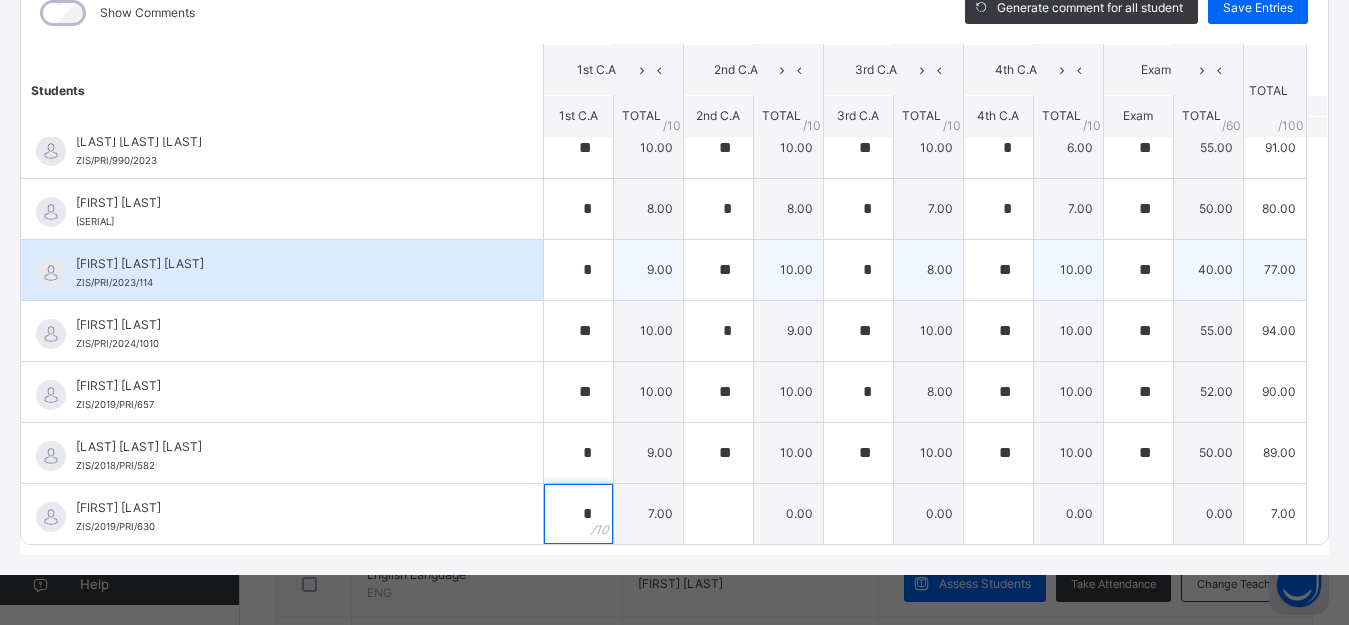 type on "*" 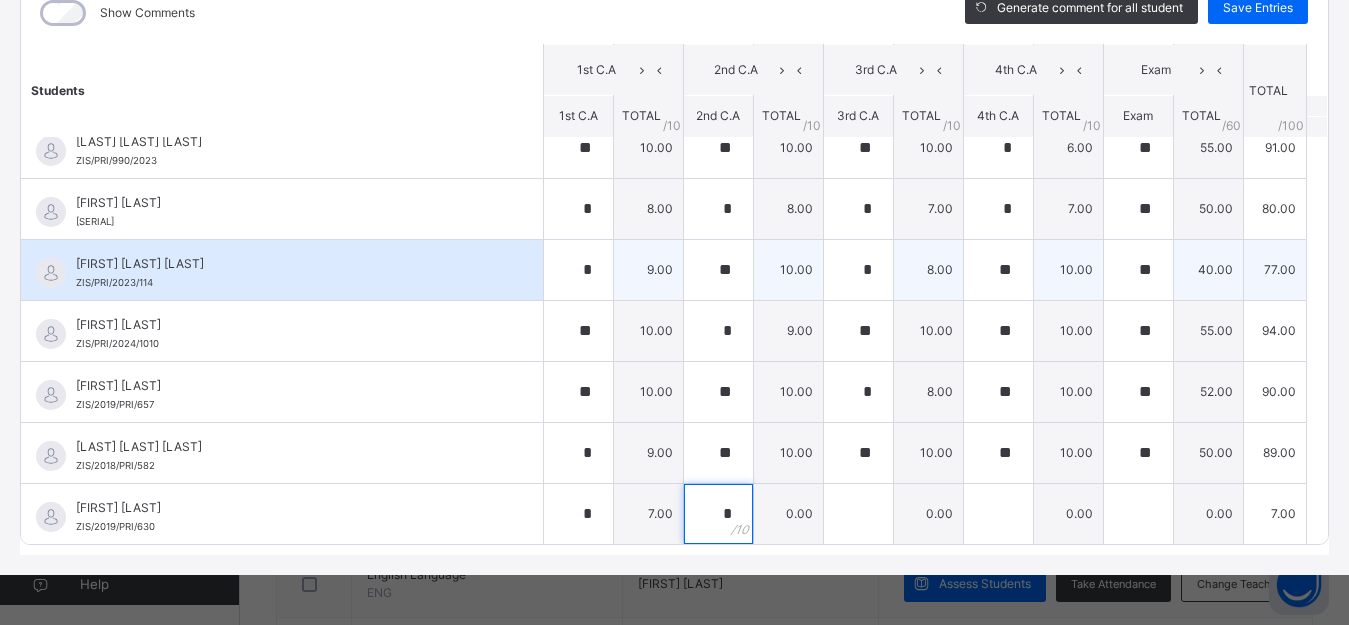 type on "*" 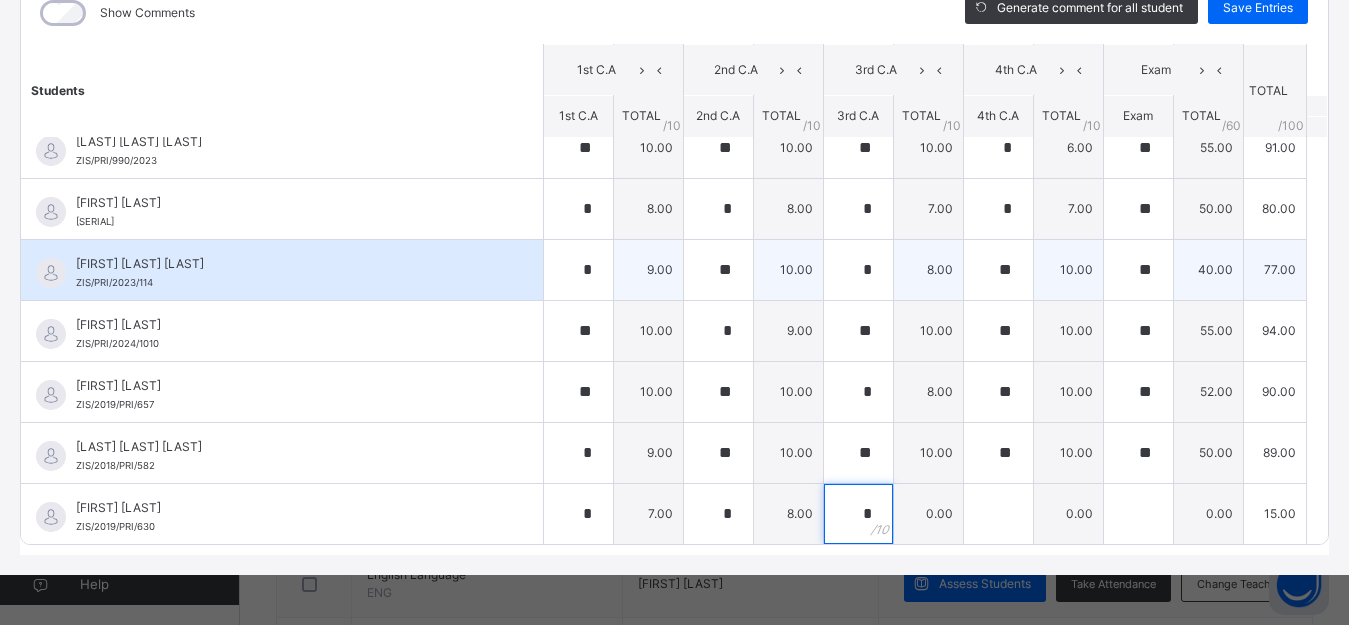type on "*" 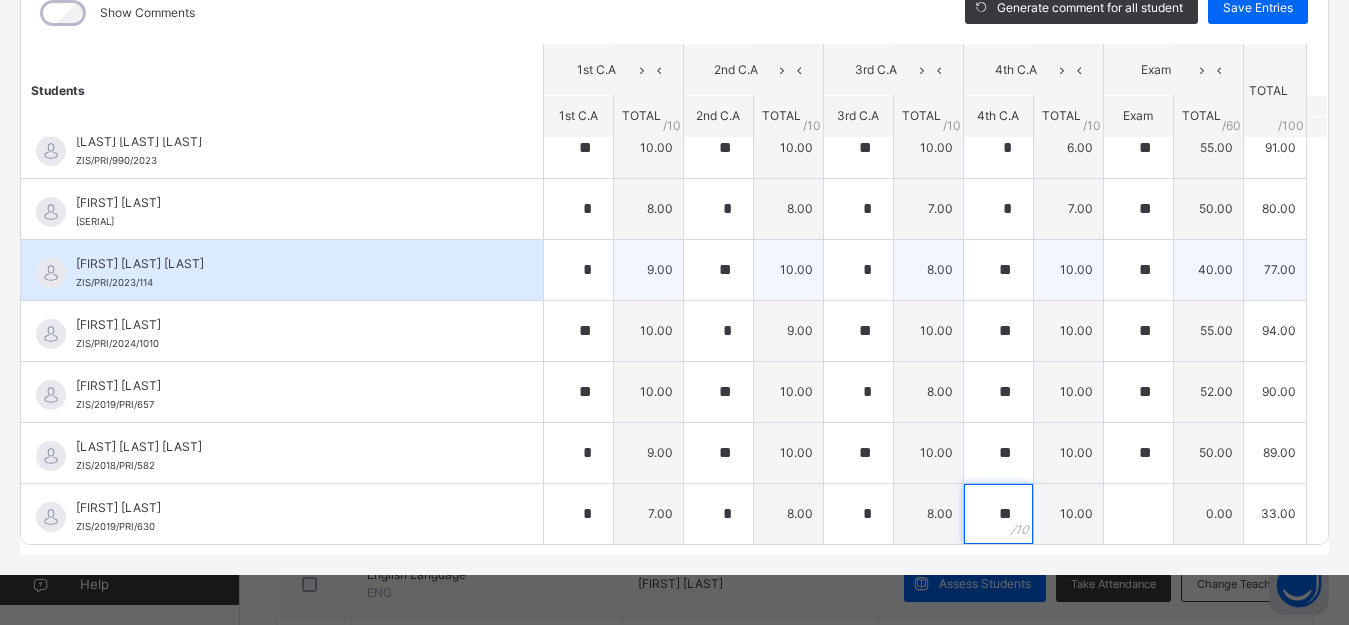 type on "**" 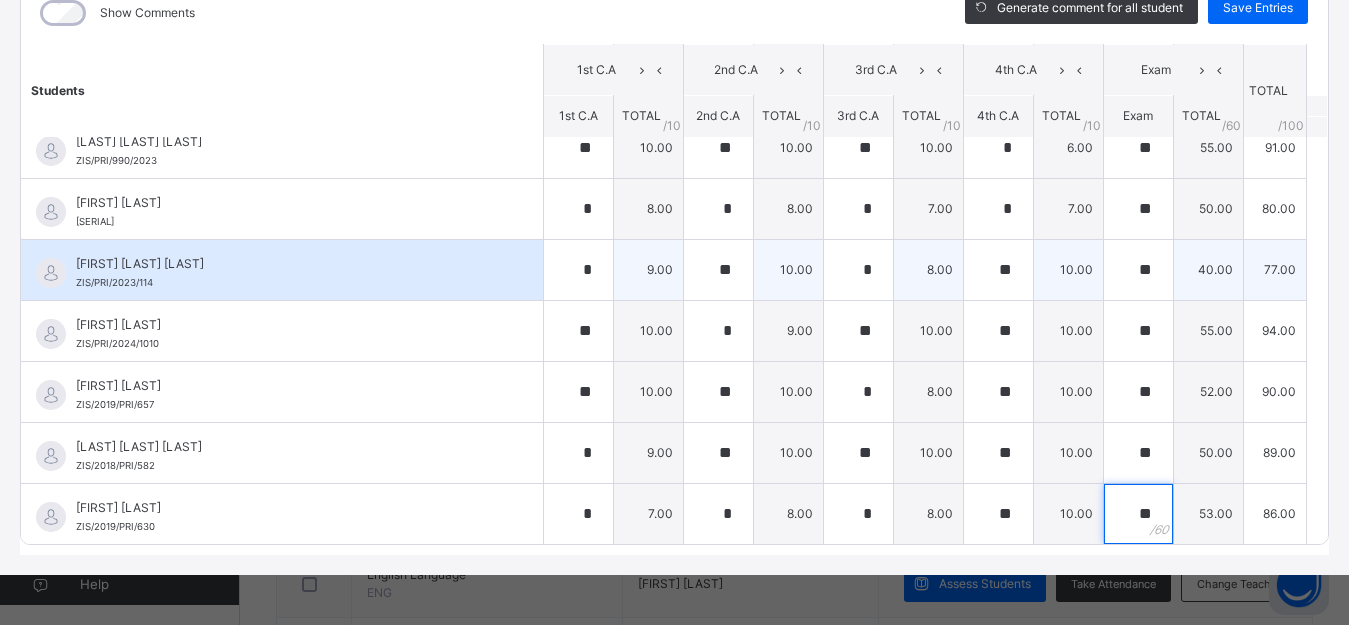type on "**" 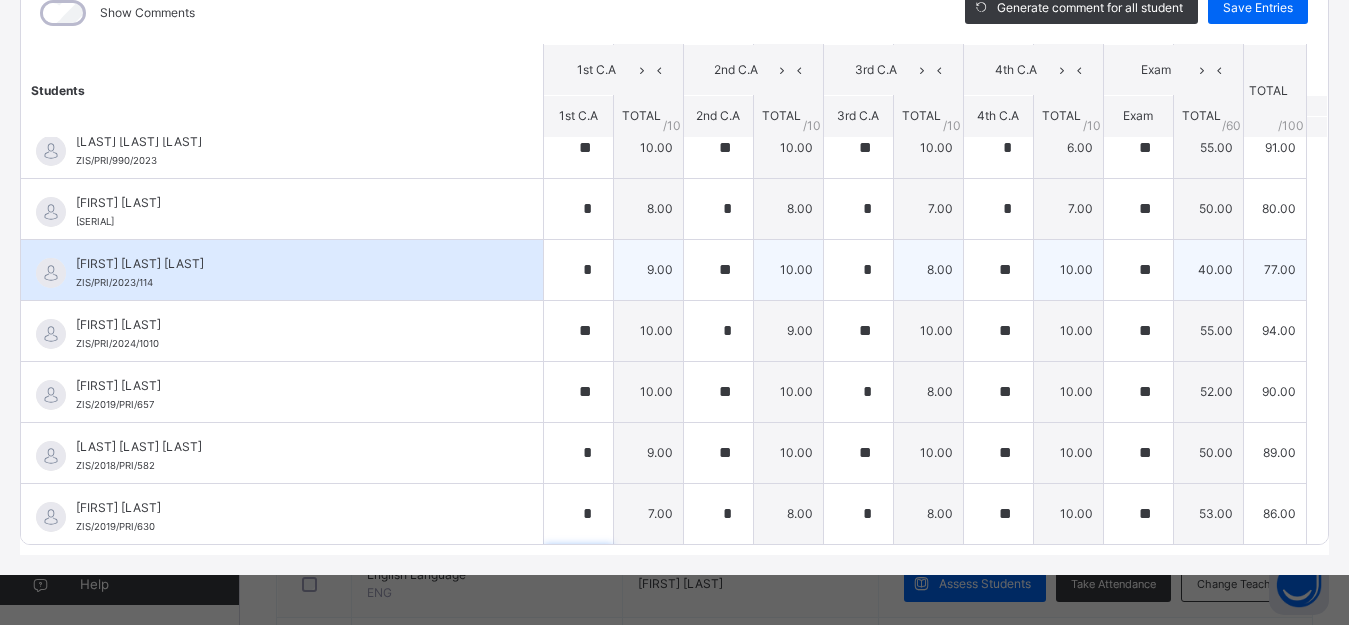 scroll, scrollTop: 814, scrollLeft: 0, axis: vertical 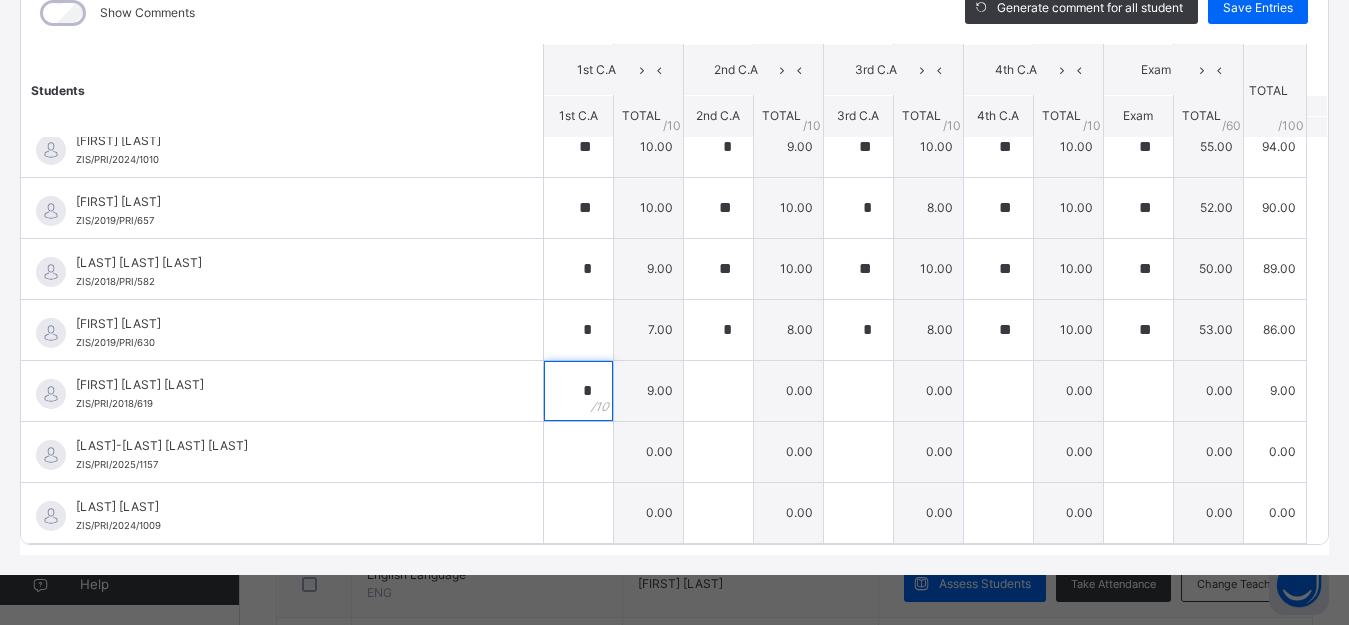 type on "*" 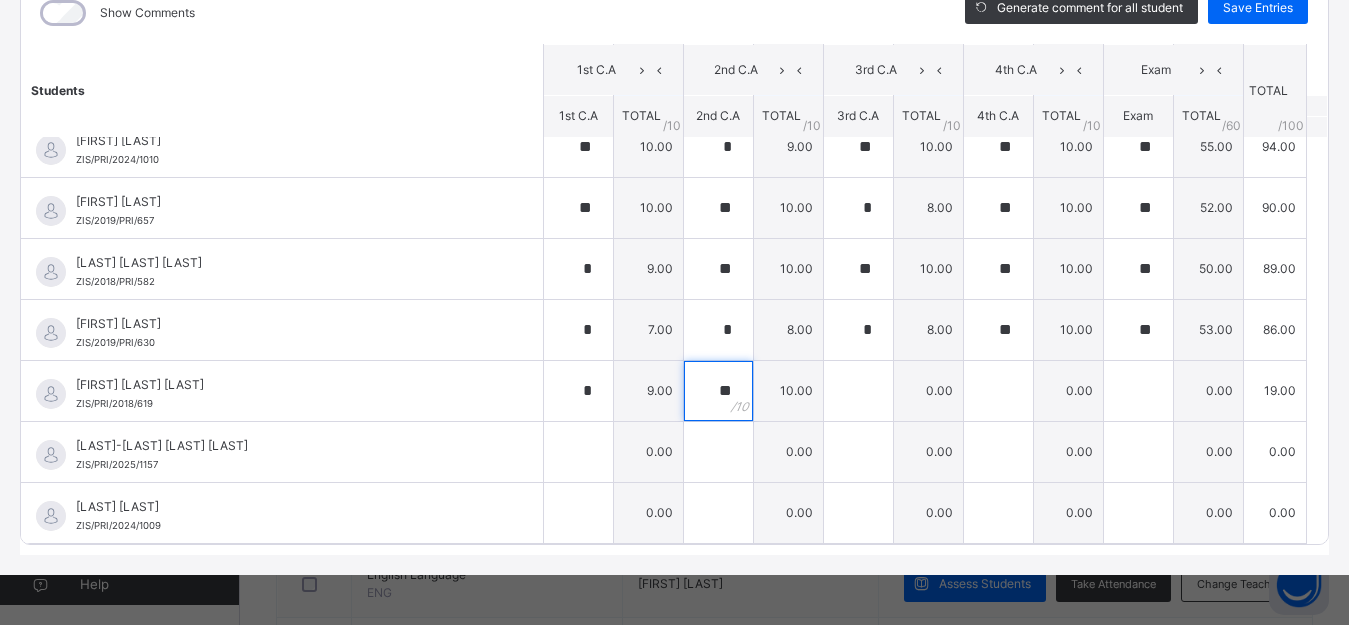type on "**" 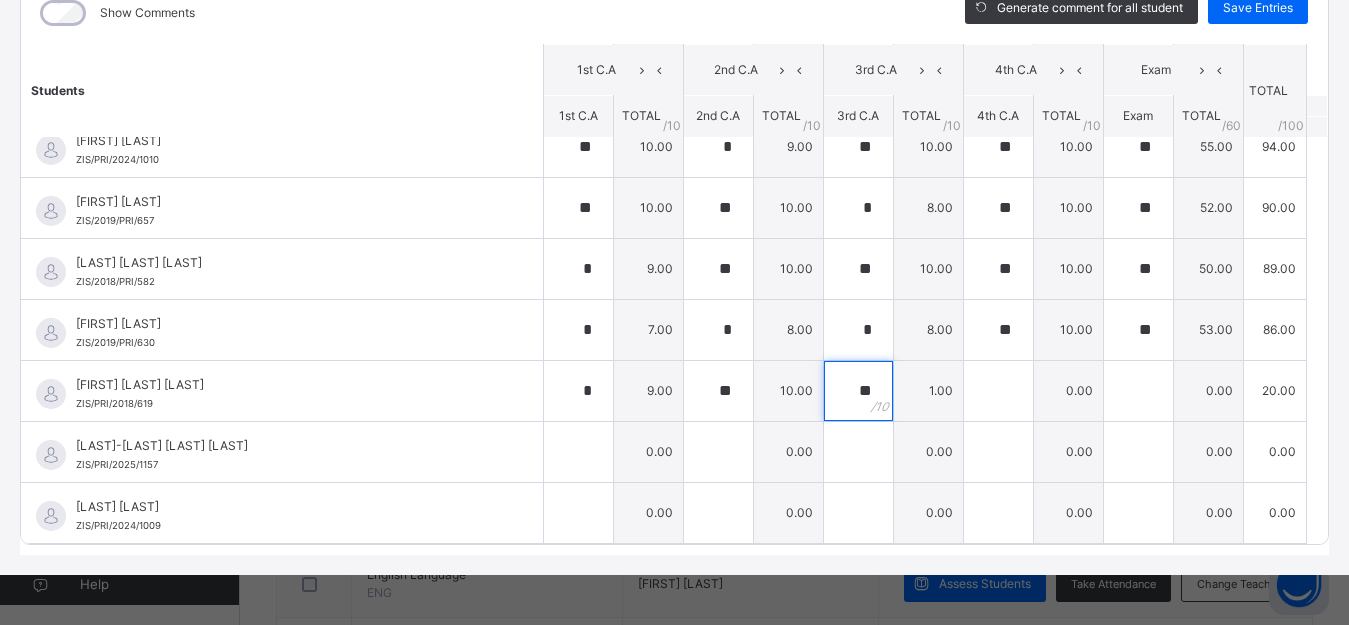 type on "**" 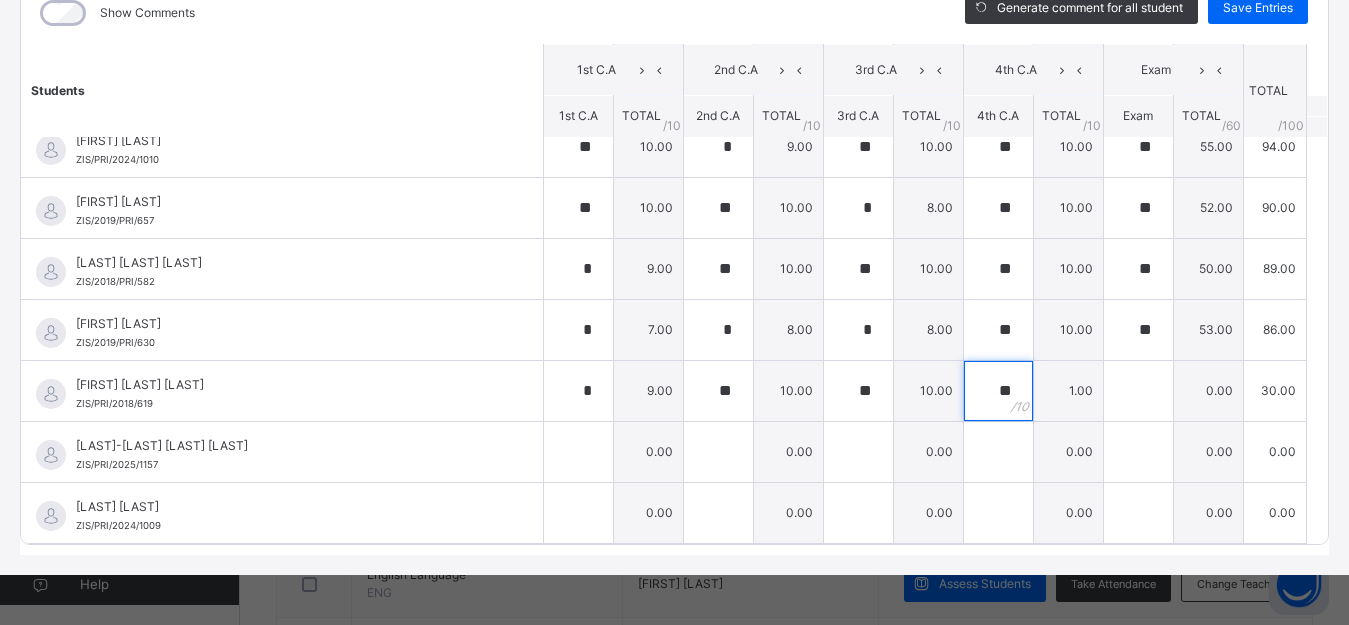 type on "**" 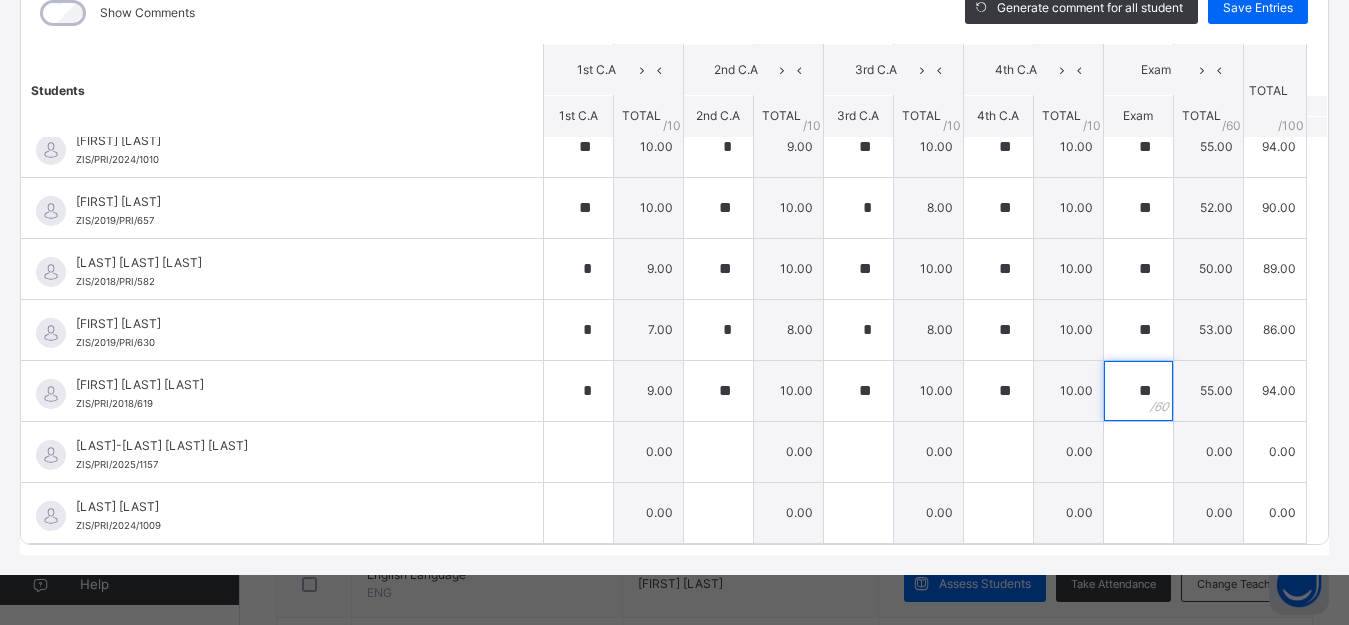 type on "**" 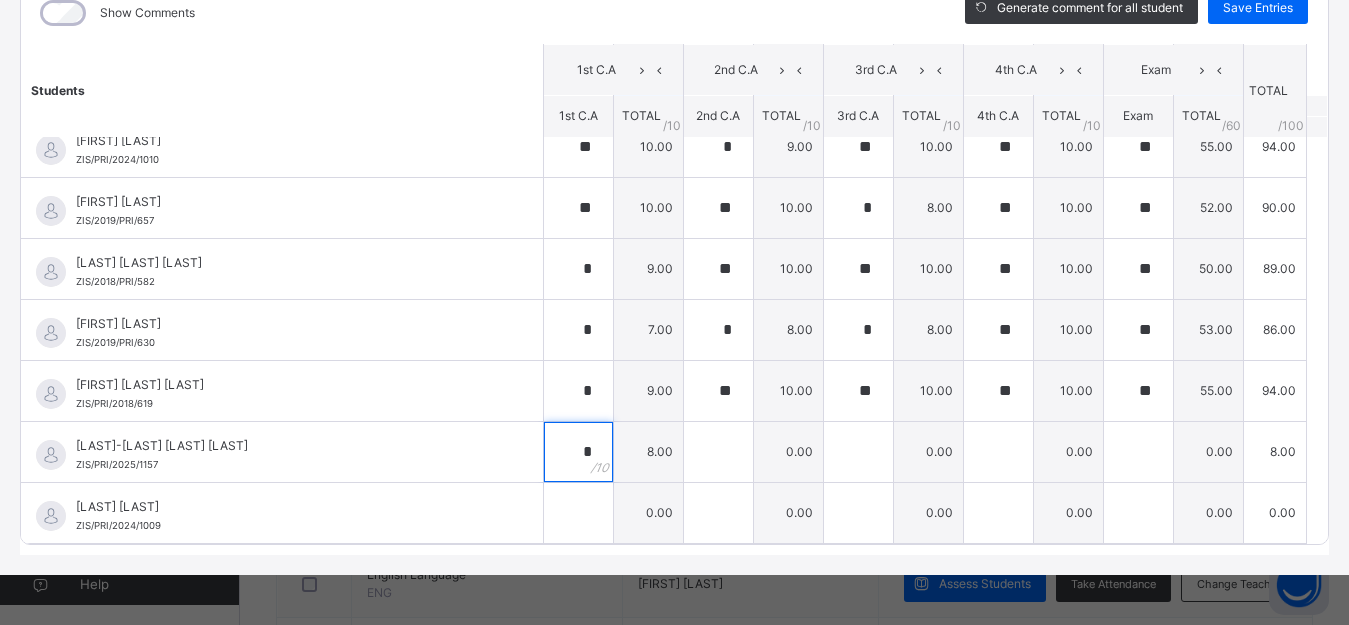 type on "*" 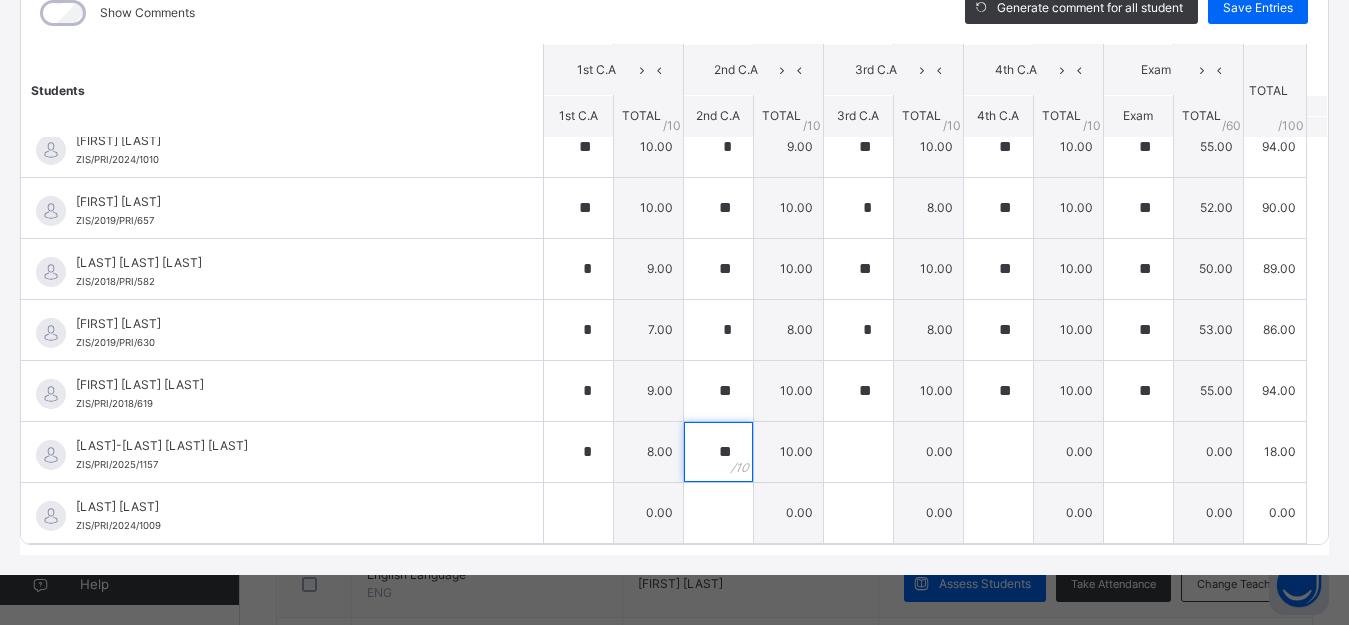 type on "**" 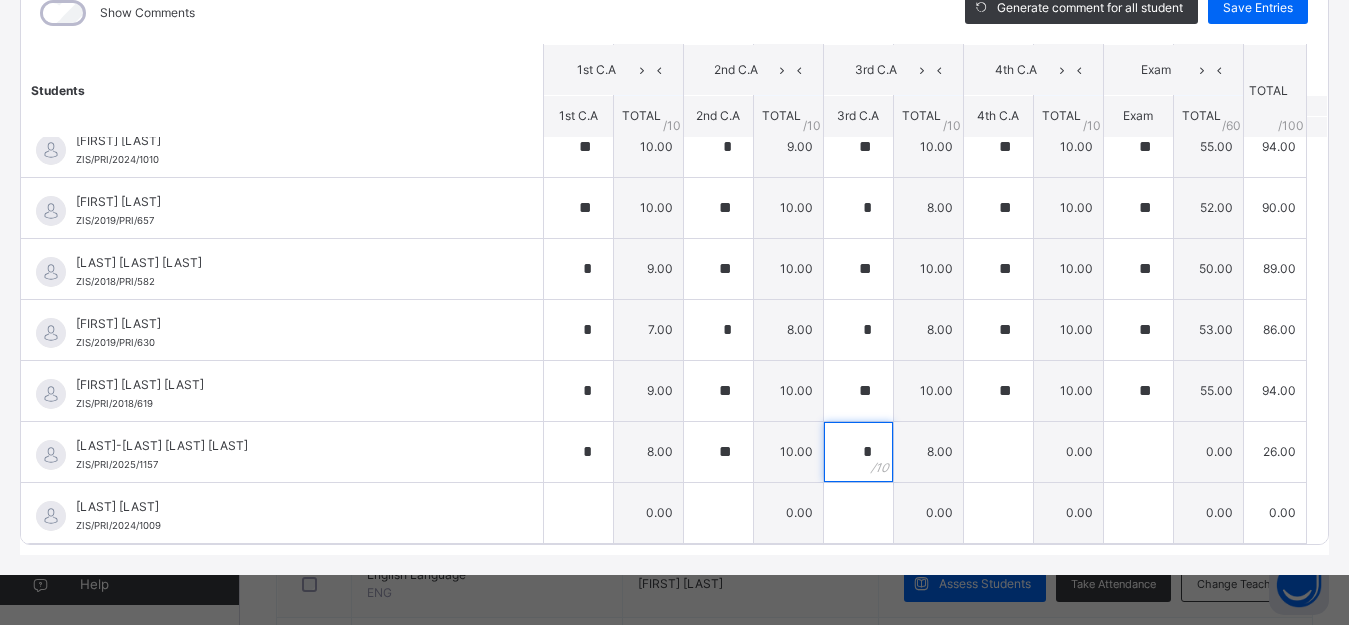 type on "*" 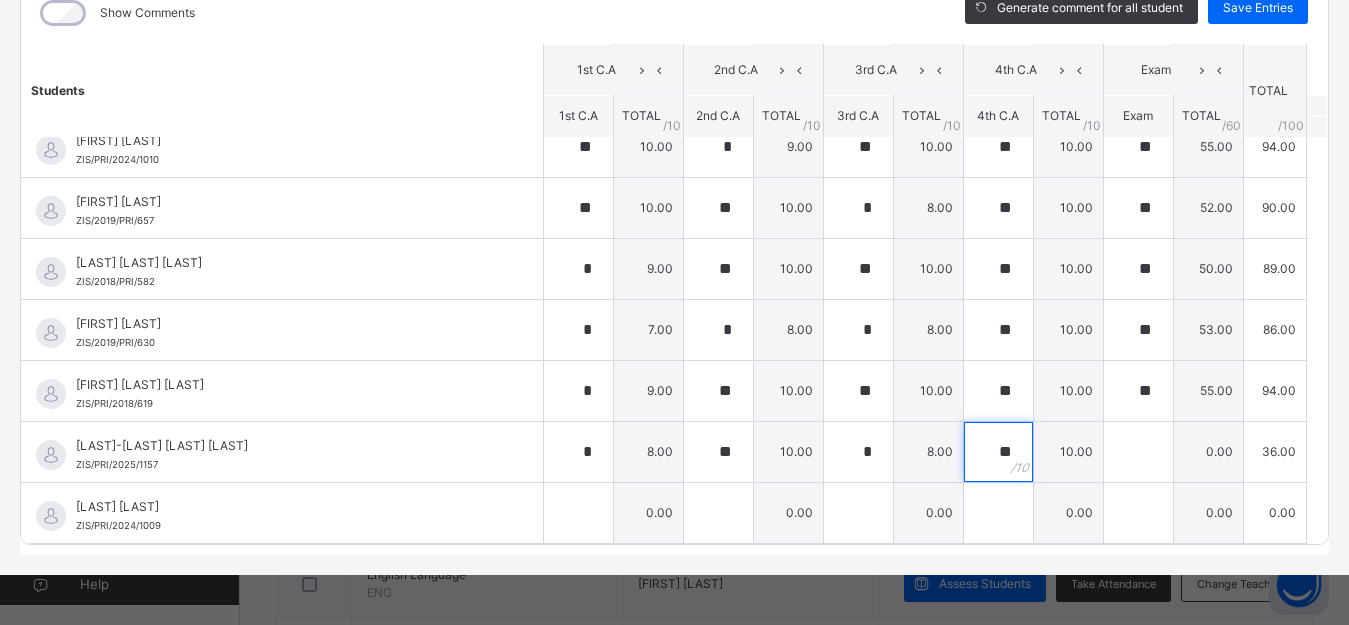 type on "**" 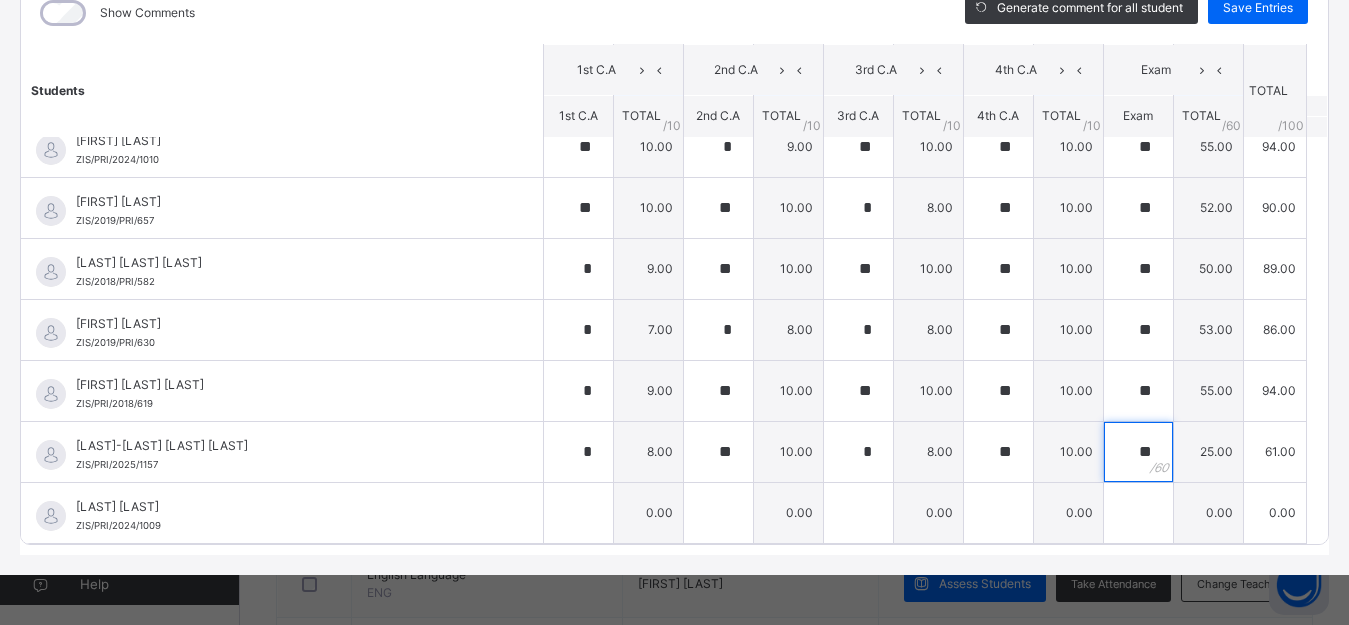 type on "**" 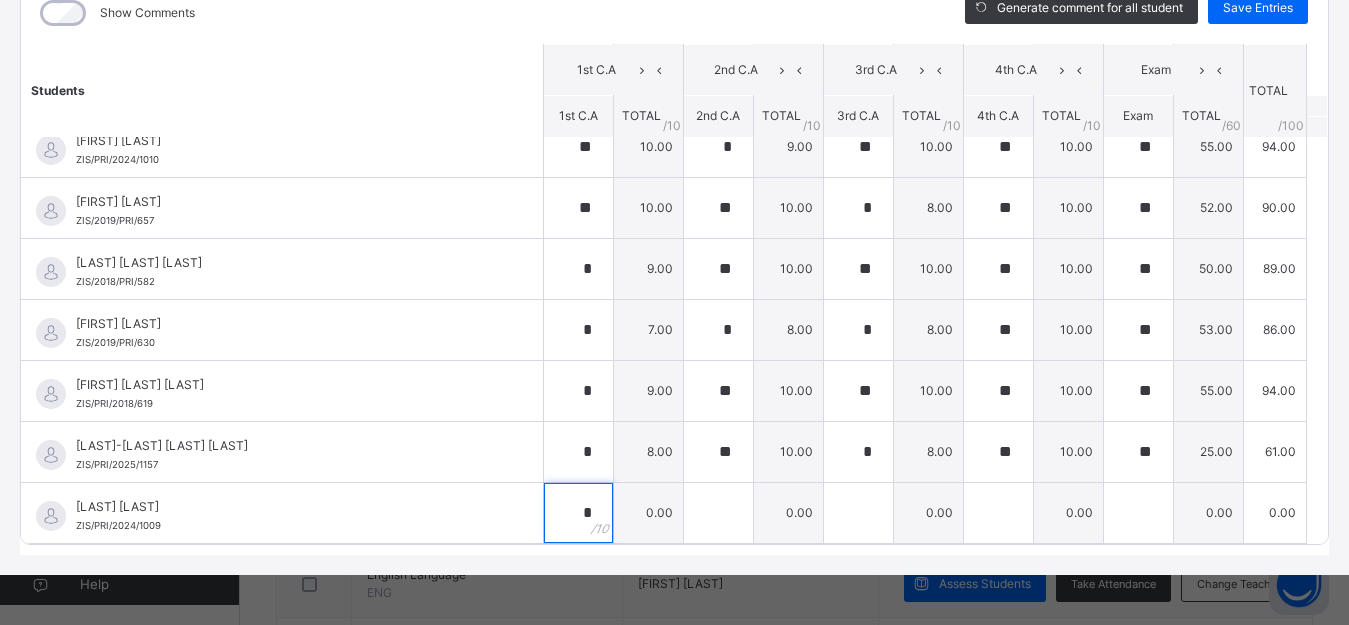 type on "*" 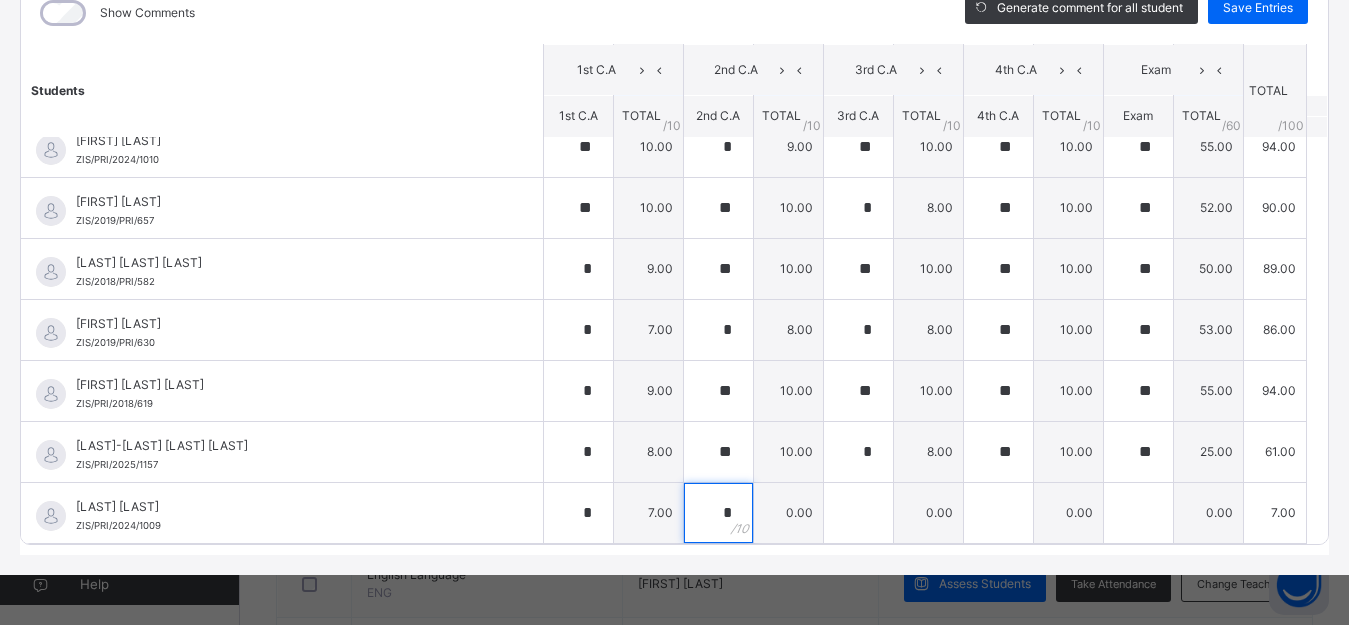 type on "*" 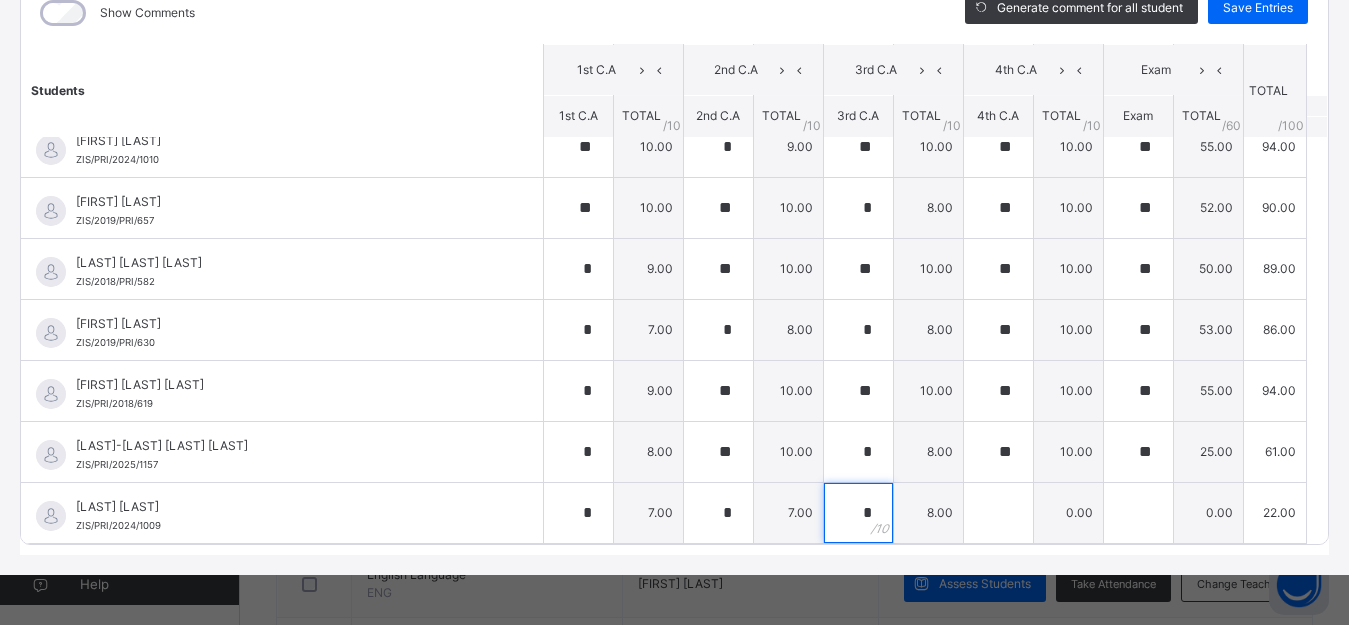 type on "*" 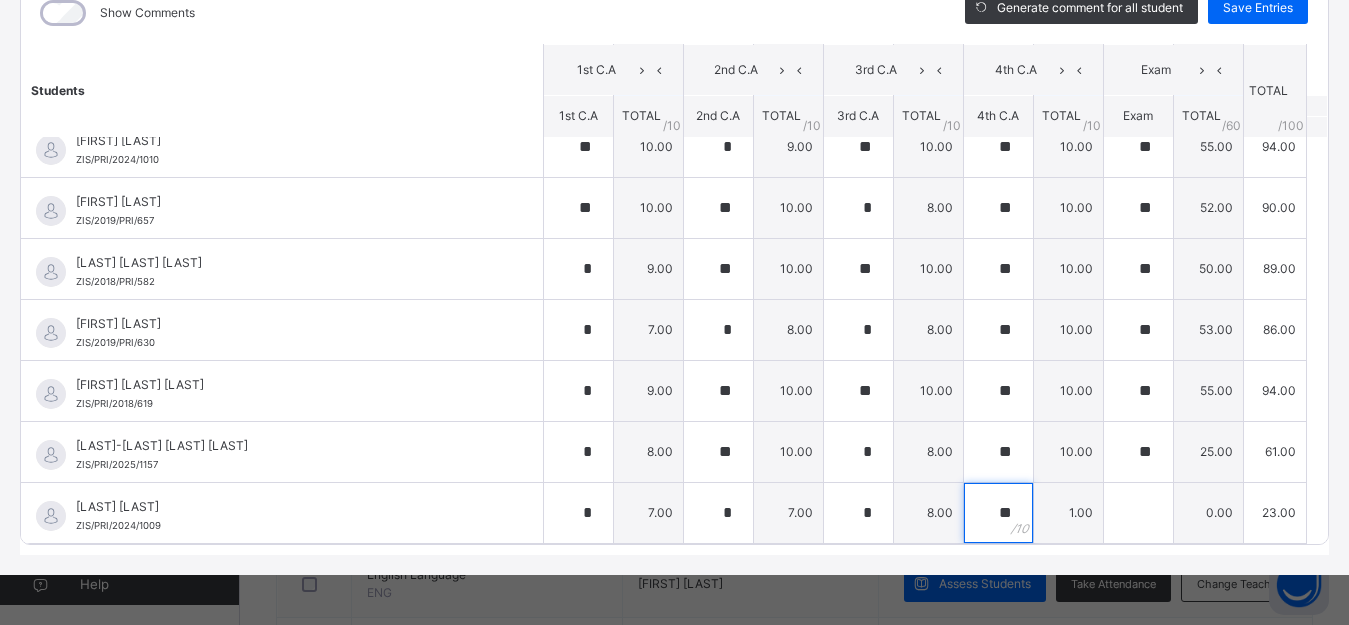 type on "**" 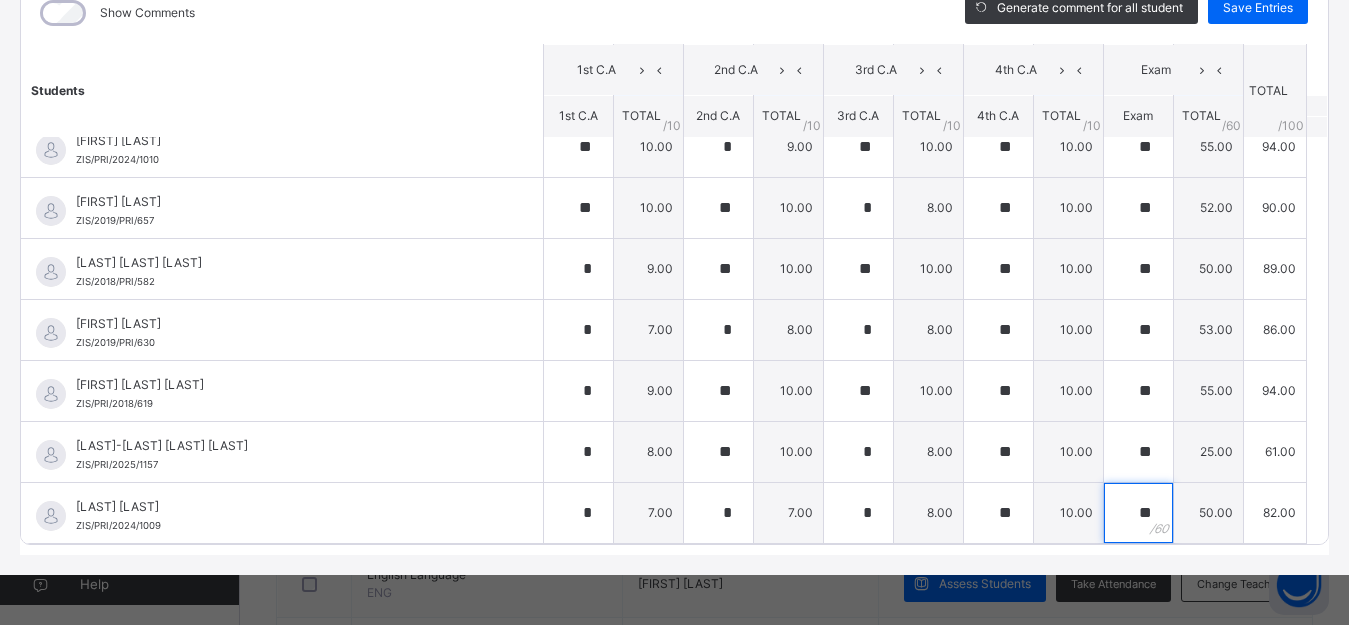 type on "**" 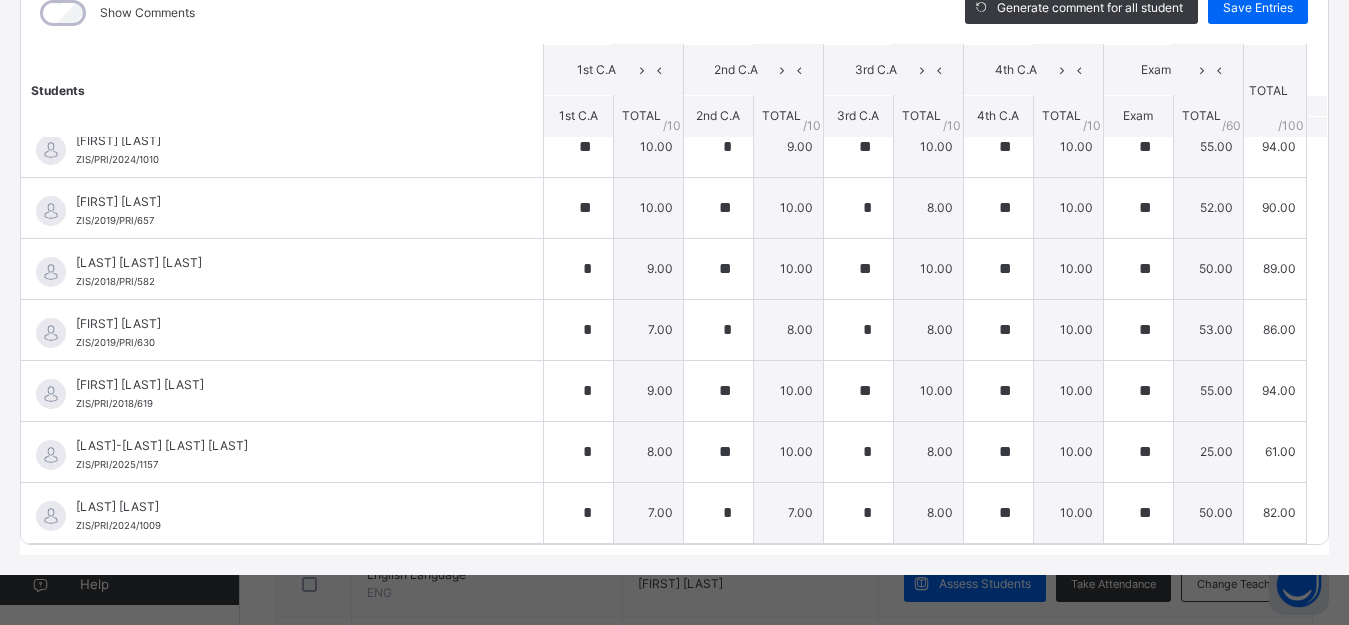 scroll, scrollTop: 1803, scrollLeft: 0, axis: vertical 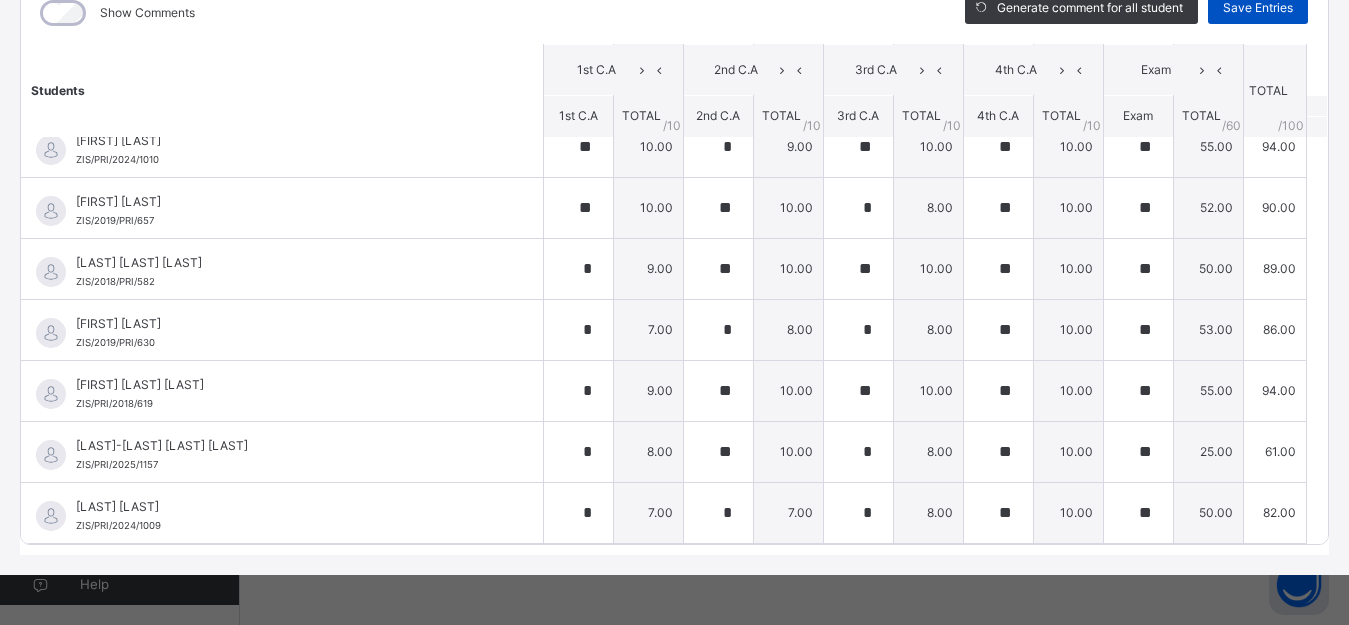 click on "Save Entries" at bounding box center (1258, 8) 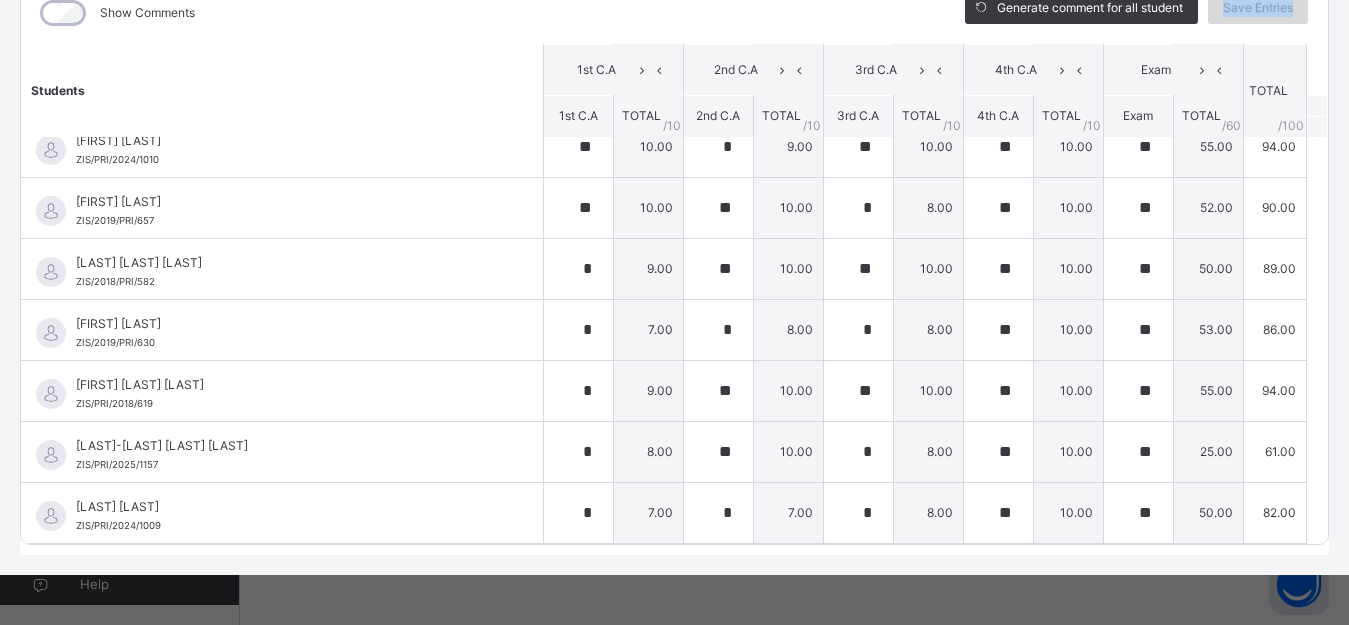 click on "Save Entries" at bounding box center (1258, 8) 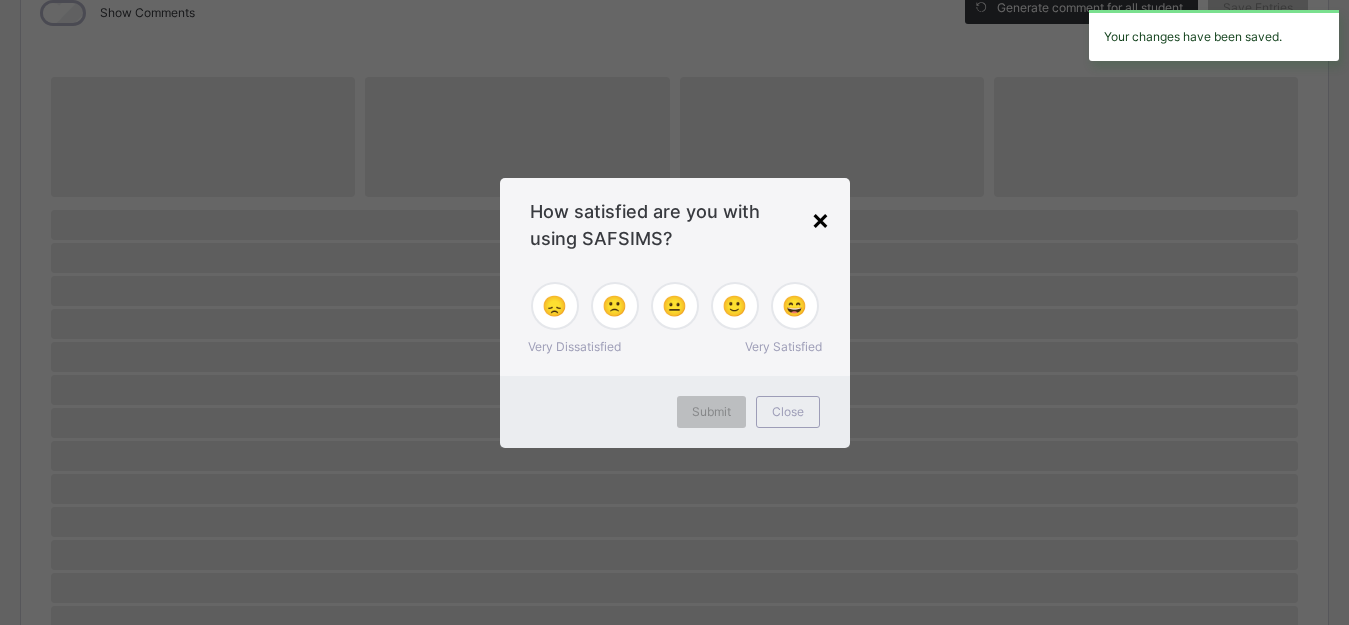 click on "×" at bounding box center [820, 219] 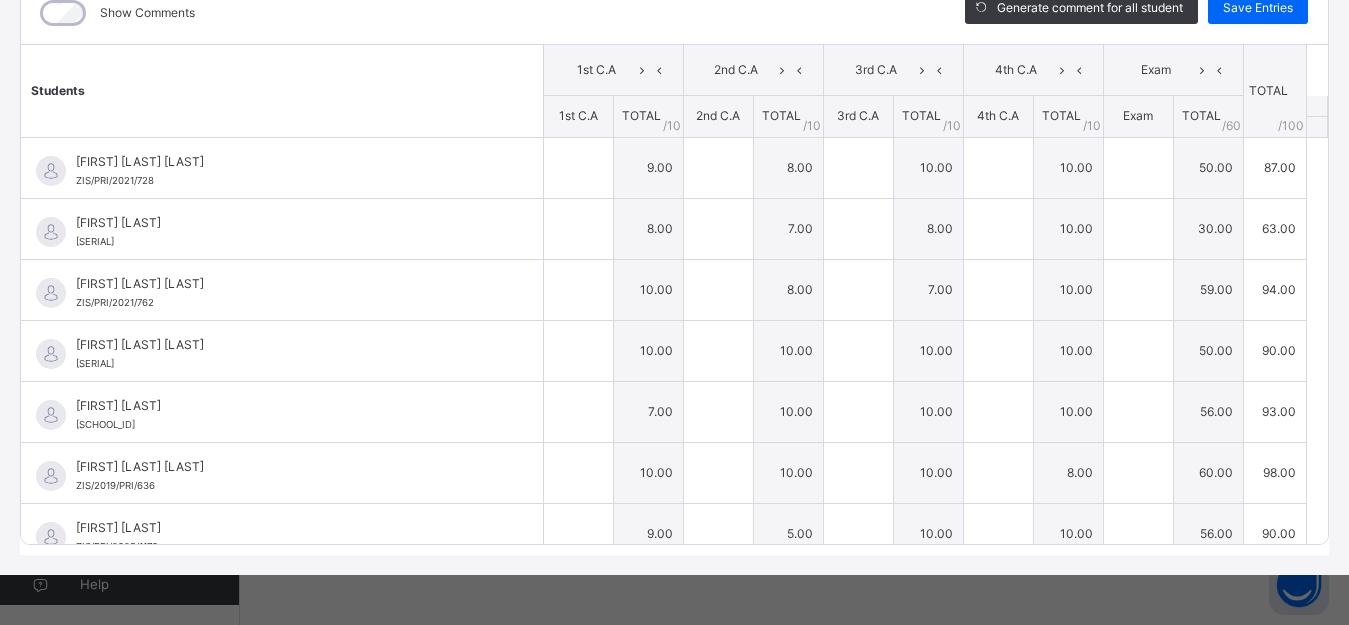 type on "*" 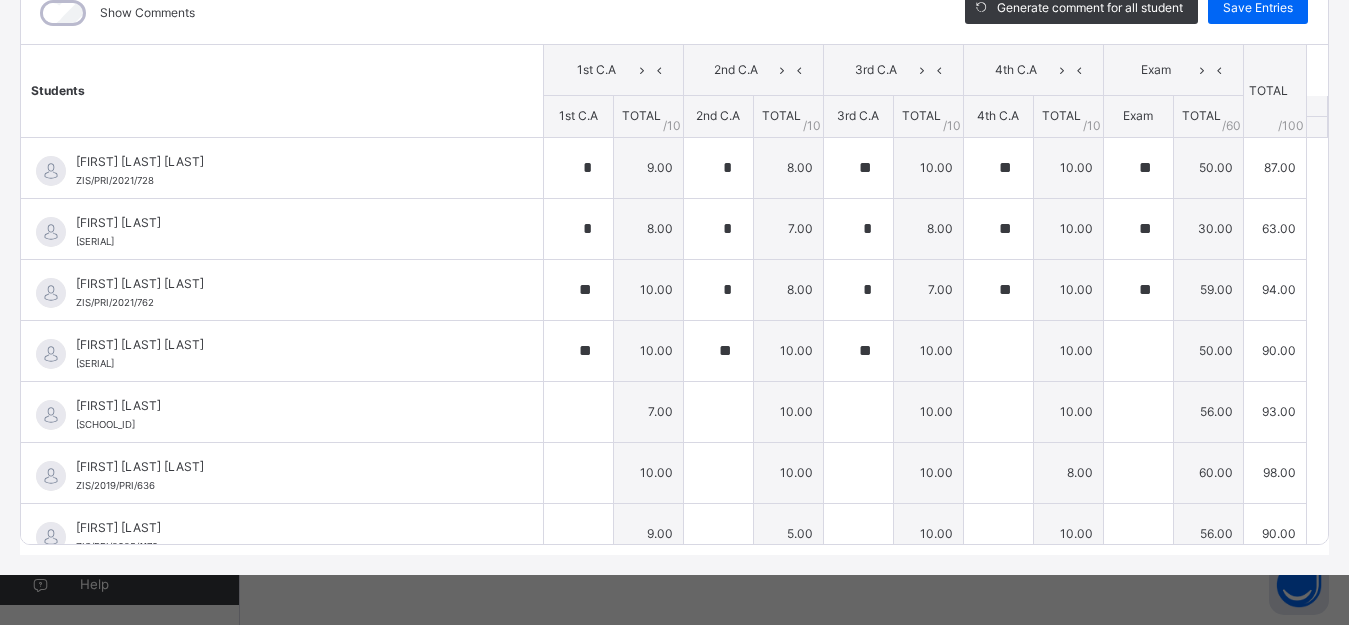 type on "**" 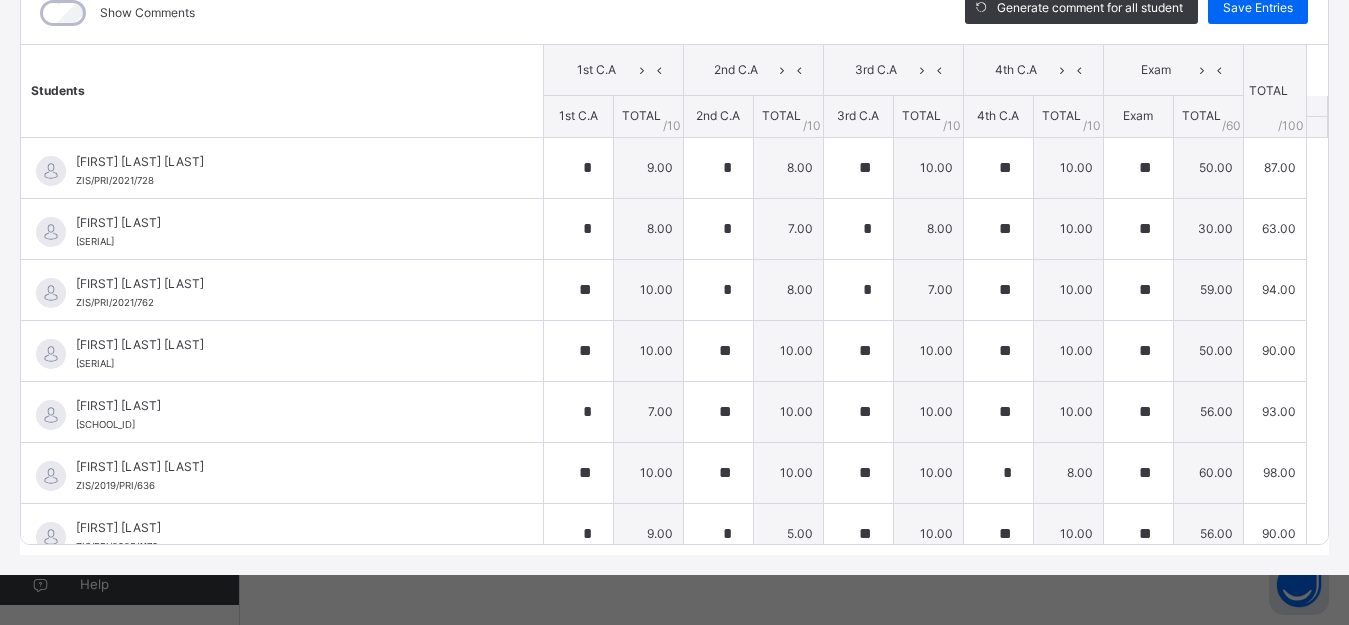 type on "*" 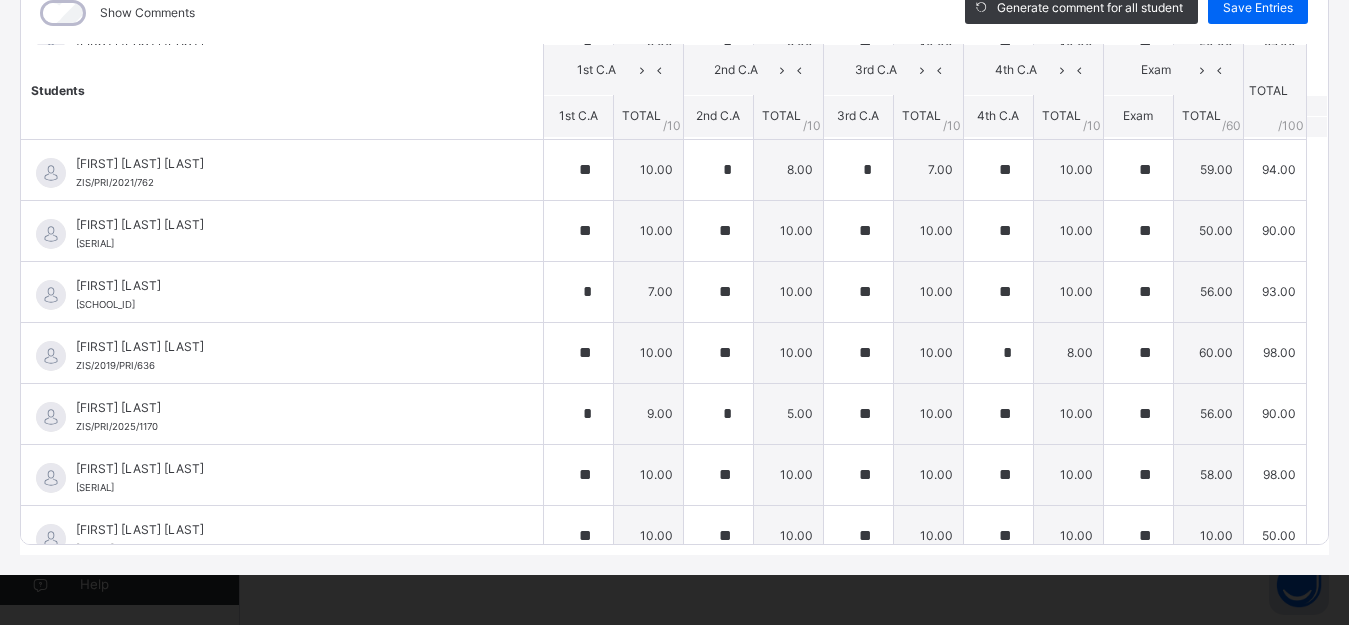 scroll, scrollTop: 160, scrollLeft: 0, axis: vertical 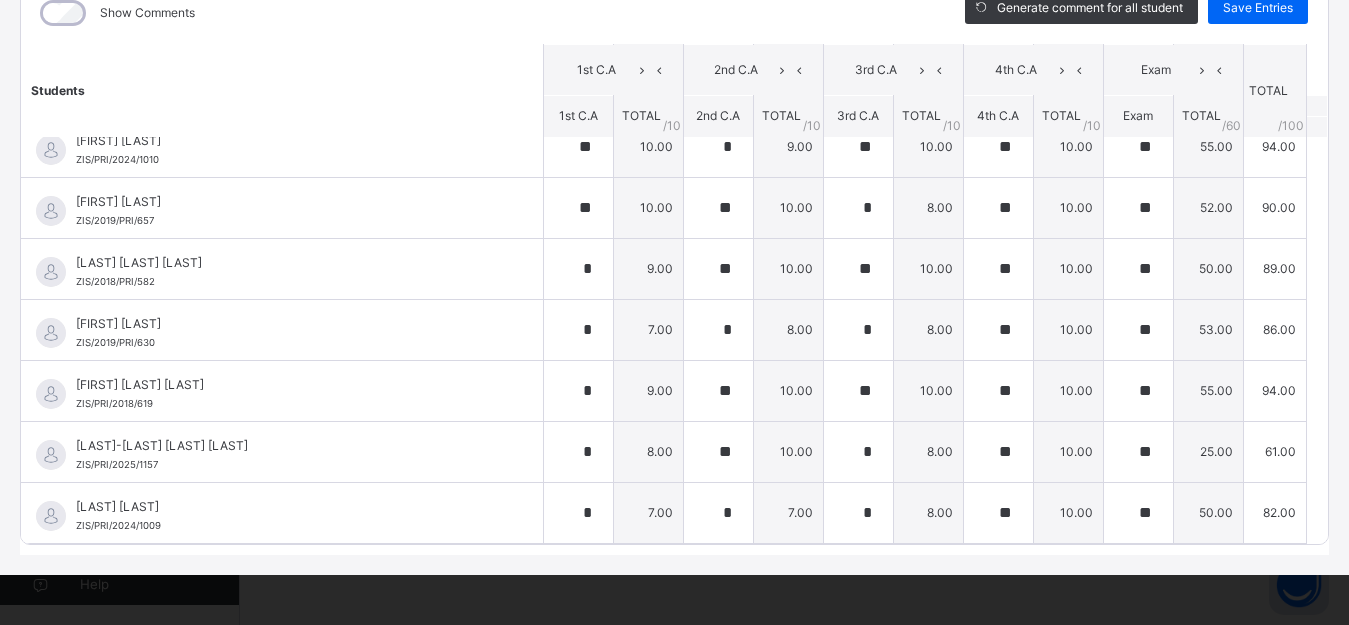 click on "Generate comment for all student   Save Entries" at bounding box center [1136, 13] 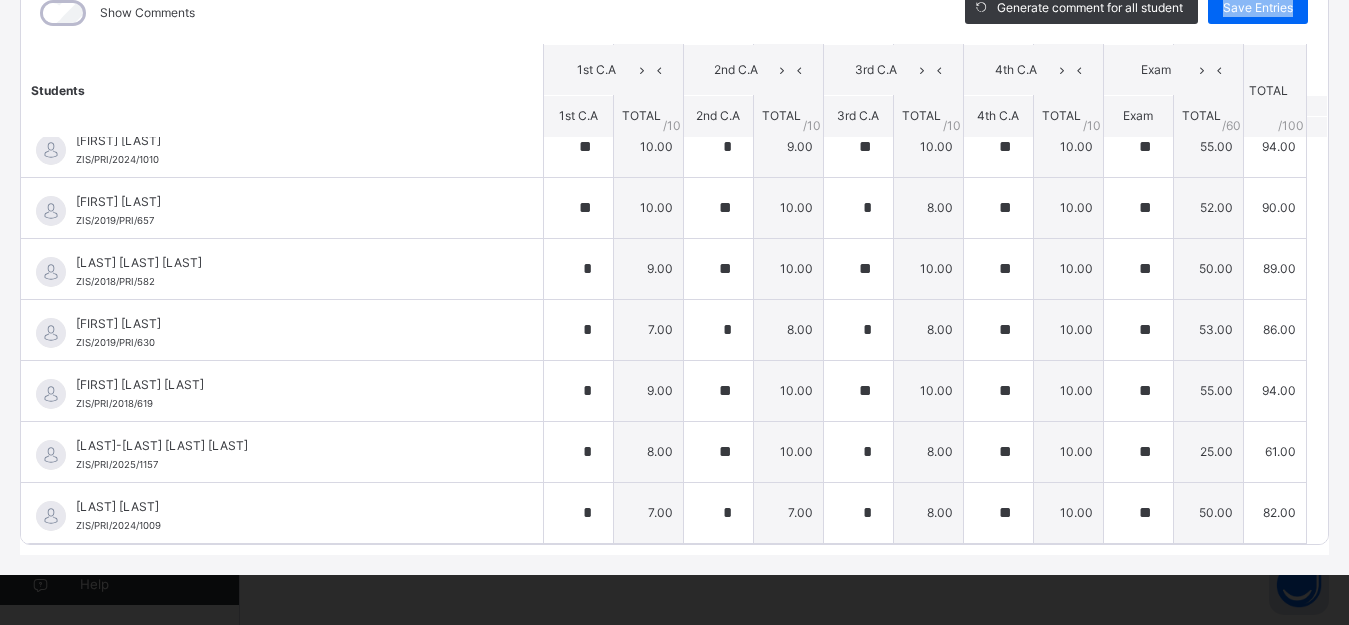 click on "Generate comment for all student   Save Entries" at bounding box center (1136, 13) 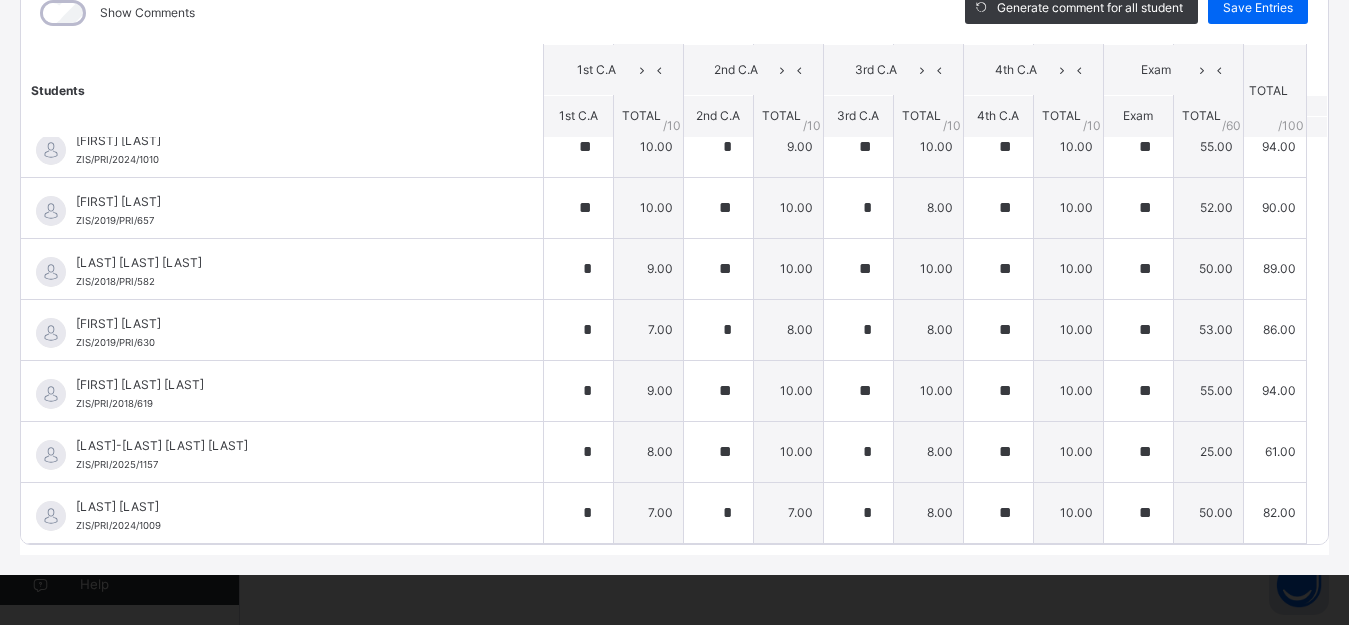click on "Generate comment for all student   Save Entries" at bounding box center [1136, 13] 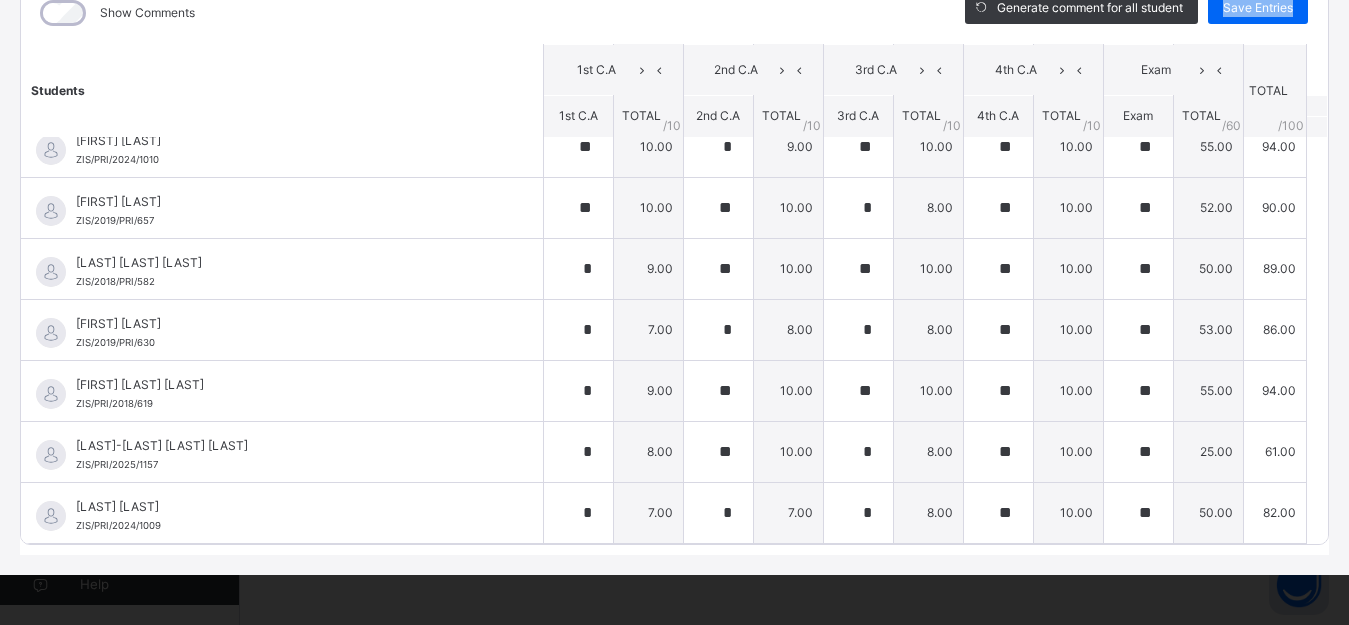 click on "Generate comment for all student   Save Entries" at bounding box center [1136, 13] 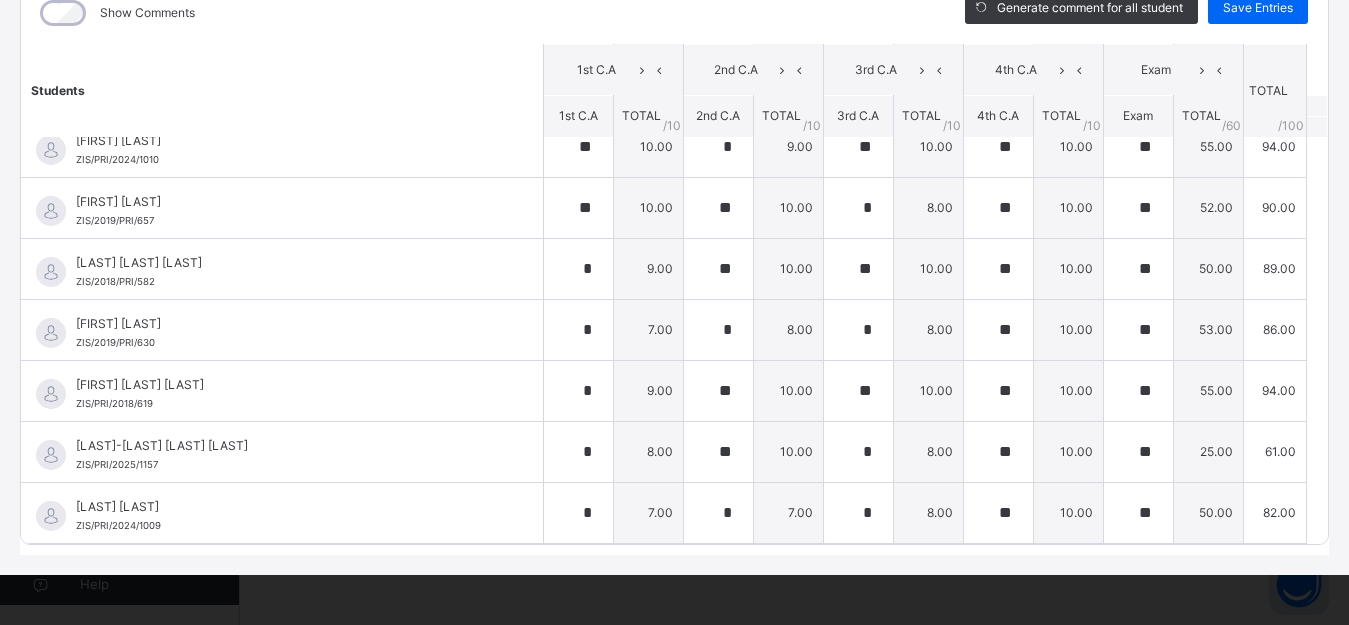 click on "Generate comment for all student   Save Entries" at bounding box center [1136, 13] 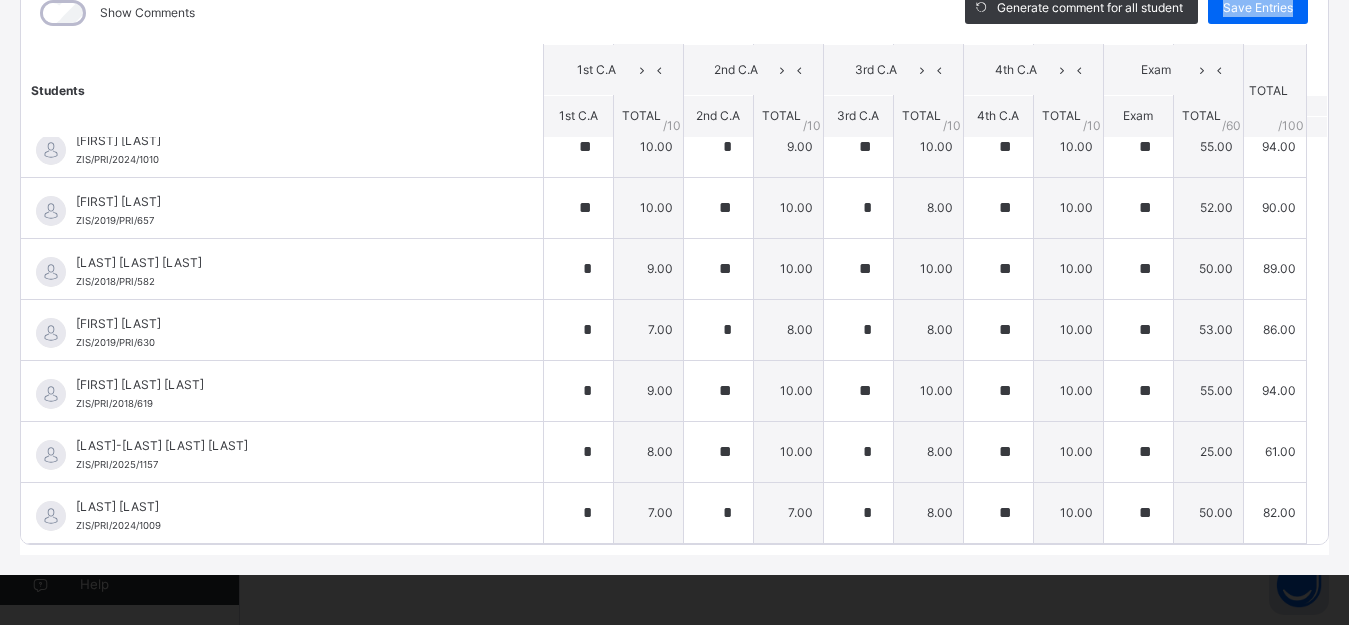 click on "Generate comment for all student   Save Entries" at bounding box center [1136, 13] 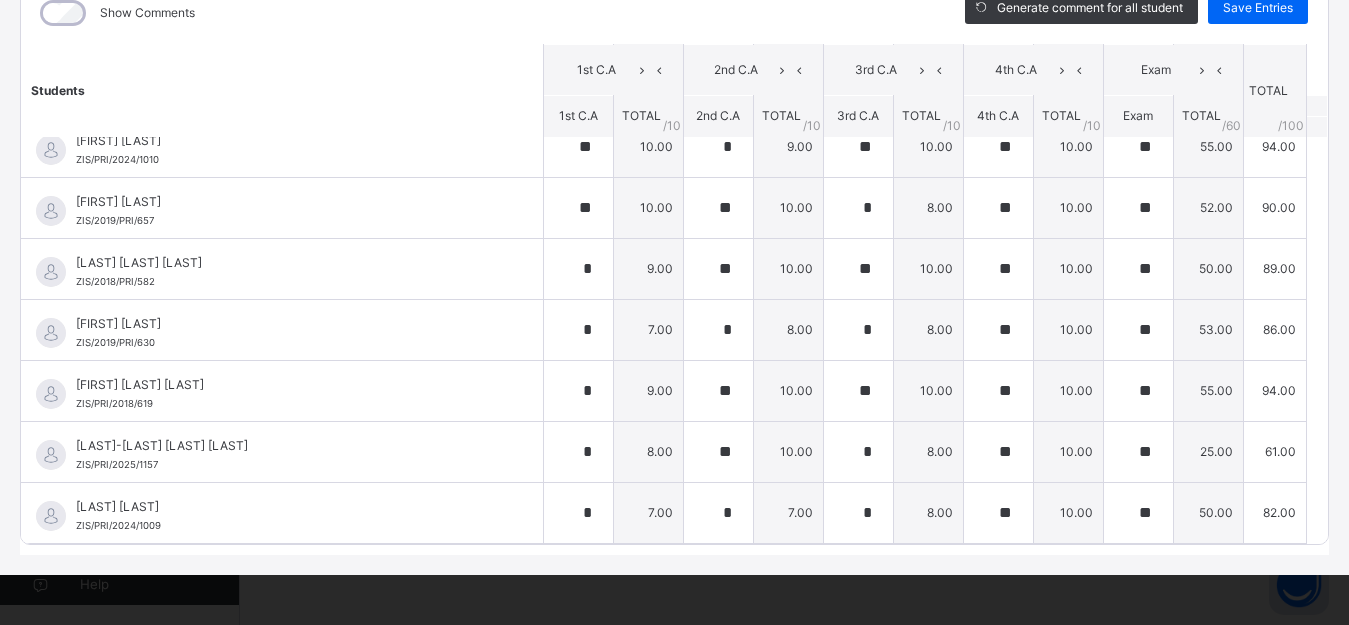 click on "Generate comment for all student   Save Entries" at bounding box center (1136, 13) 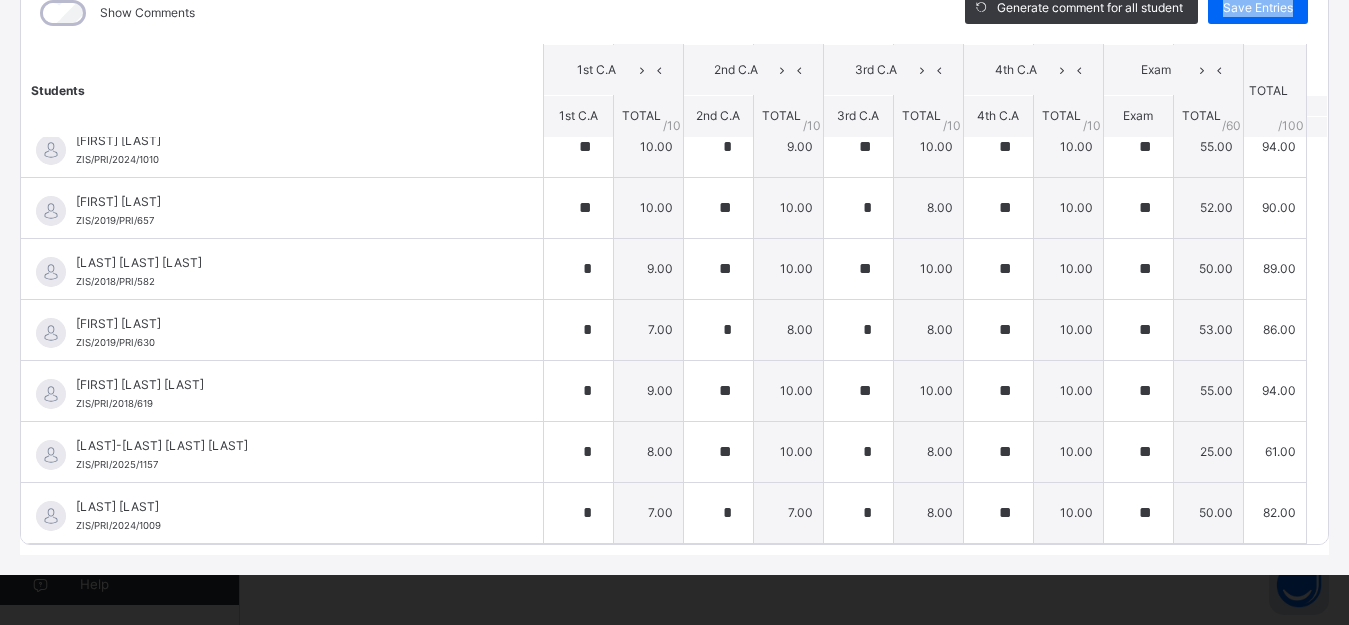 click on "Generate comment for all student   Save Entries" at bounding box center (1136, 13) 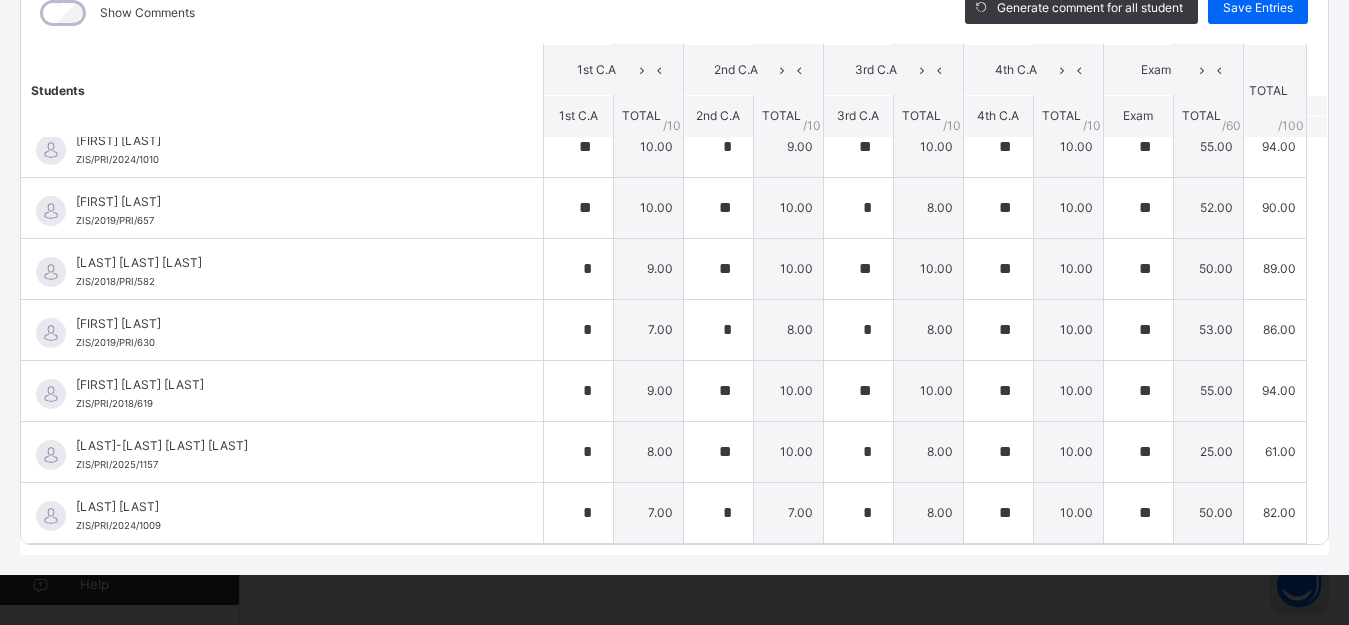 click on "Generate comment for all student   Save Entries" at bounding box center (1136, 13) 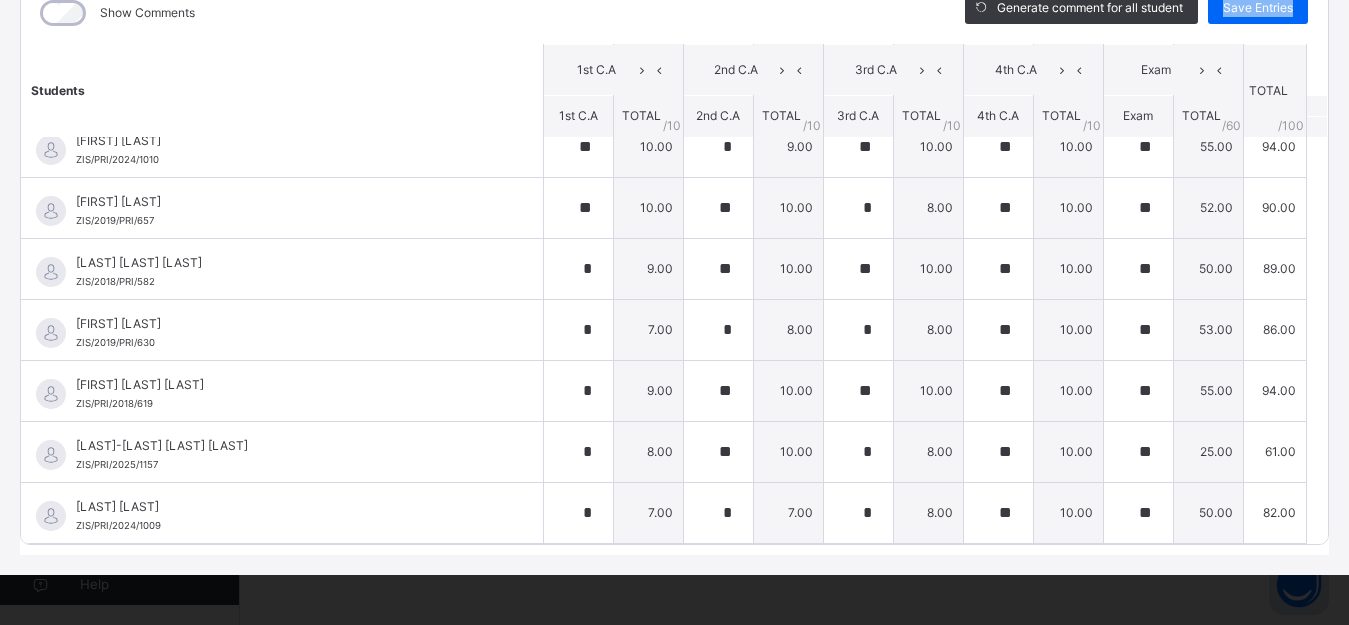 click on "Generate comment for all student   Save Entries" at bounding box center [1136, 13] 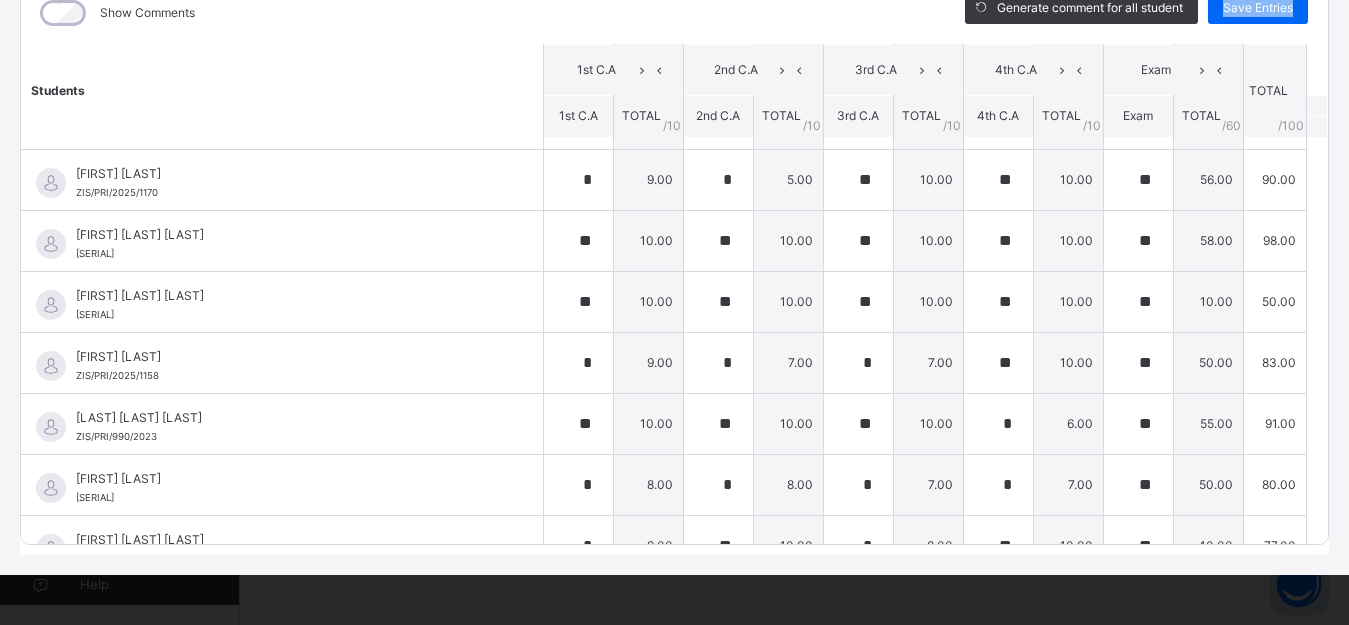scroll, scrollTop: 334, scrollLeft: 0, axis: vertical 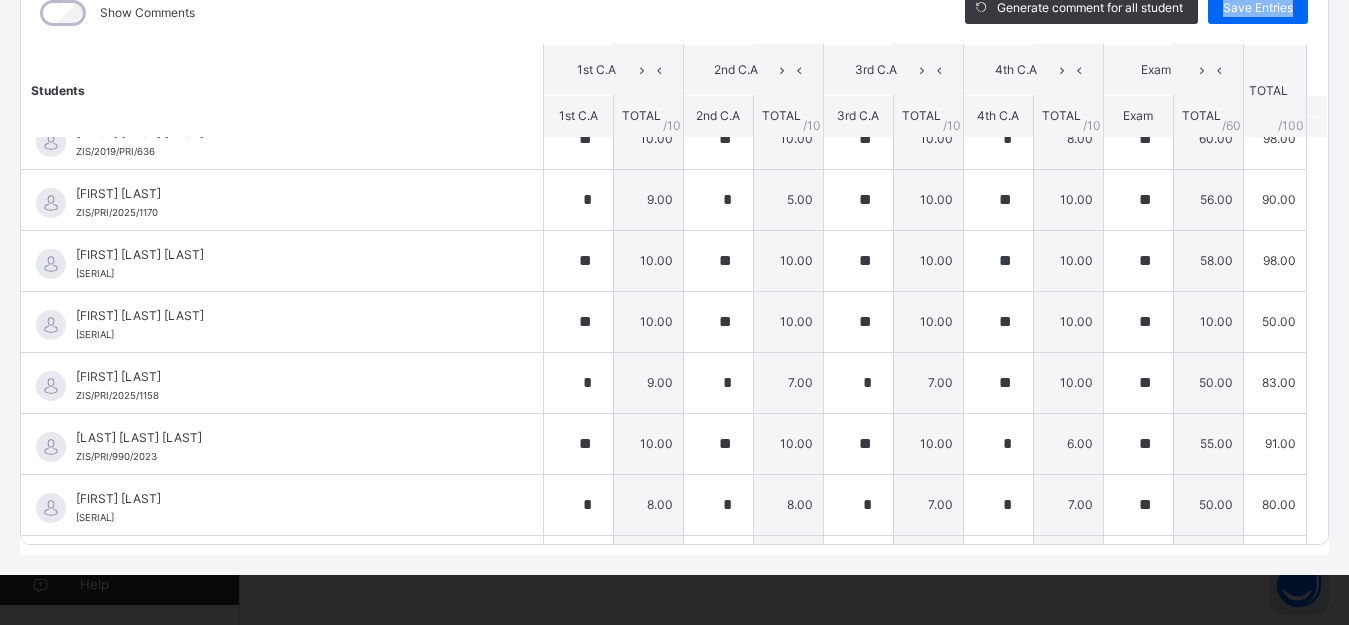 click on "Generate comment for all student   Save Entries" at bounding box center (1136, 13) 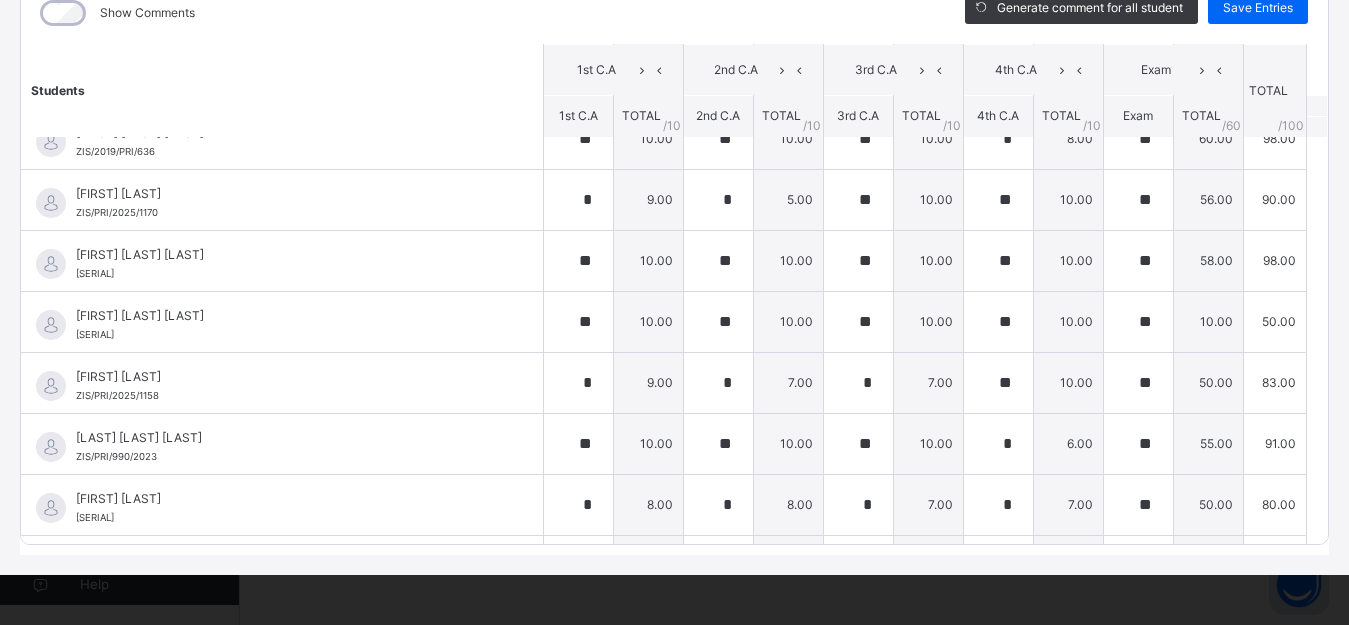 click on "Generate comment for all student   Save Entries" at bounding box center (1136, 13) 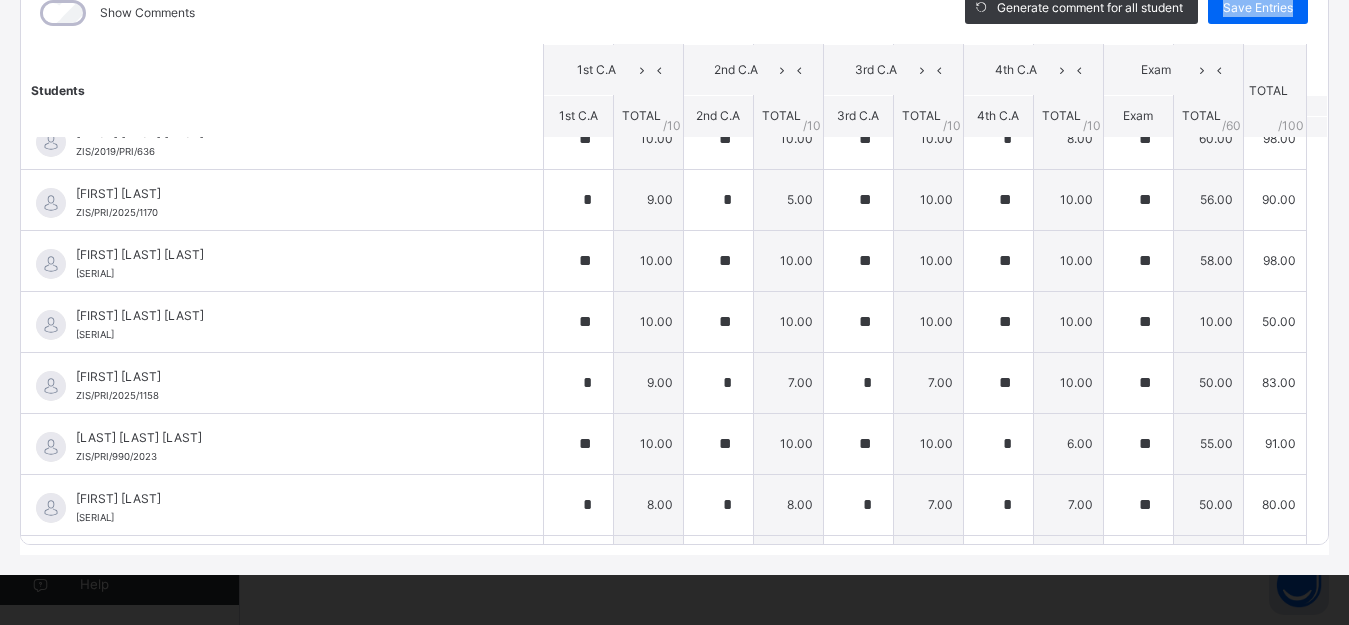 click on "Generate comment for all student   Save Entries" at bounding box center [1136, 13] 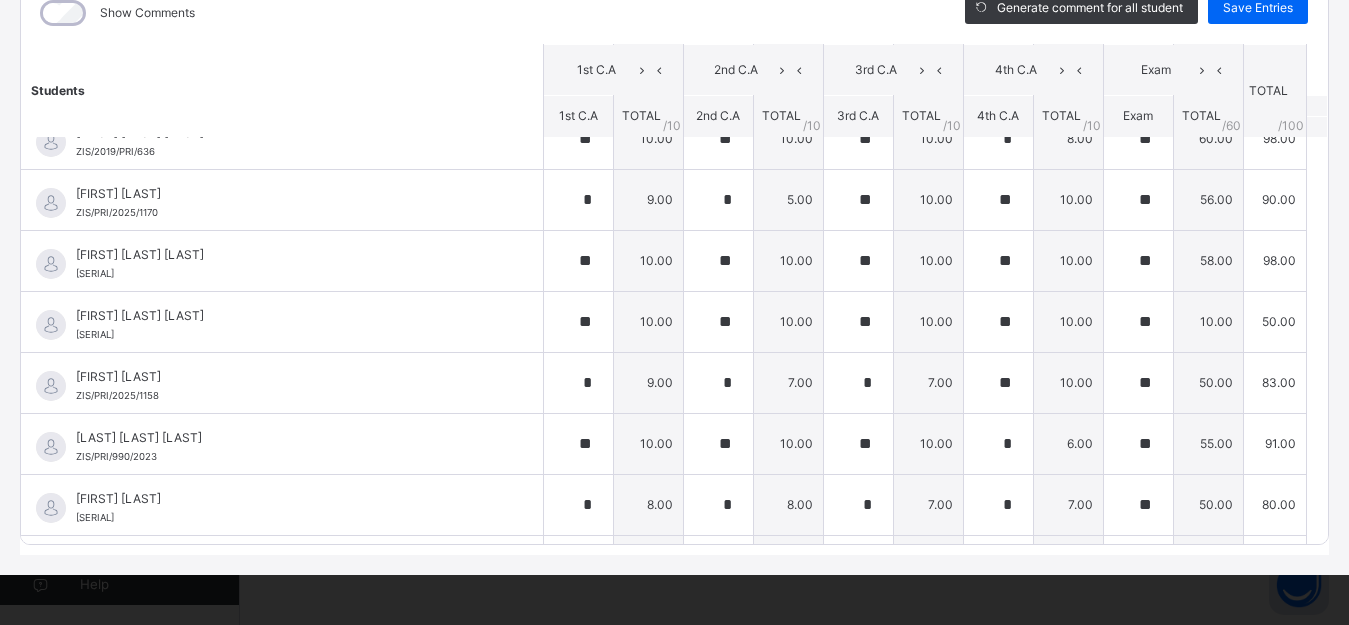 click on "Generate comment for all student   Save Entries" at bounding box center [1136, 13] 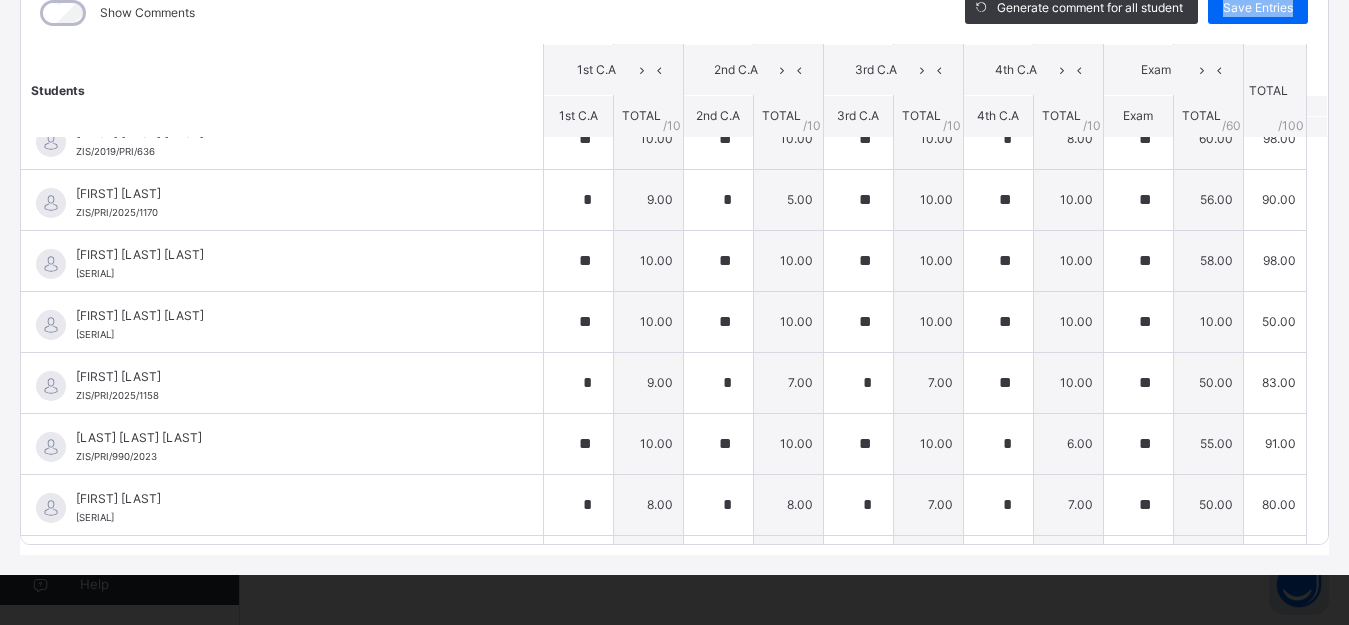 click on "Generate comment for all student   Save Entries" at bounding box center [1136, 13] 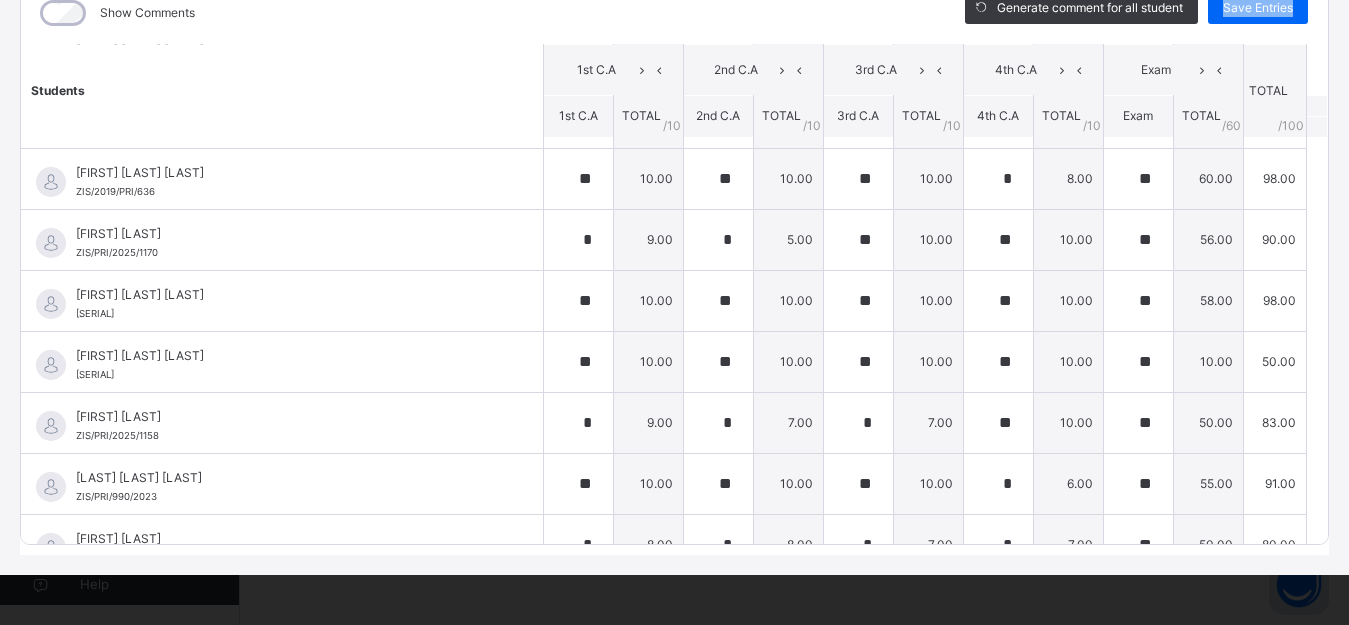 click on "Generate comment for all student   Save Entries" at bounding box center [1136, 13] 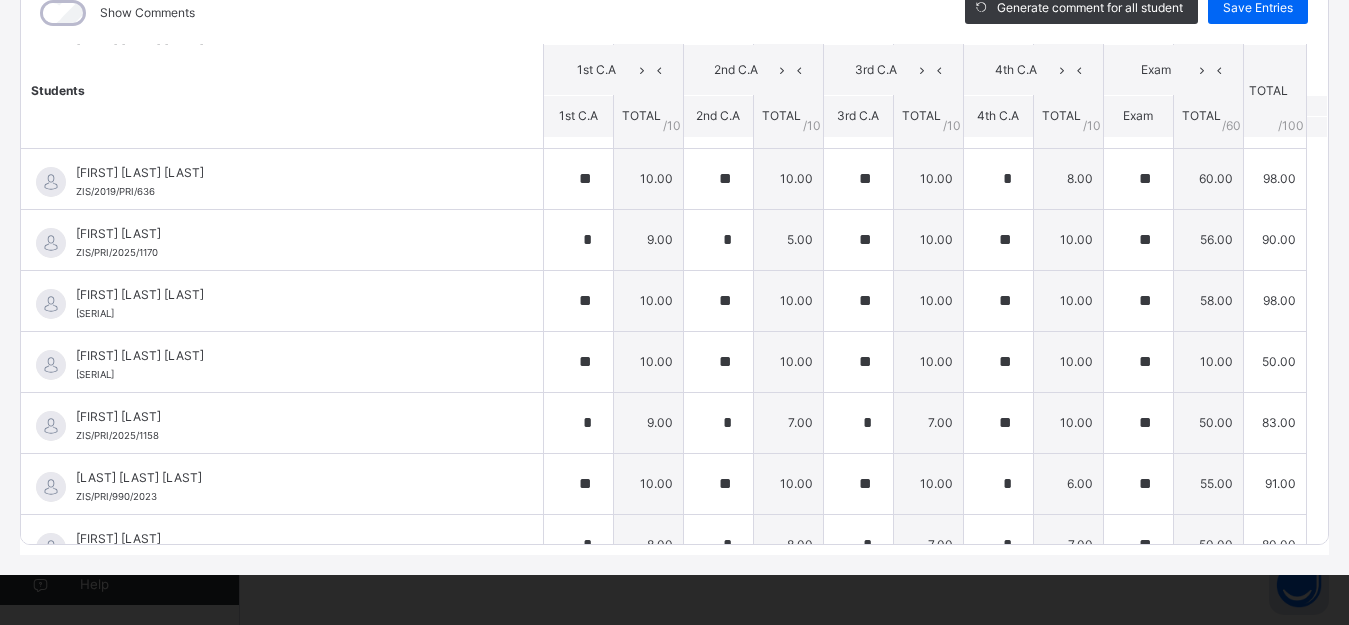 click on "Generate comment for all student   Save Entries" at bounding box center [1136, 13] 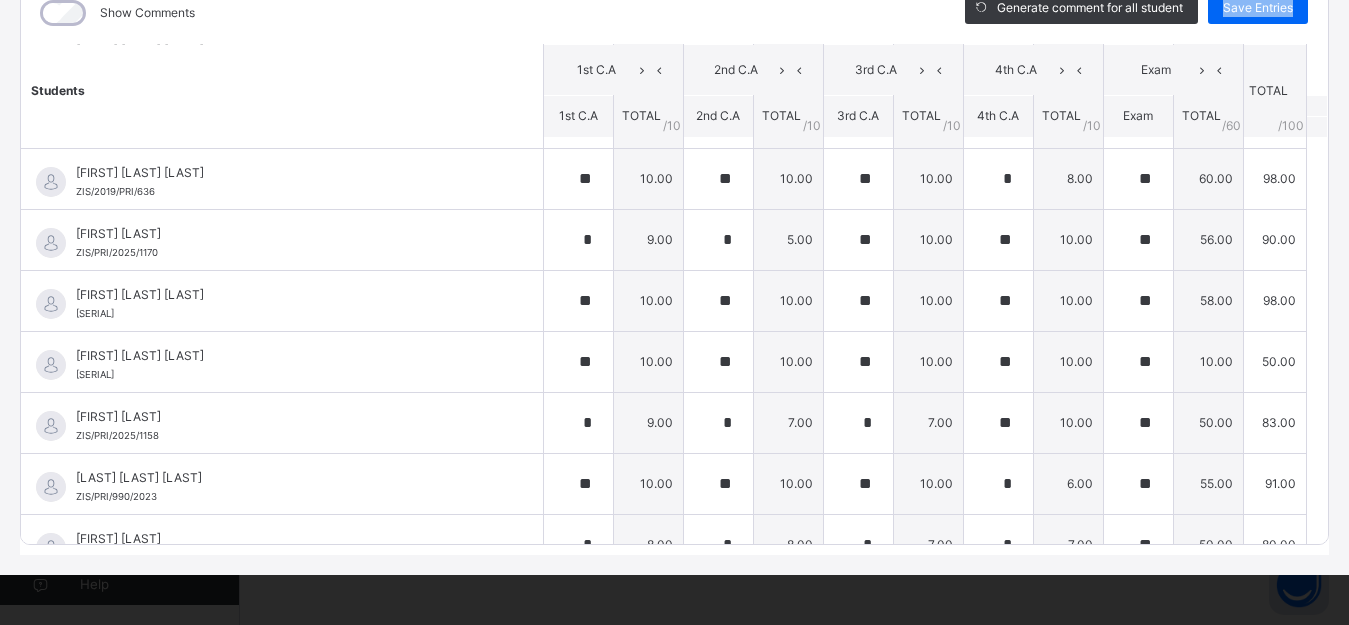 click on "Generate comment for all student   Save Entries" at bounding box center (1136, 13) 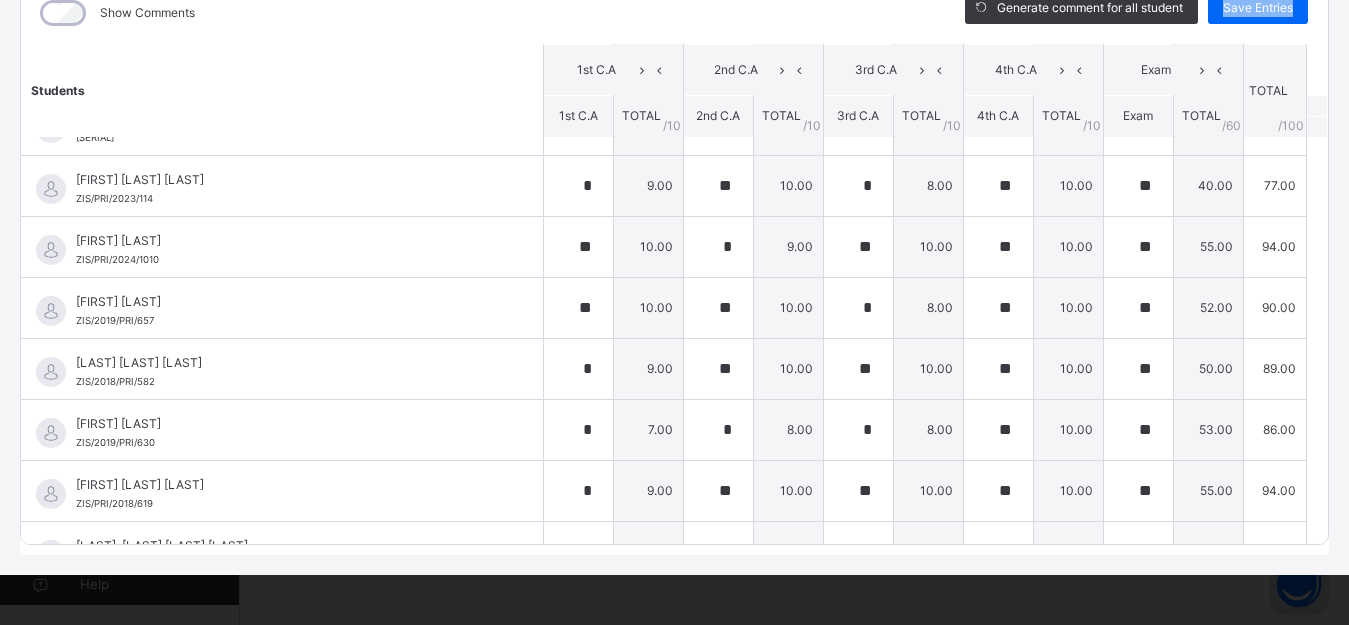 scroll, scrollTop: 731, scrollLeft: 0, axis: vertical 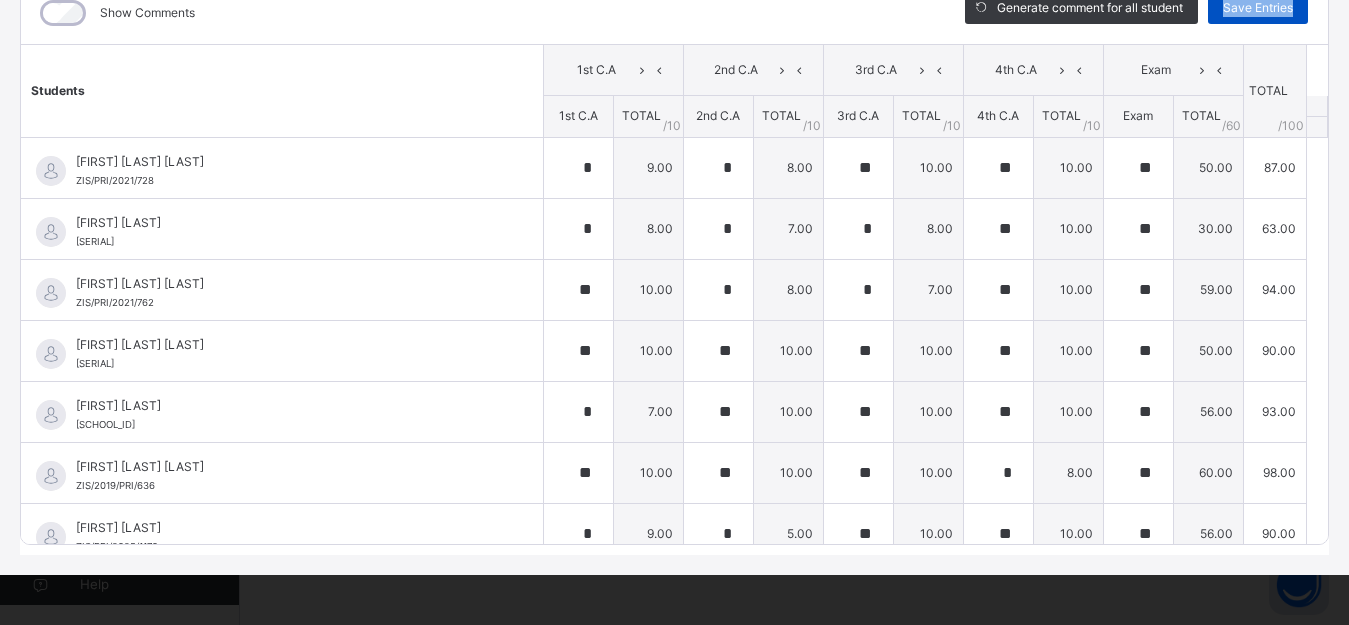 click on "Save Entries" at bounding box center [1258, 8] 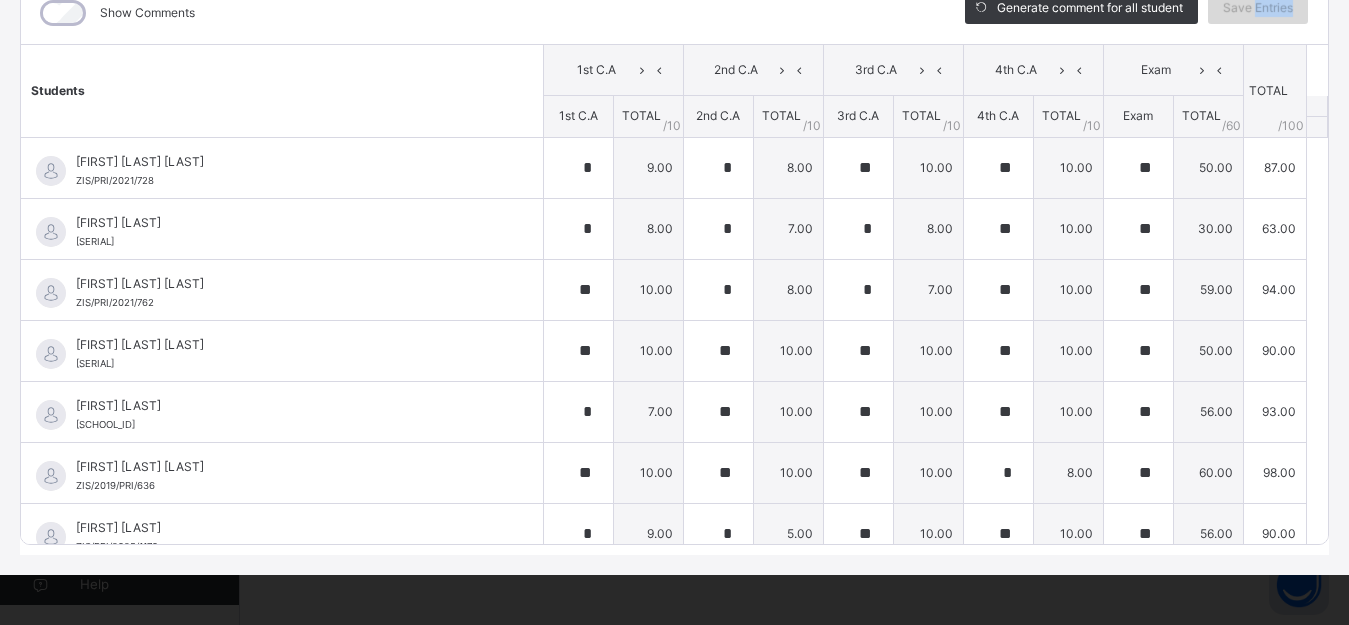 click on "Save Entries" at bounding box center (1258, 8) 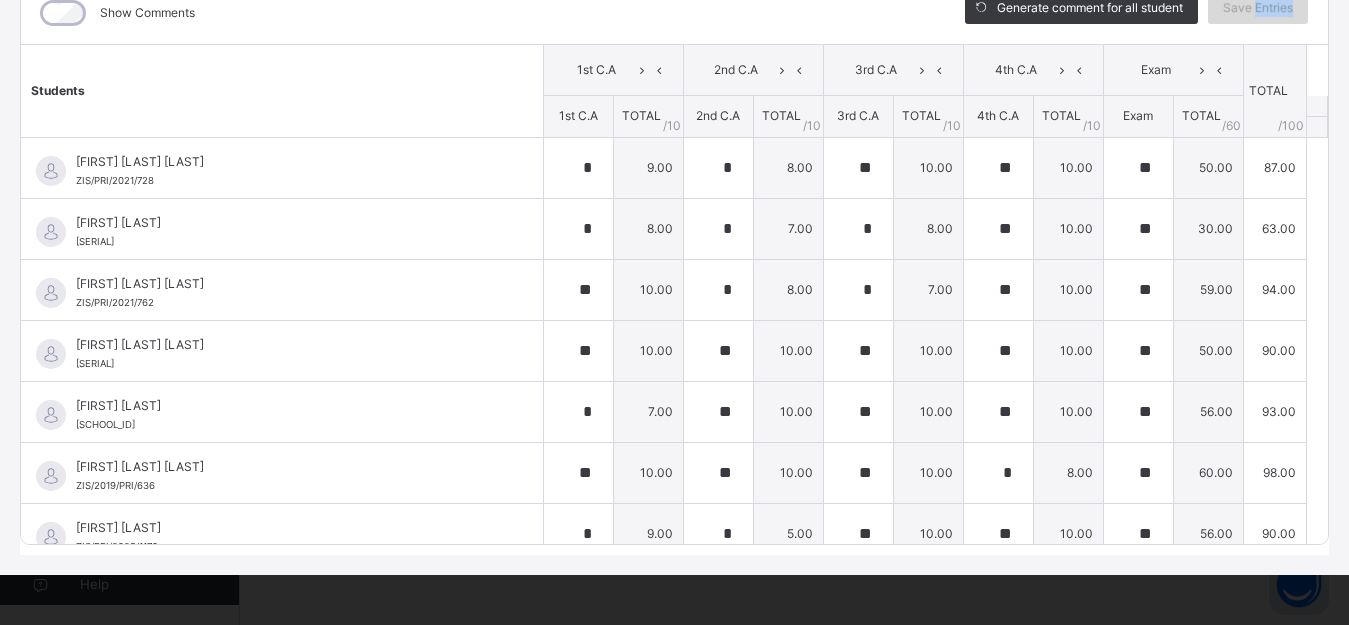 click on "Save Entries" at bounding box center [1258, 8] 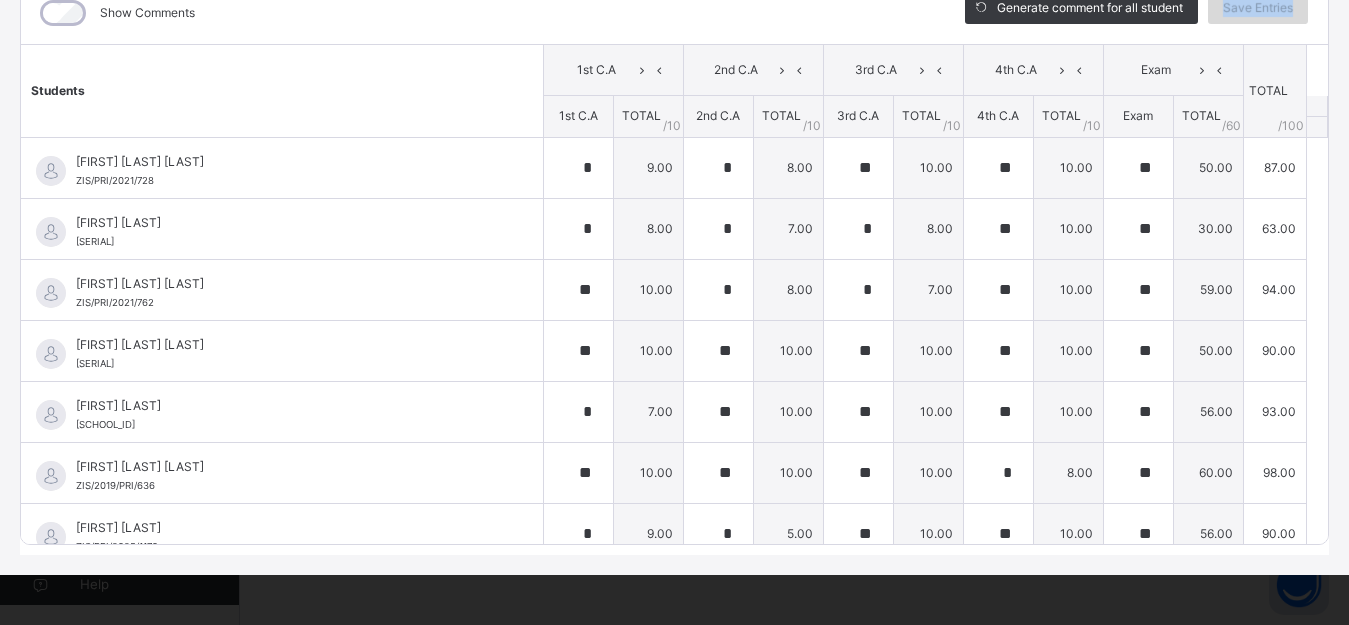 click on "Save Entries" at bounding box center [1258, 8] 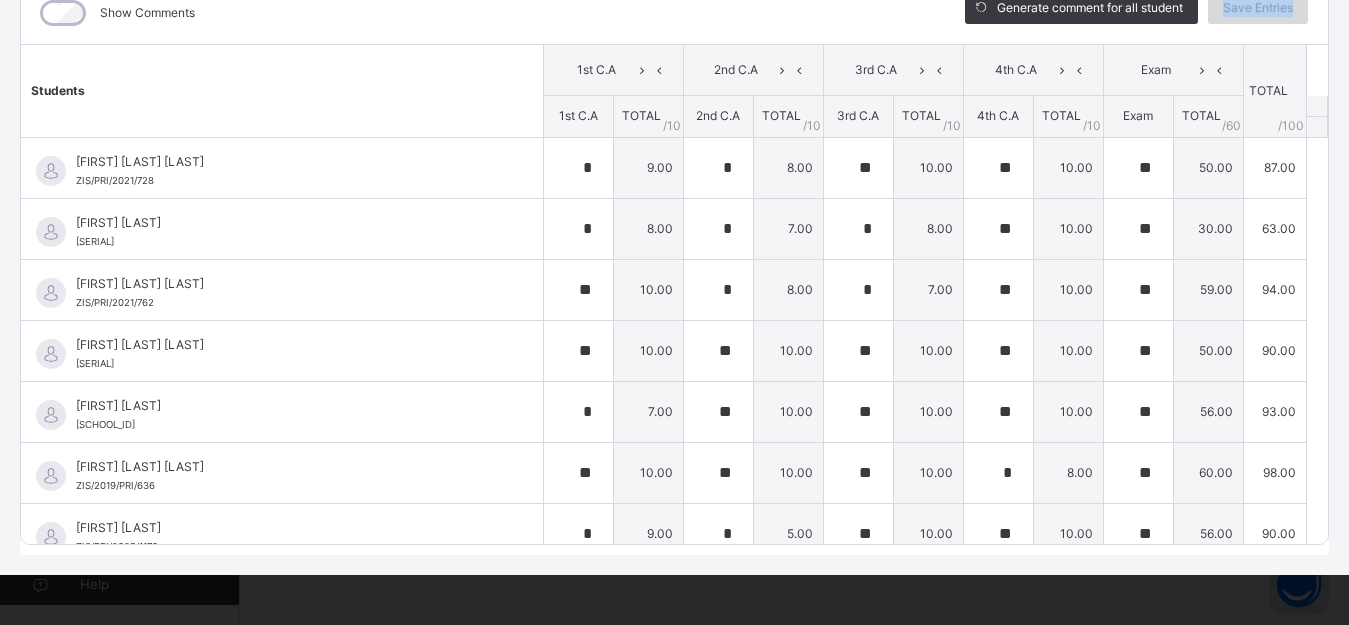 click on "Save Entries" at bounding box center (1258, 8) 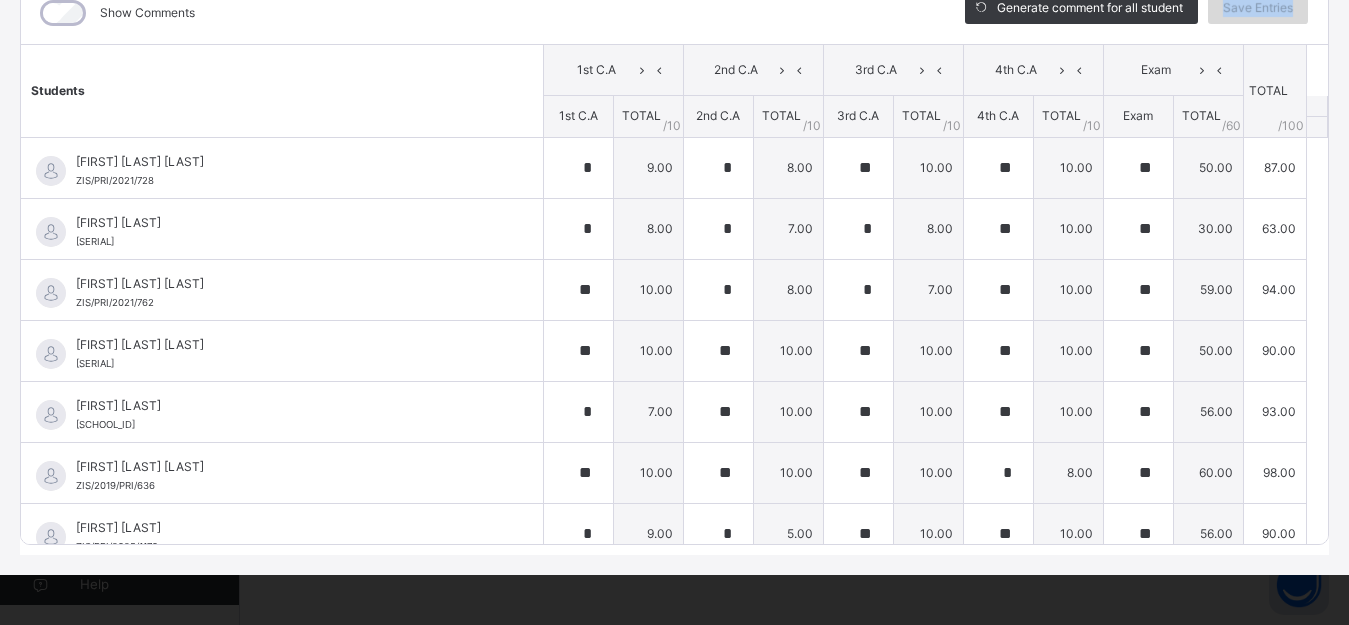 click on "Save Entries" at bounding box center (1258, 8) 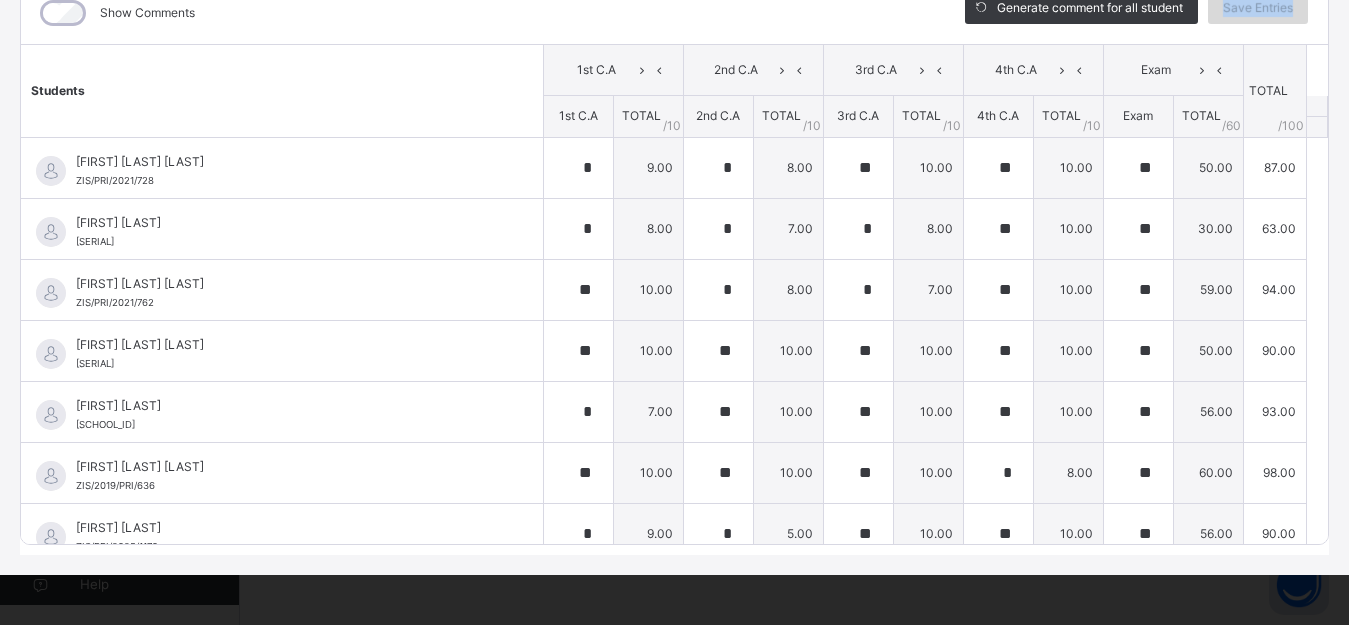 click on "Save Entries" at bounding box center (1258, 8) 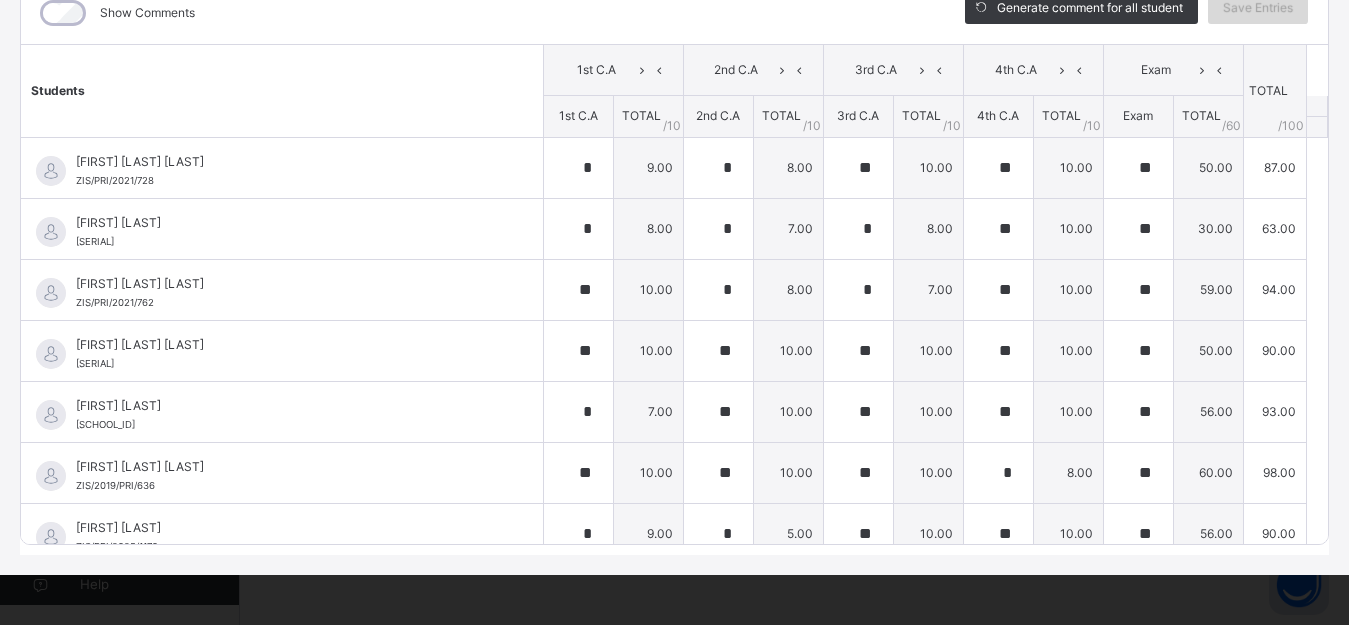 click on "Save Entries" at bounding box center (1258, 8) 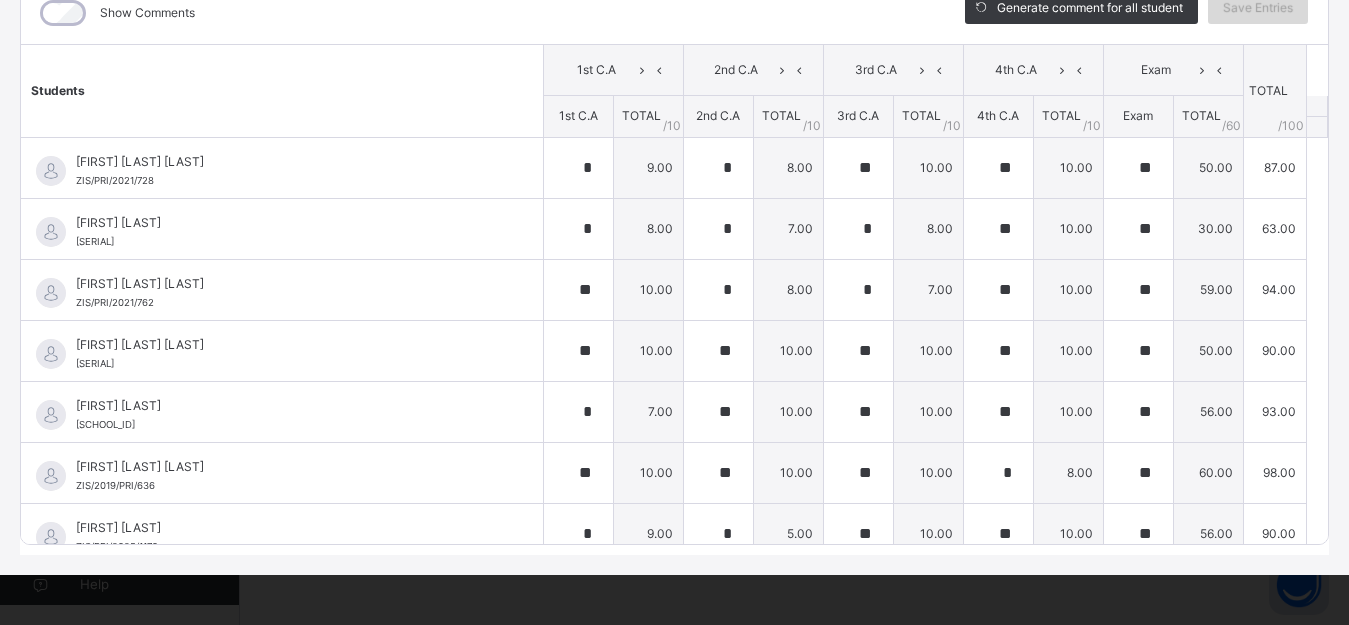click on "Save Entries" at bounding box center (1258, 8) 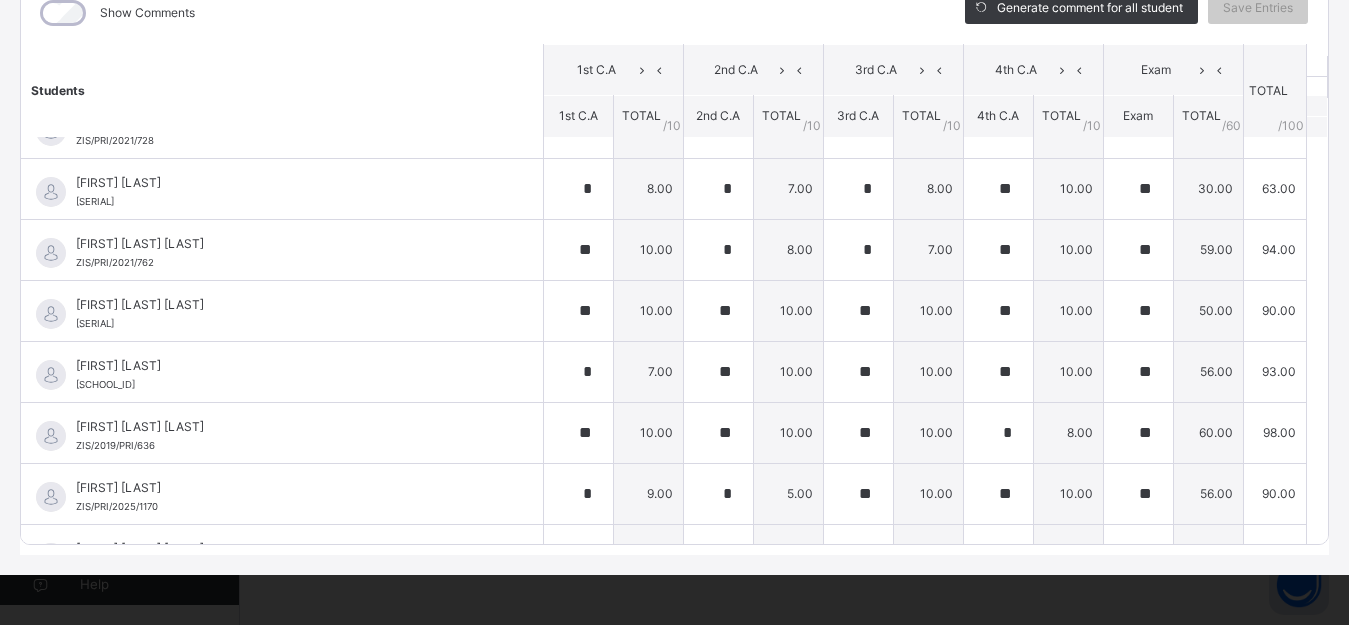 scroll, scrollTop: 80, scrollLeft: 0, axis: vertical 